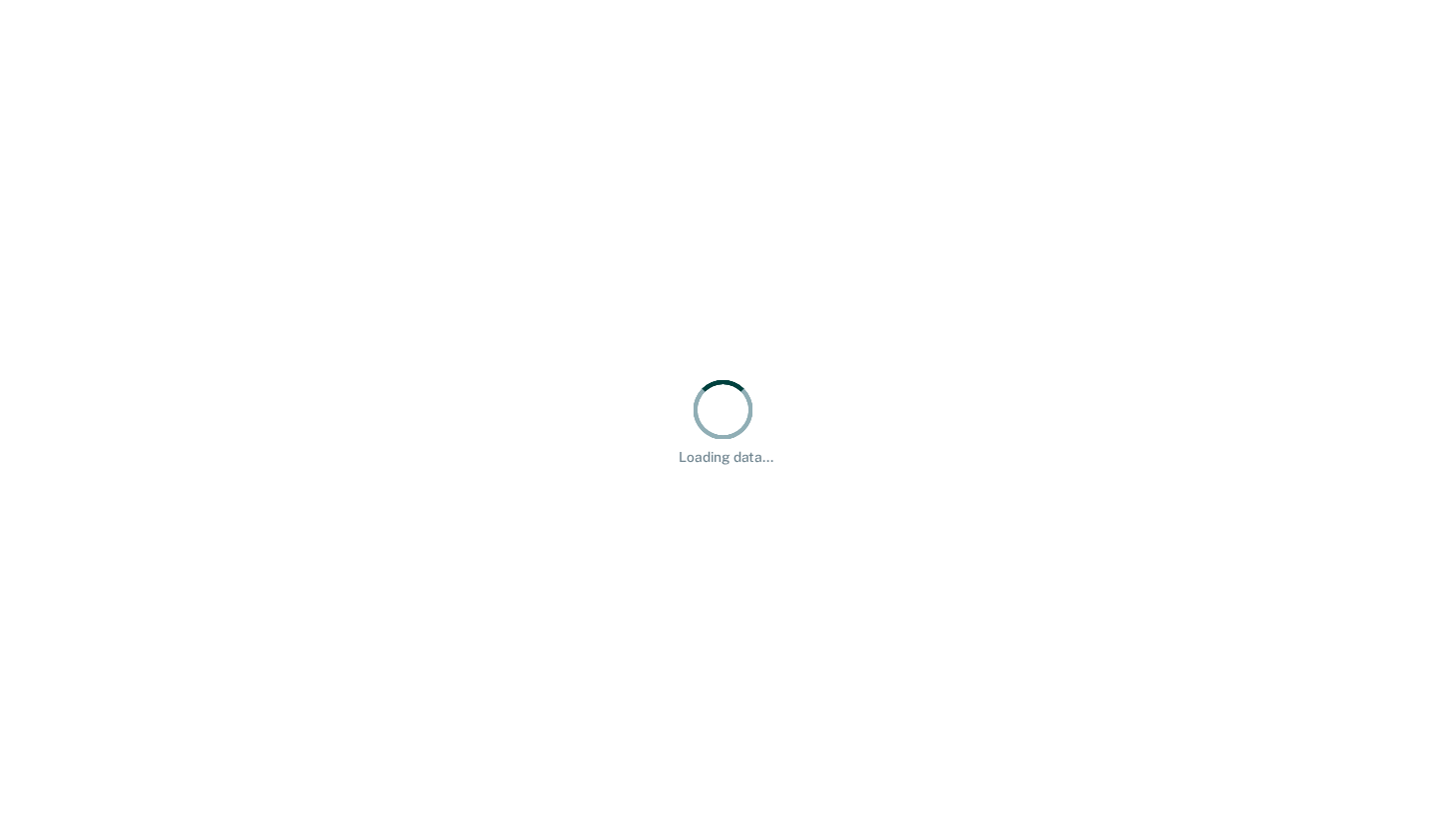 scroll, scrollTop: 0, scrollLeft: 0, axis: both 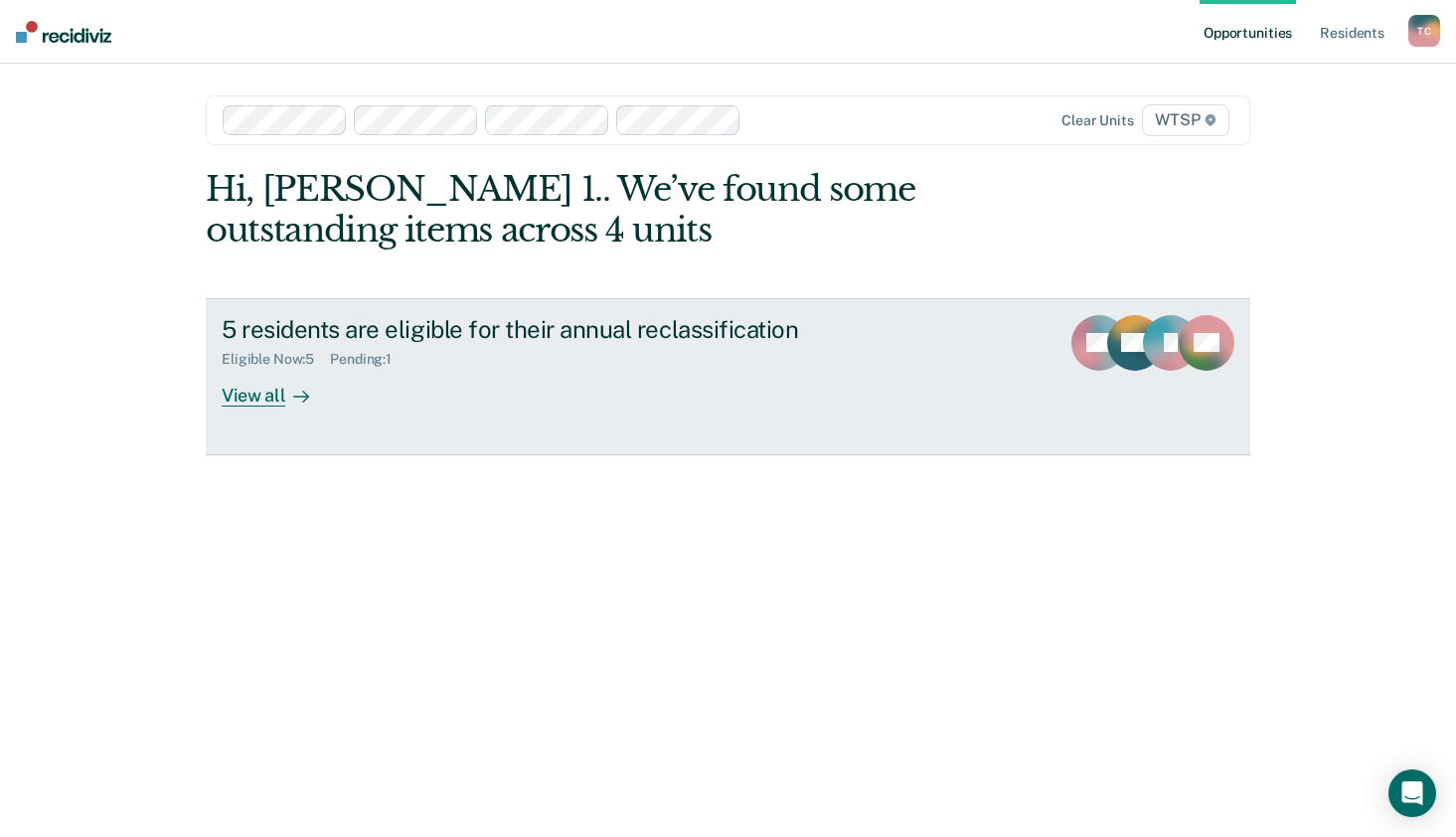 click on "View all" at bounding box center [277, 387] 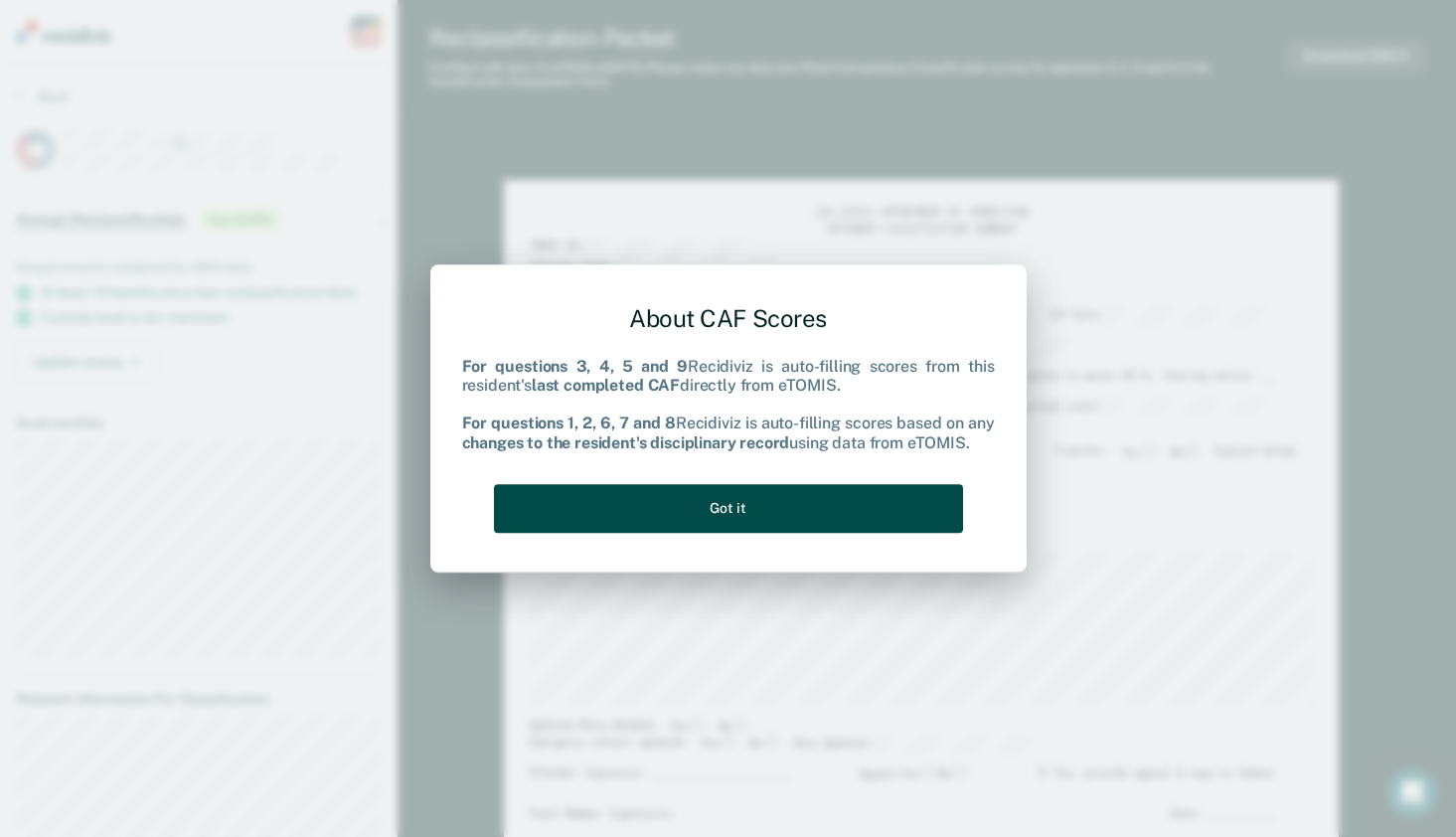 click on "Got it" at bounding box center (728, 508) 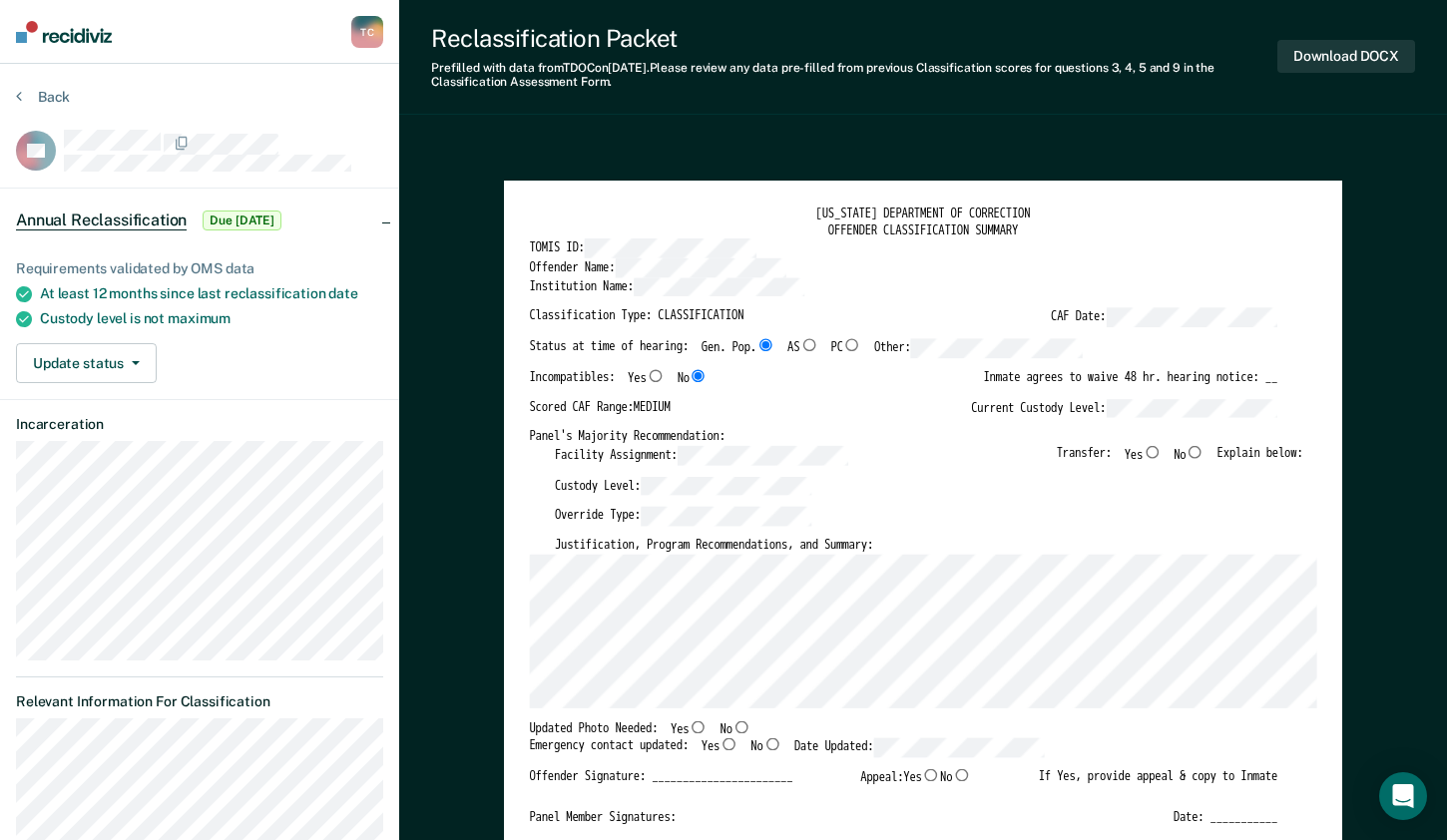 click on "Override Type:" at bounding box center [929, 522] 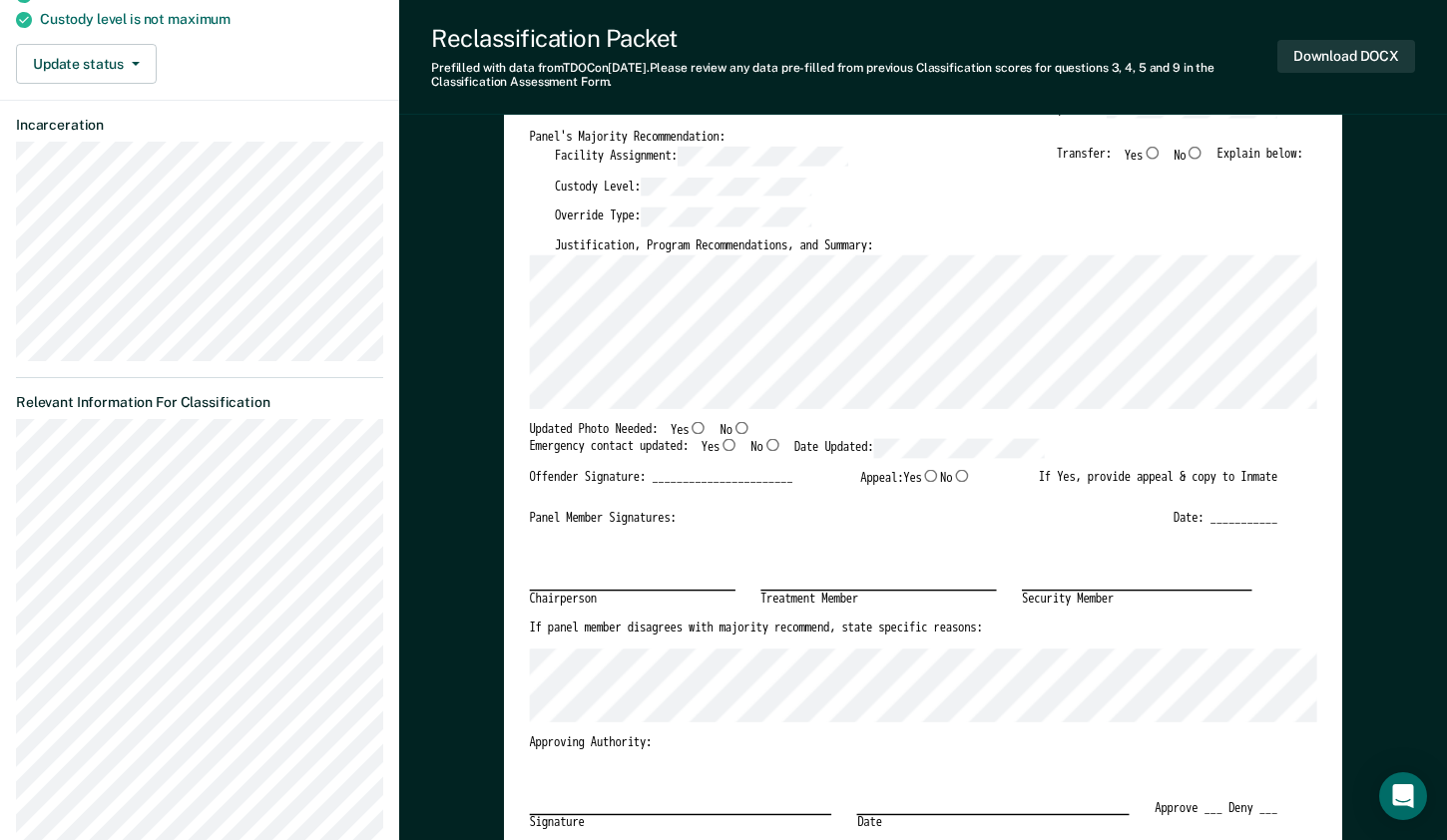 click on "Signature Date Approve ___ Deny ___" at bounding box center (903, 797) 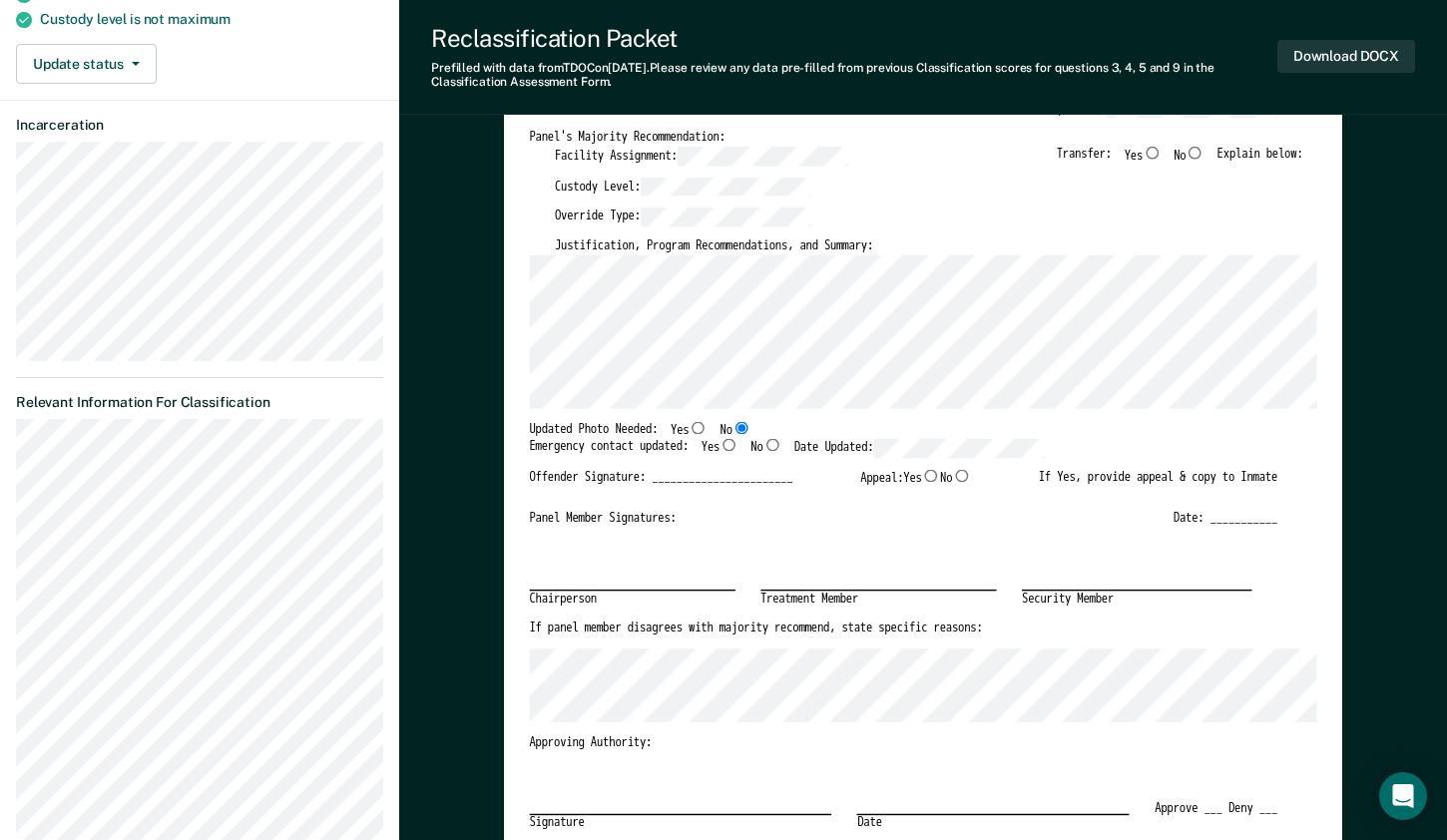 type on "x" 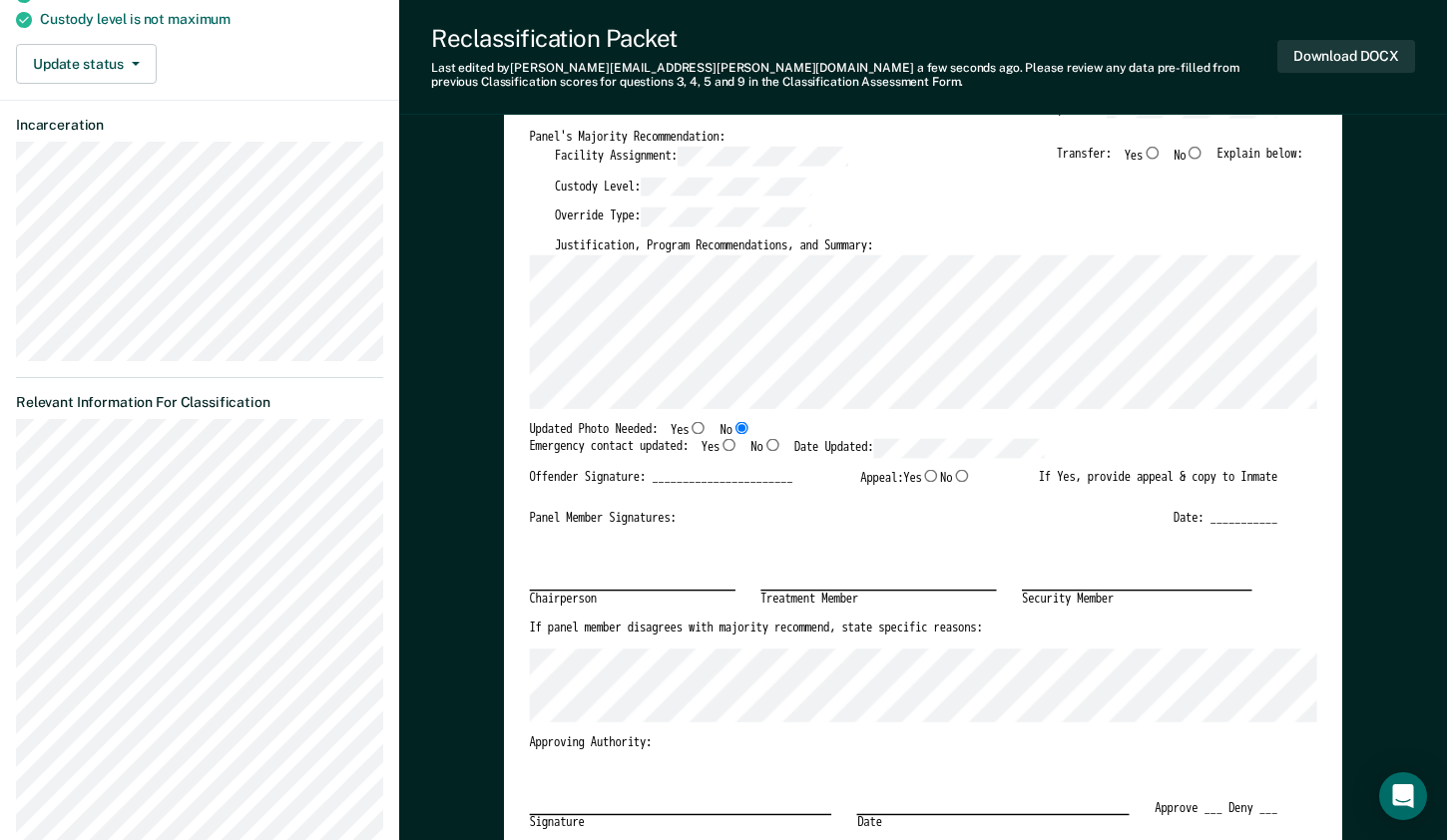 click on "Yes" at bounding box center [728, 445] 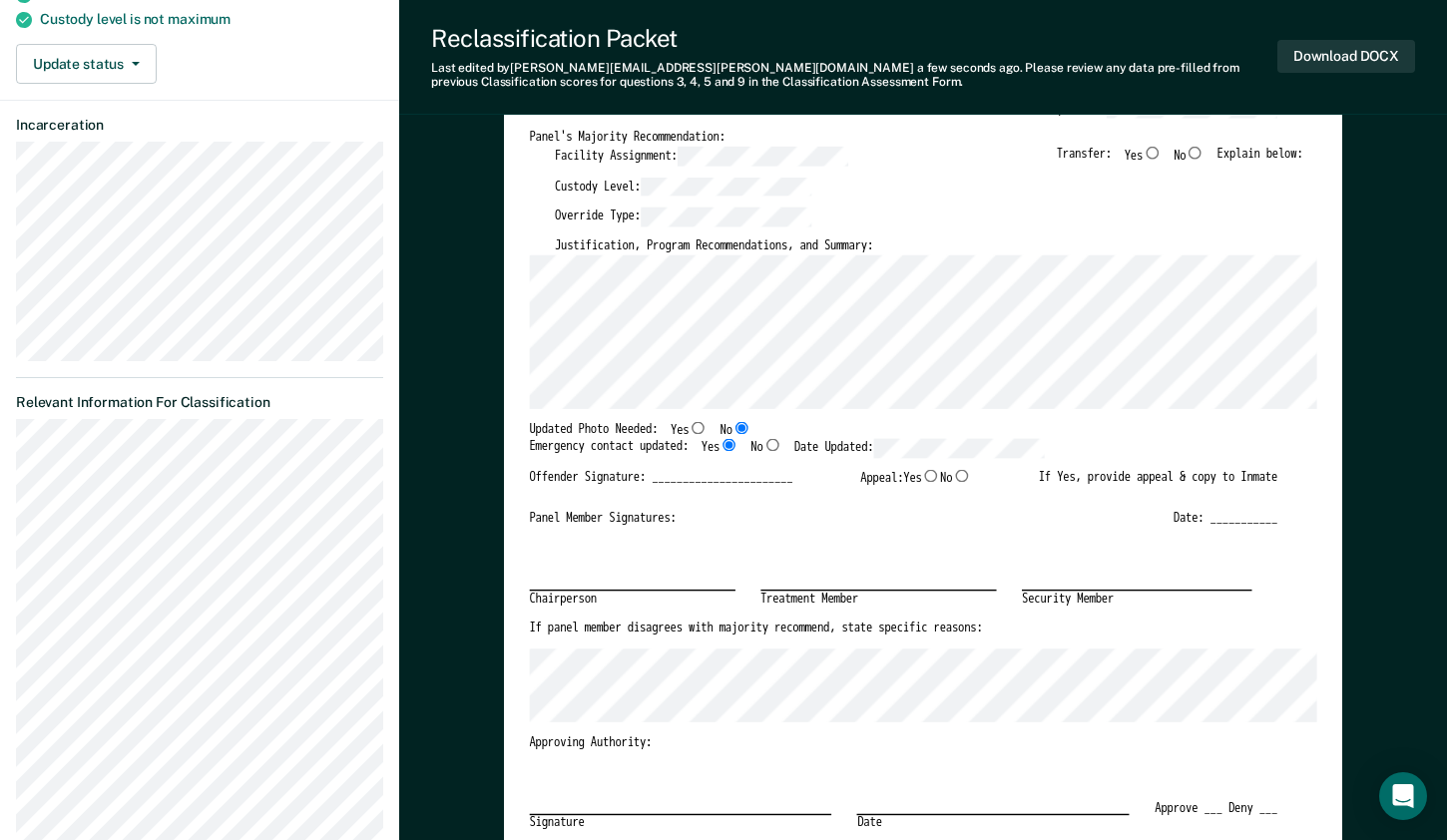 type on "x" 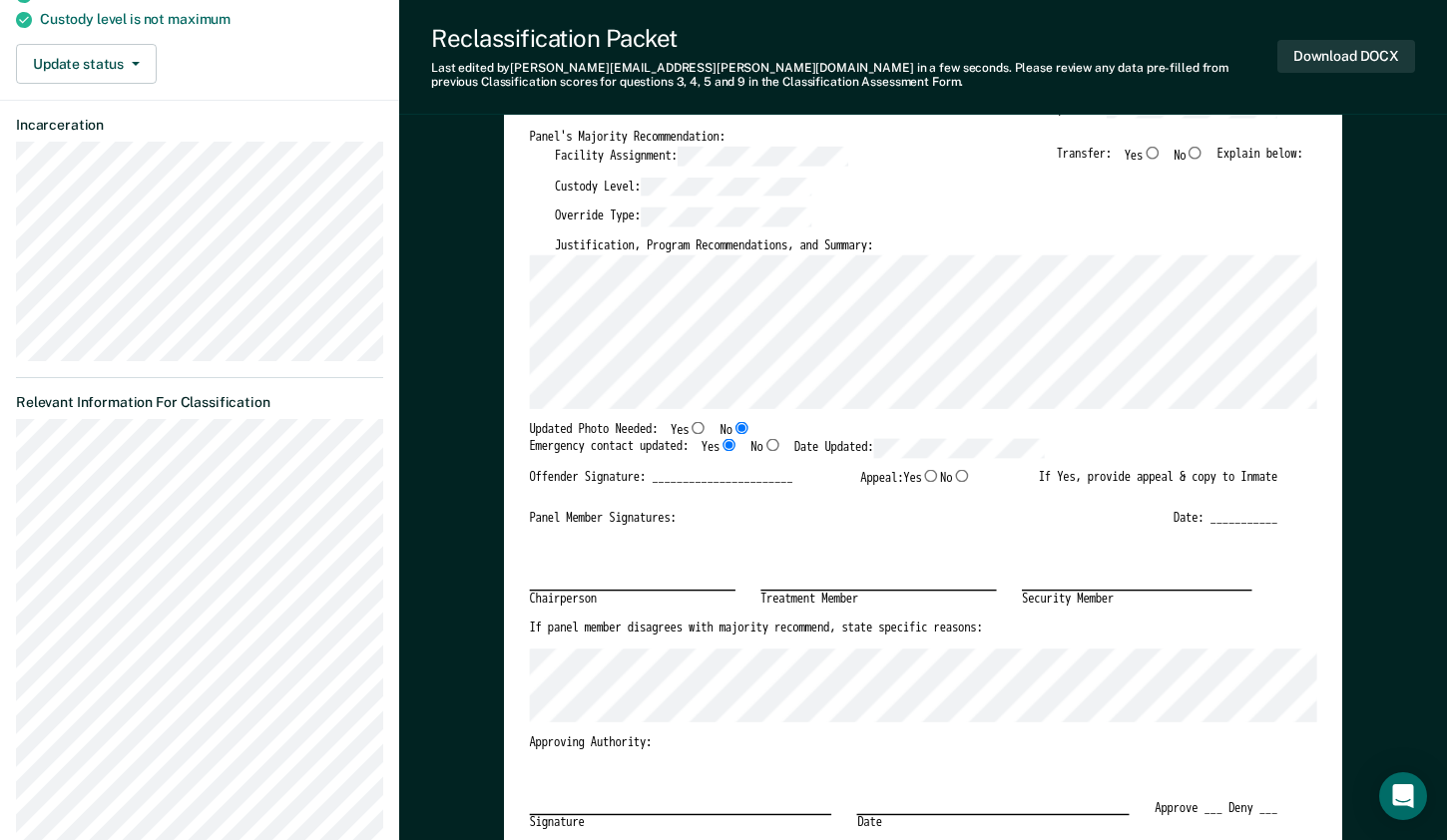 click on "Custody Level:" at bounding box center (929, 192) 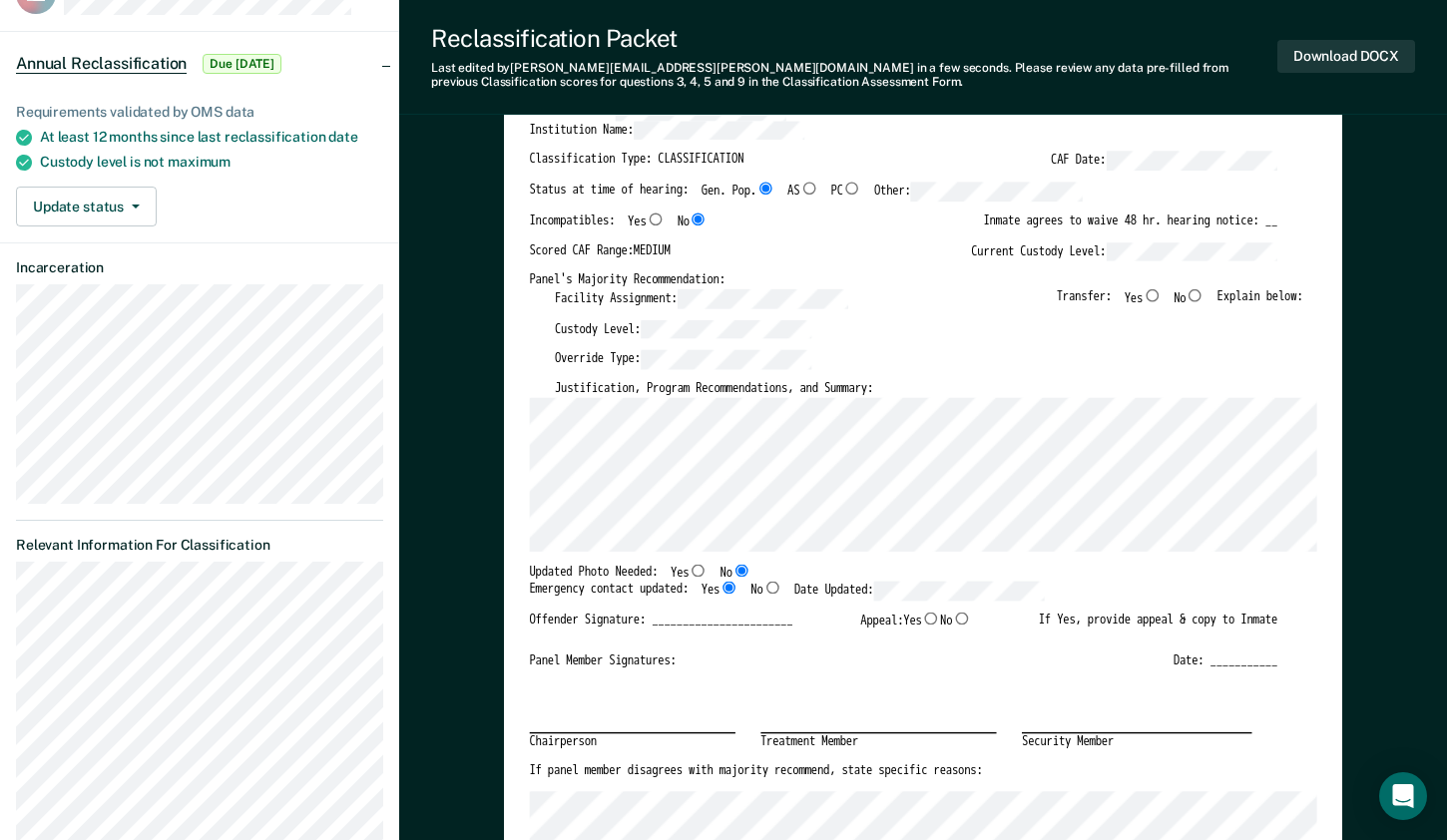 scroll, scrollTop: 100, scrollLeft: 0, axis: vertical 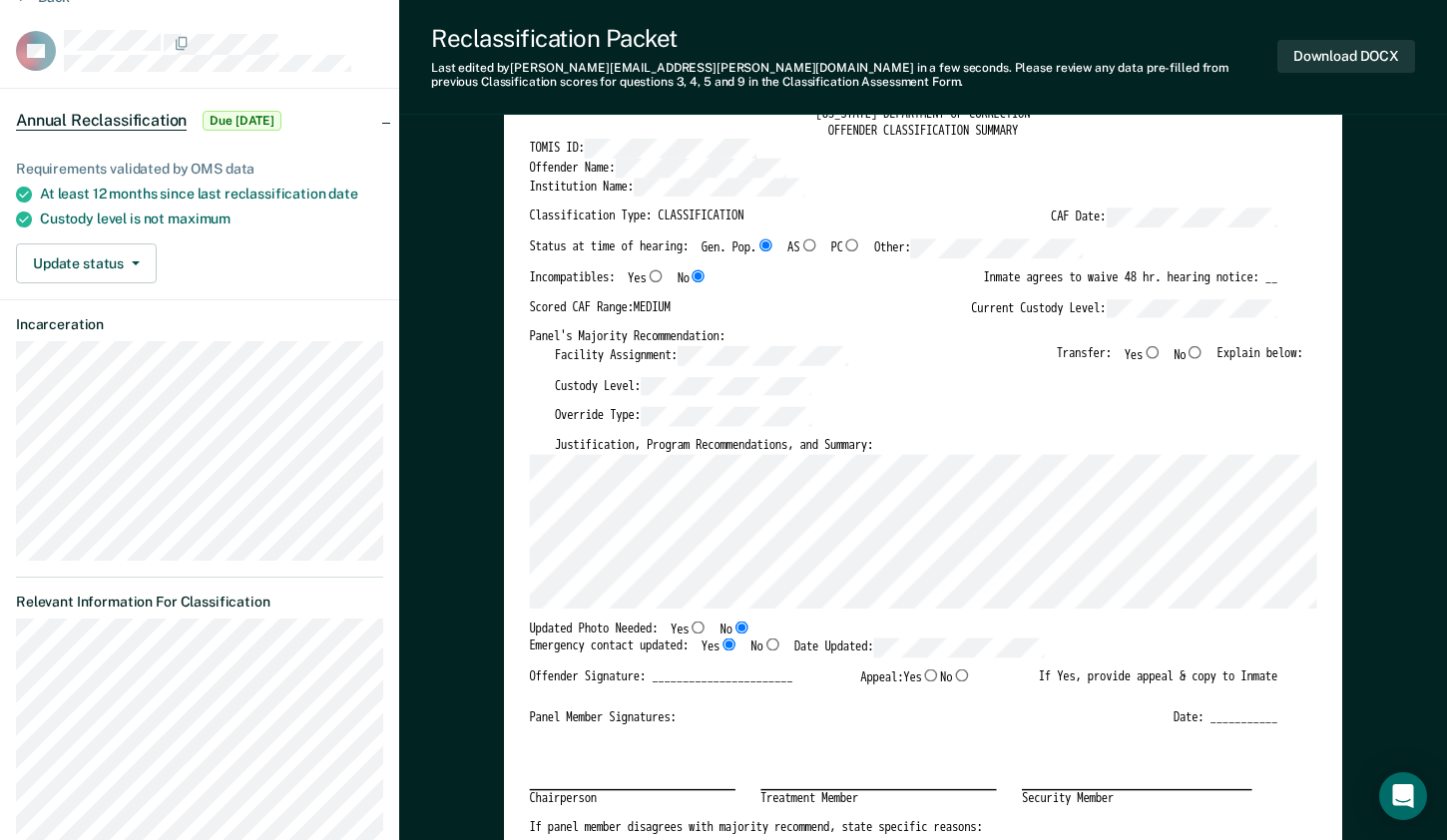 click on "Yes" at bounding box center (1152, 351) 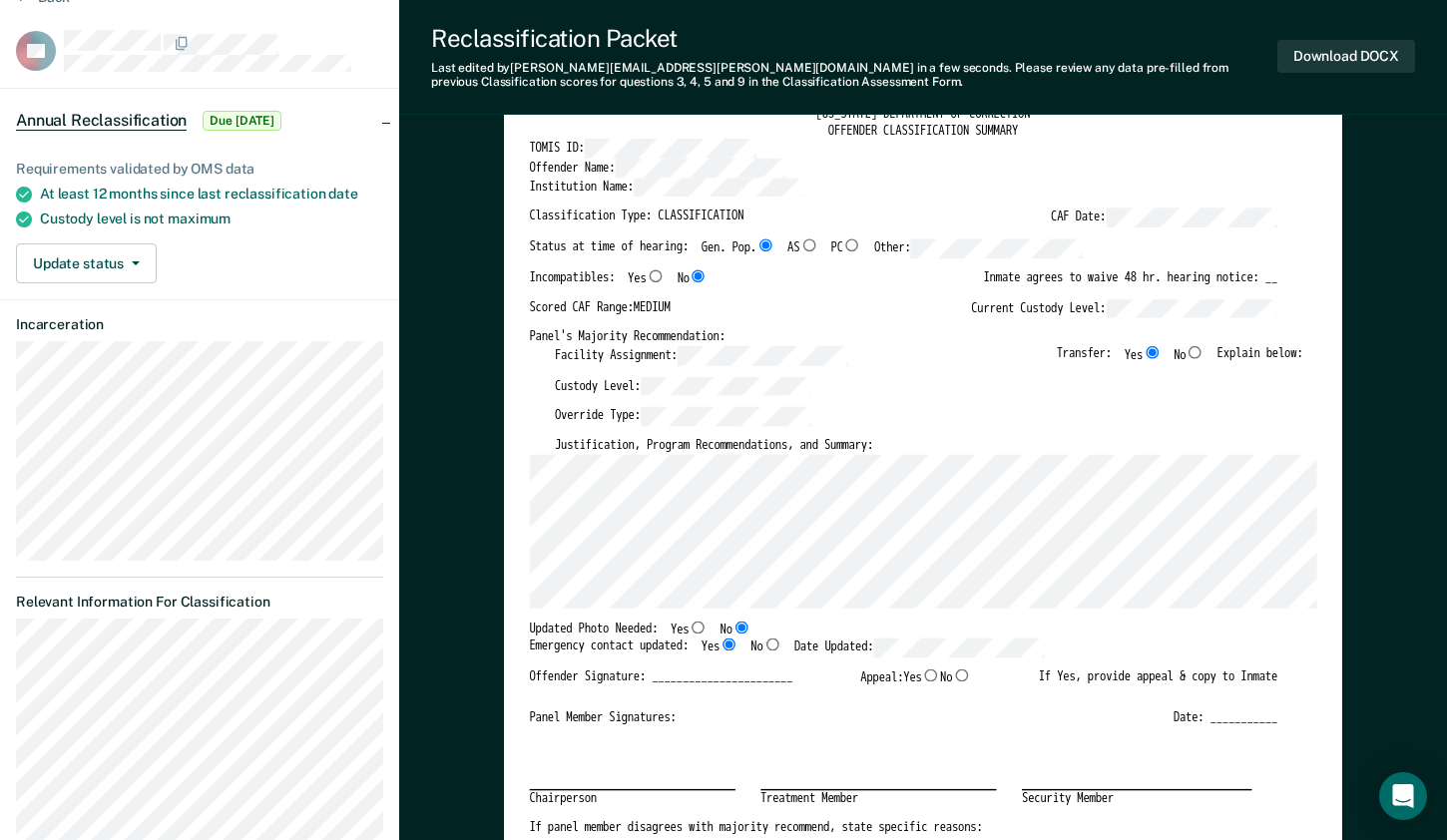type on "x" 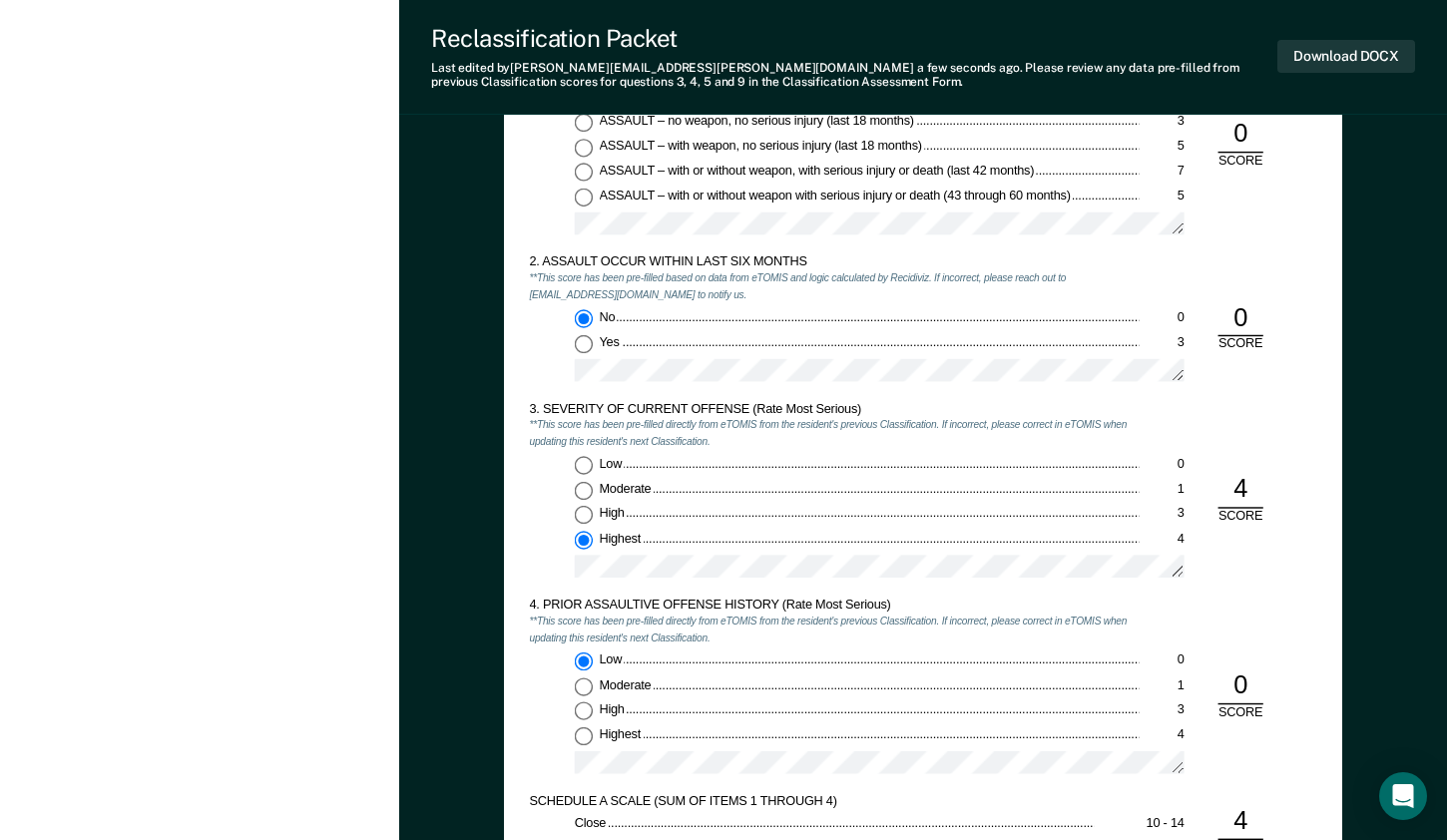 scroll, scrollTop: 1496, scrollLeft: 0, axis: vertical 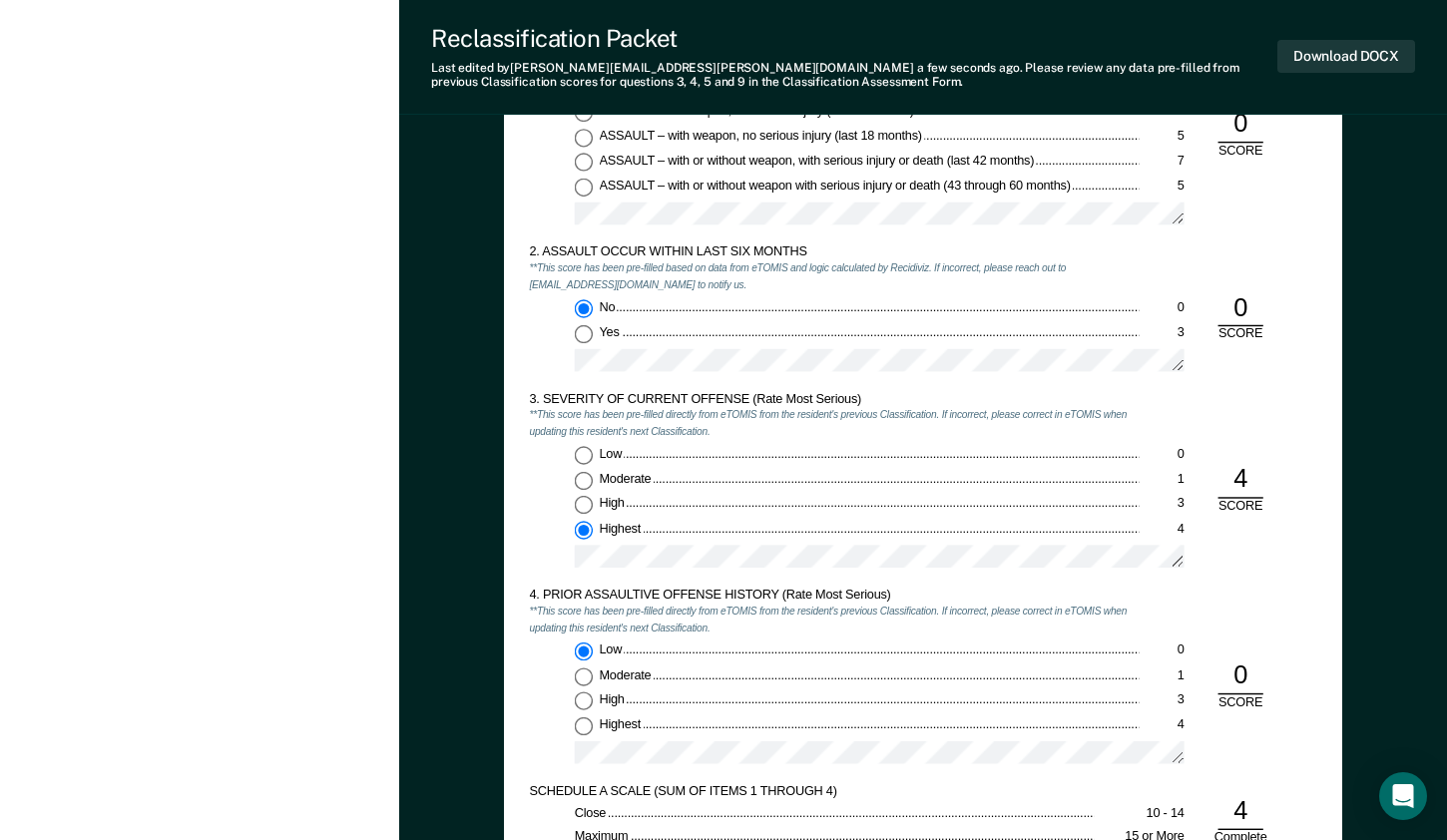 click on "3. SEVERITY OF CURRENT OFFENSE (Rate Most Serious) **This score has been pre-filled directly from eTOMIS from the resident's previous Classification. If incorrect, please correct in eTOMIS when updating this resident's next Classification. Low 0 Moderate 1 High 3 Highest 4 4 SCORE" at bounding box center [922, 488] 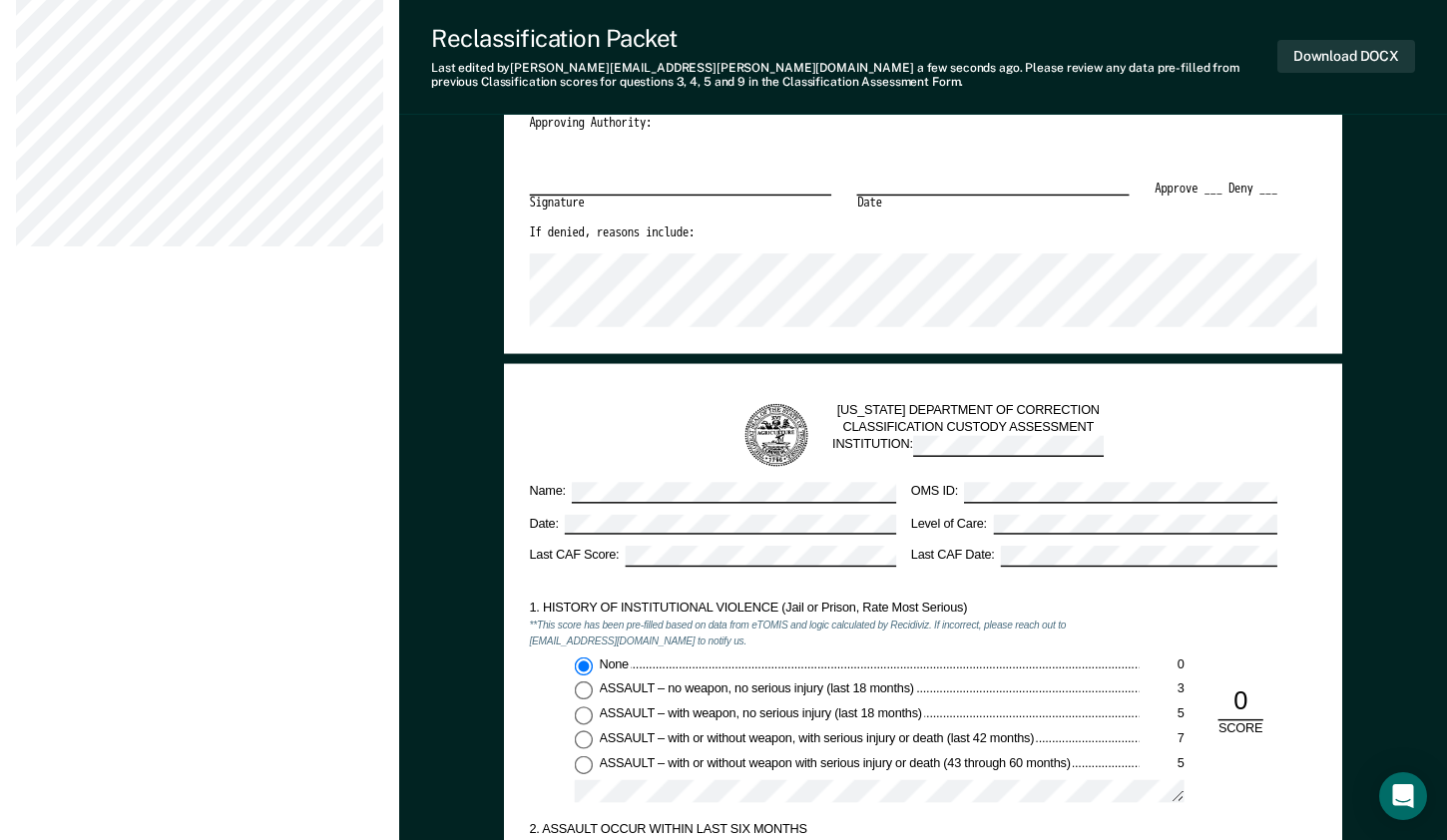 scroll, scrollTop: 1097, scrollLeft: 0, axis: vertical 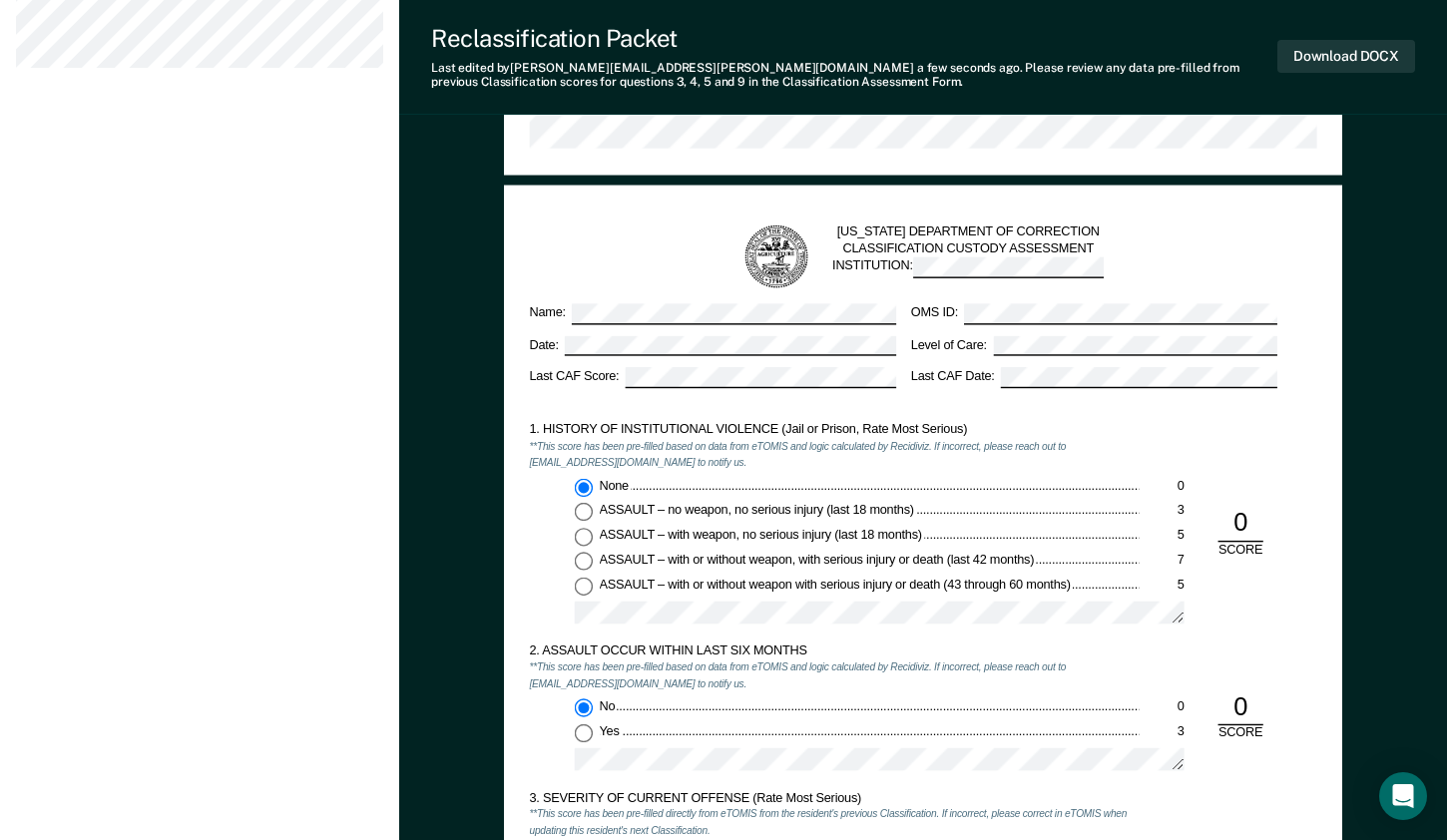 click on "[PERSON_NAME] 1. [PERSON_NAME] Profile How it works Log Out Back RB   Annual Reclassification Due [DATE] Requirements validated by OMS data At least 12 months since last reclassification   date Custody level is not   maximum Update status Mark Pending Incarceration Relevant Information For Classification" at bounding box center (200, 1285) 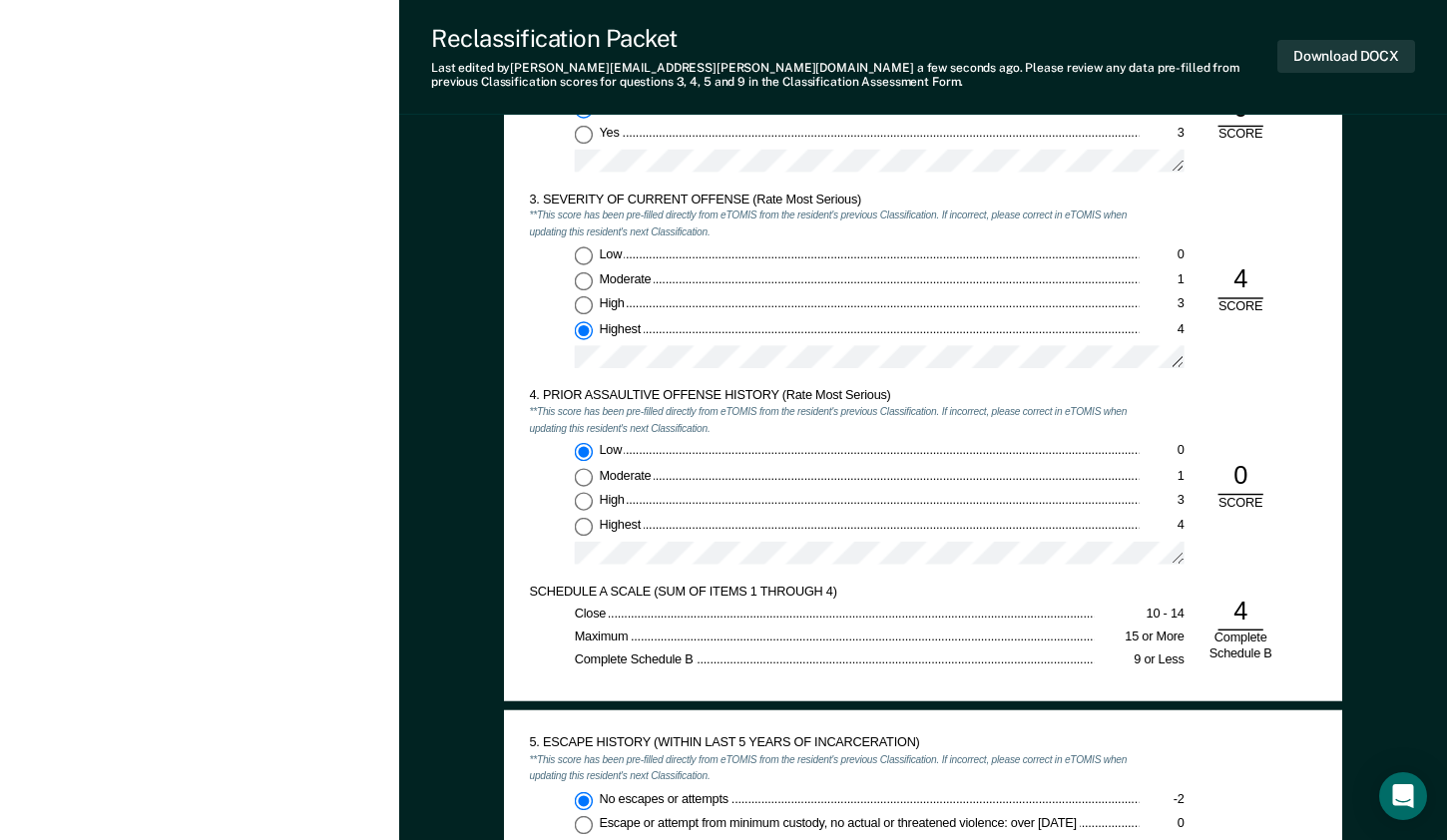 scroll, scrollTop: 1995, scrollLeft: 0, axis: vertical 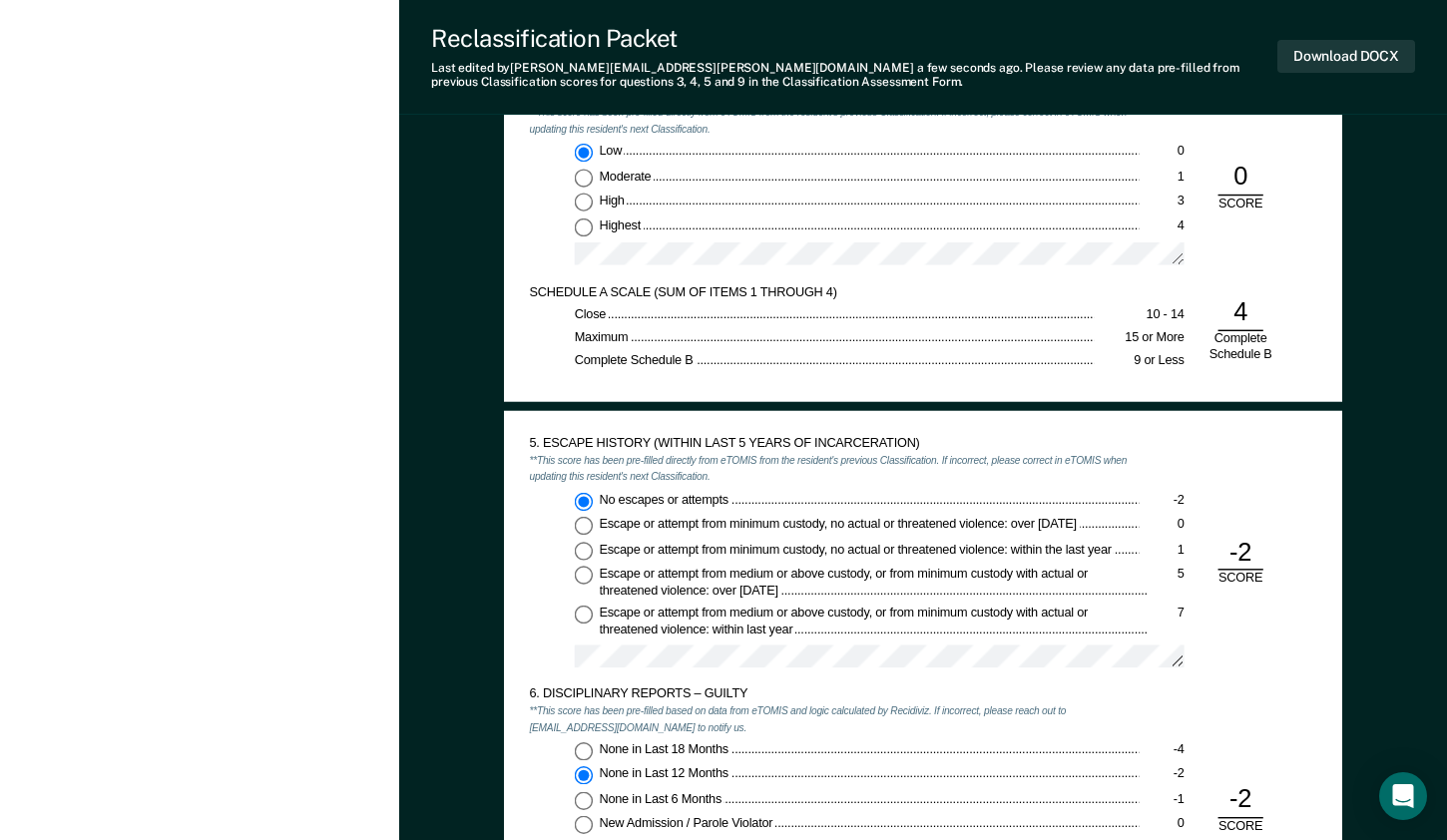click on "[US_STATE] DEPARTMENT OF CORRECTION  CLASSIFICATION CUSTODY ASSESSMENT  INSTITUTION:   Name: OMS ID: Date: Level of Care: Last CAF Score: Last CAF Date: 1. HISTORY OF INSTITUTIONAL VIOLENCE (Jail or Prison, Rate Most Serious) **This score has been pre-filled based on data from eTOMIS and logic calculated by Recidiviz. If incorrect, please reach out to [EMAIL_ADDRESS][DOMAIN_NAME] to notify us. None 0 ASSAULT – no weapon, no serious injury (last 18 months) 3 ASSAULT – with weapon, no serious injury (last 18 months) 5 ASSAULT – with or without weapon, with serious injury or death (last 42 months) 7 ASSAULT – with or without weapon with serious injury or death (43 through 60 months) 5 0 SCORE 2. ASSAULT OCCUR WITHIN LAST SIX MONTHS **This score has been pre-filled based on data from eTOMIS and logic calculated by Recidiviz. If incorrect, please reach out to [EMAIL_ADDRESS][DOMAIN_NAME] to notify us. No 0 Yes 3 0 SCORE 3. SEVERITY OF CURRENT OFFENSE (Rate Most Serious) Low 0 Moderate 1 High 3 Highest 4 4 SCORE Low 0 1" at bounding box center (923, -157) 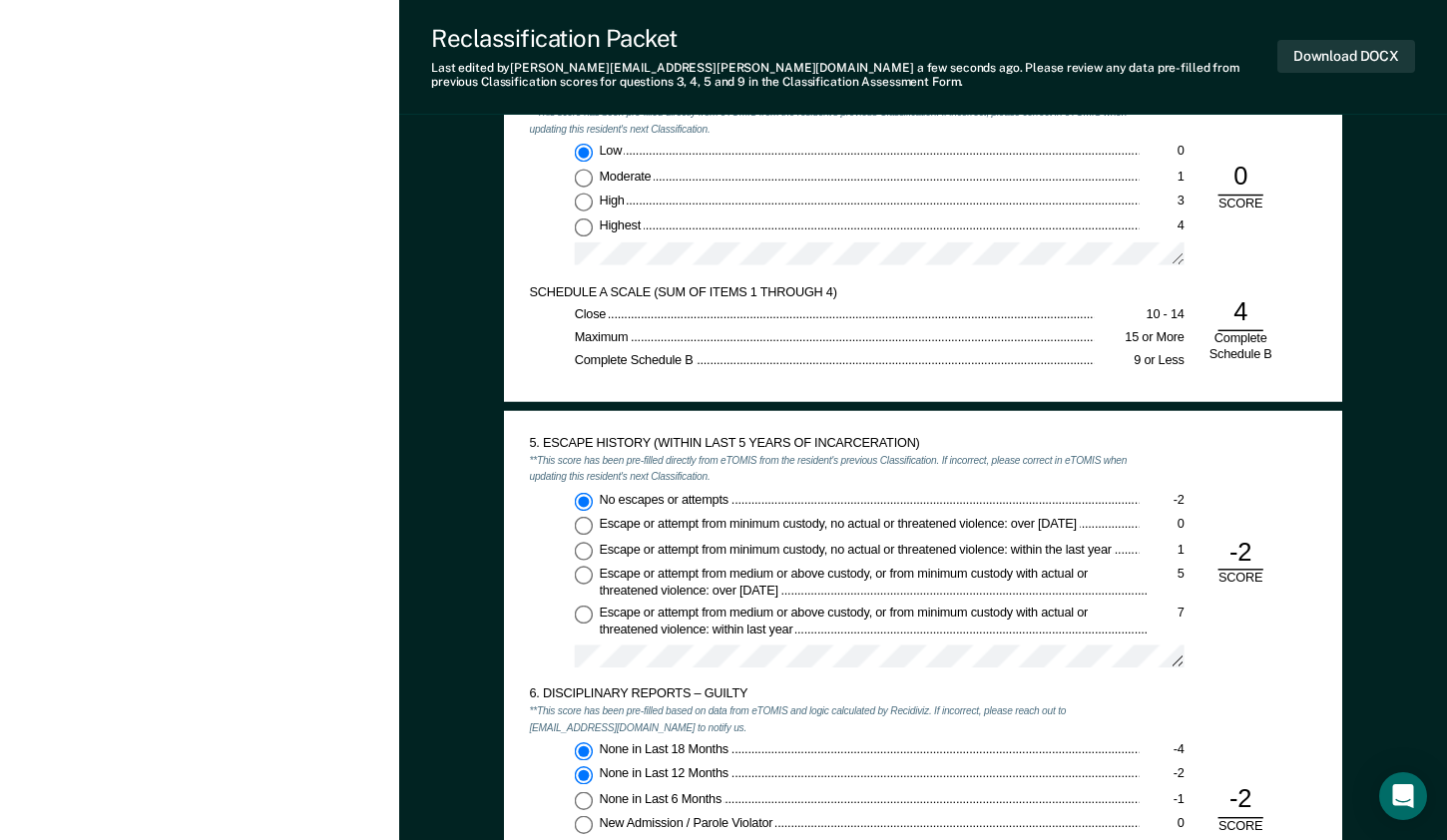 type on "x" 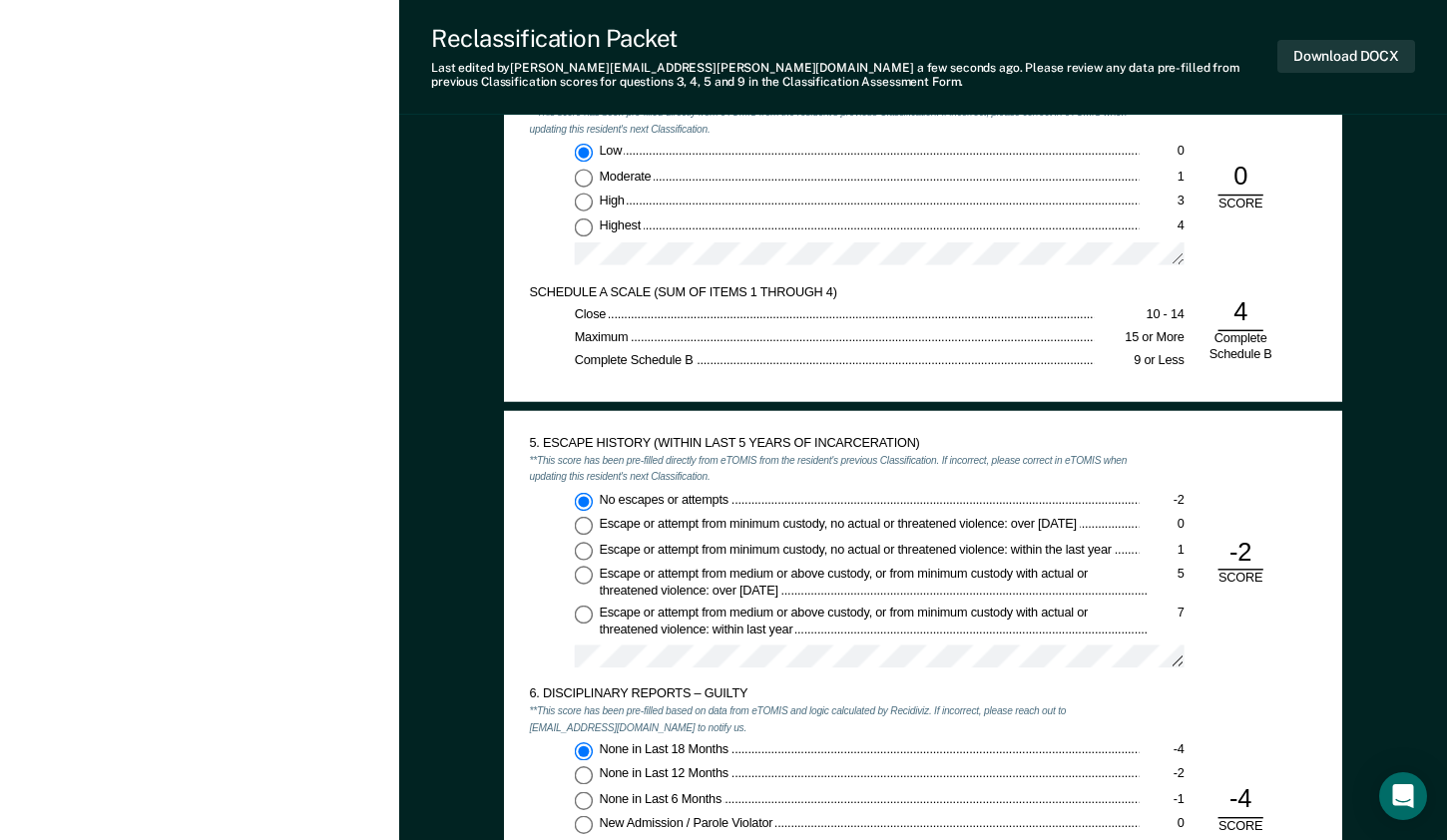 click on "None in Last 12 Months -2" at bounding box center [584, 776] 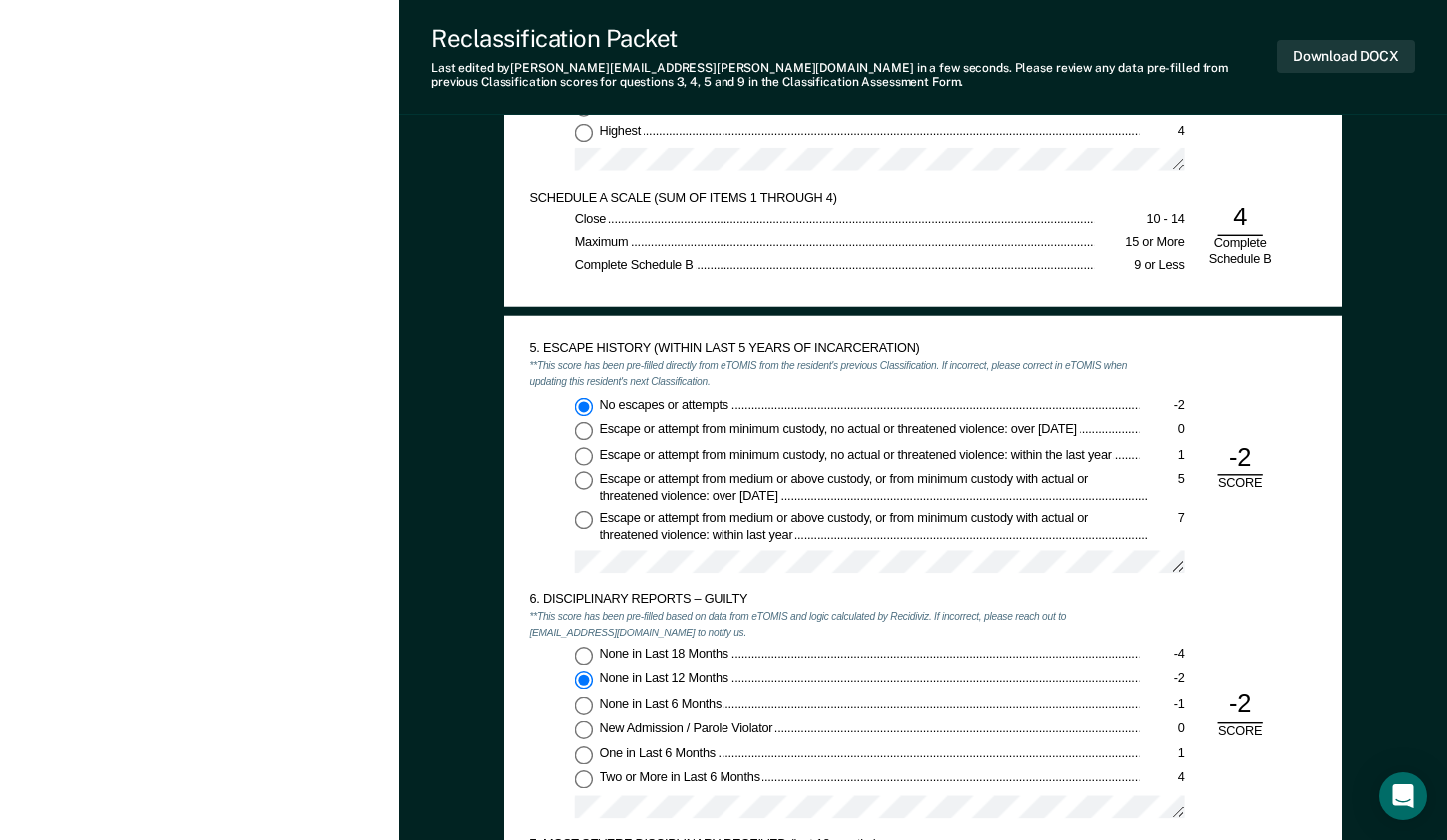 scroll, scrollTop: 2195, scrollLeft: 0, axis: vertical 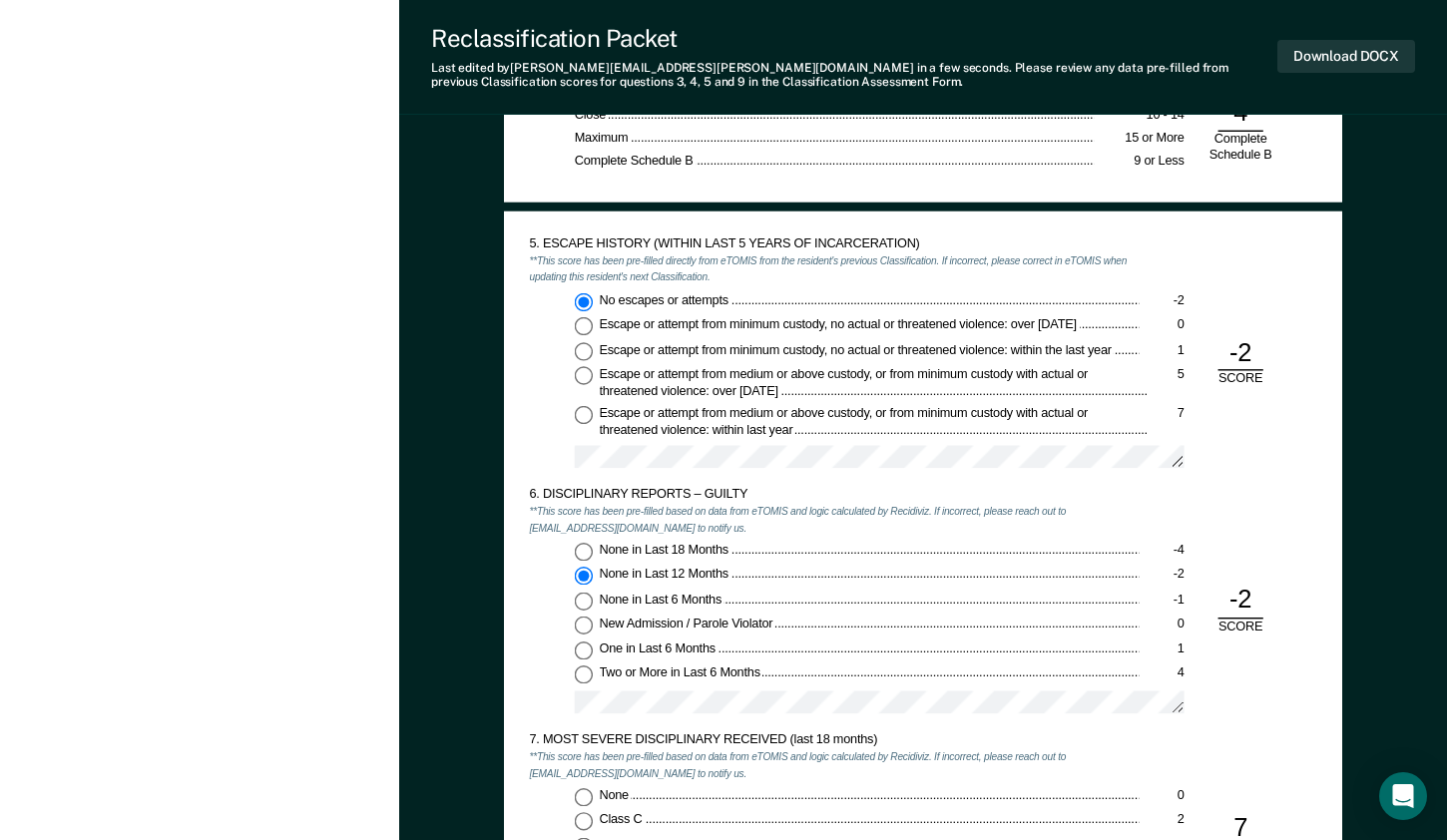 click on "[PERSON_NAME] 1. [PERSON_NAME] Profile How it works Log Out Back RB   Annual Reclassification Due [DATE] Requirements validated by OMS data At least 12 months since last reclassification   date Custody level is not   maximum Update status Mark Pending Incarceration Relevant Information For Classification" at bounding box center [200, 188] 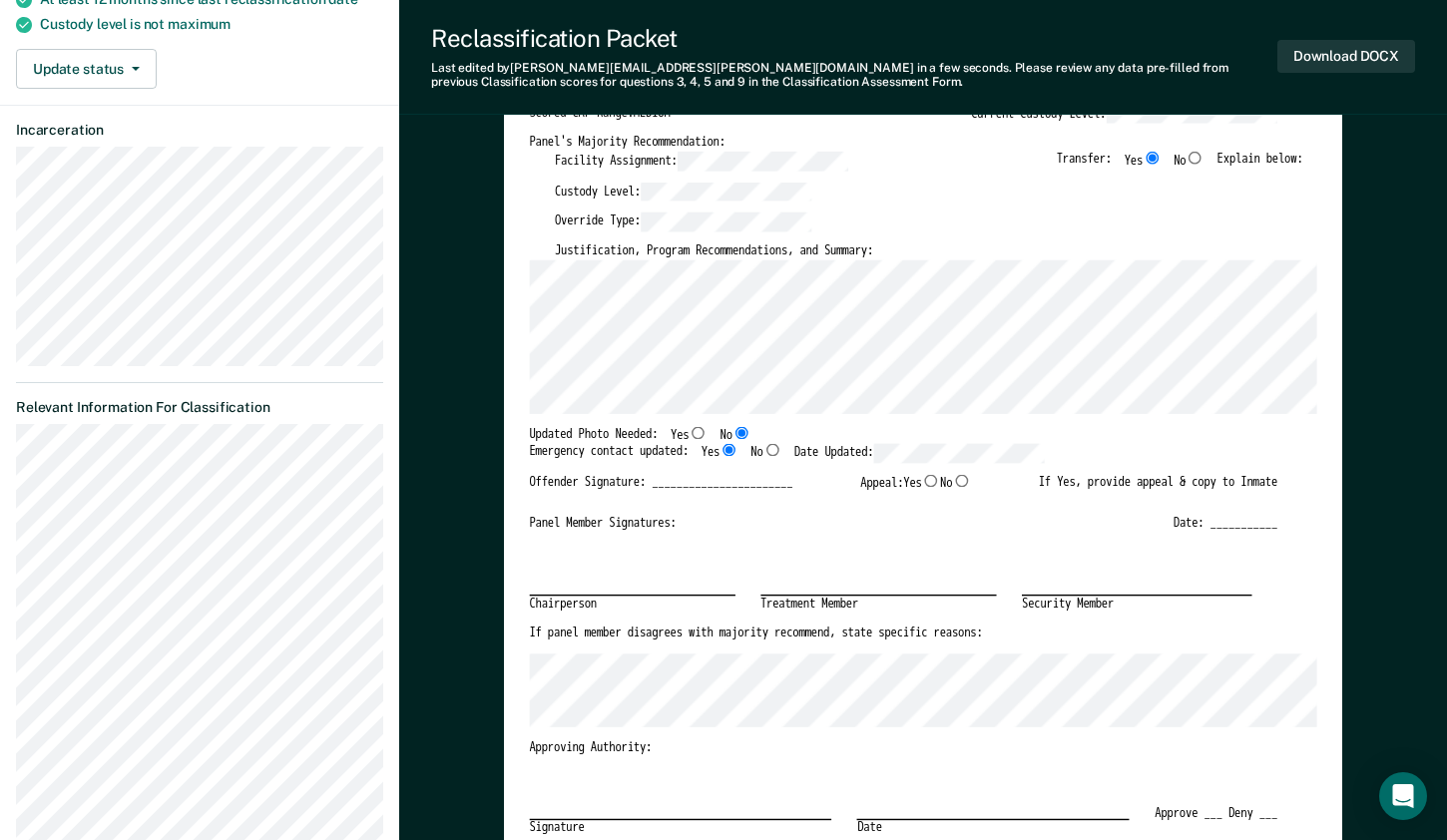 scroll, scrollTop: 299, scrollLeft: 0, axis: vertical 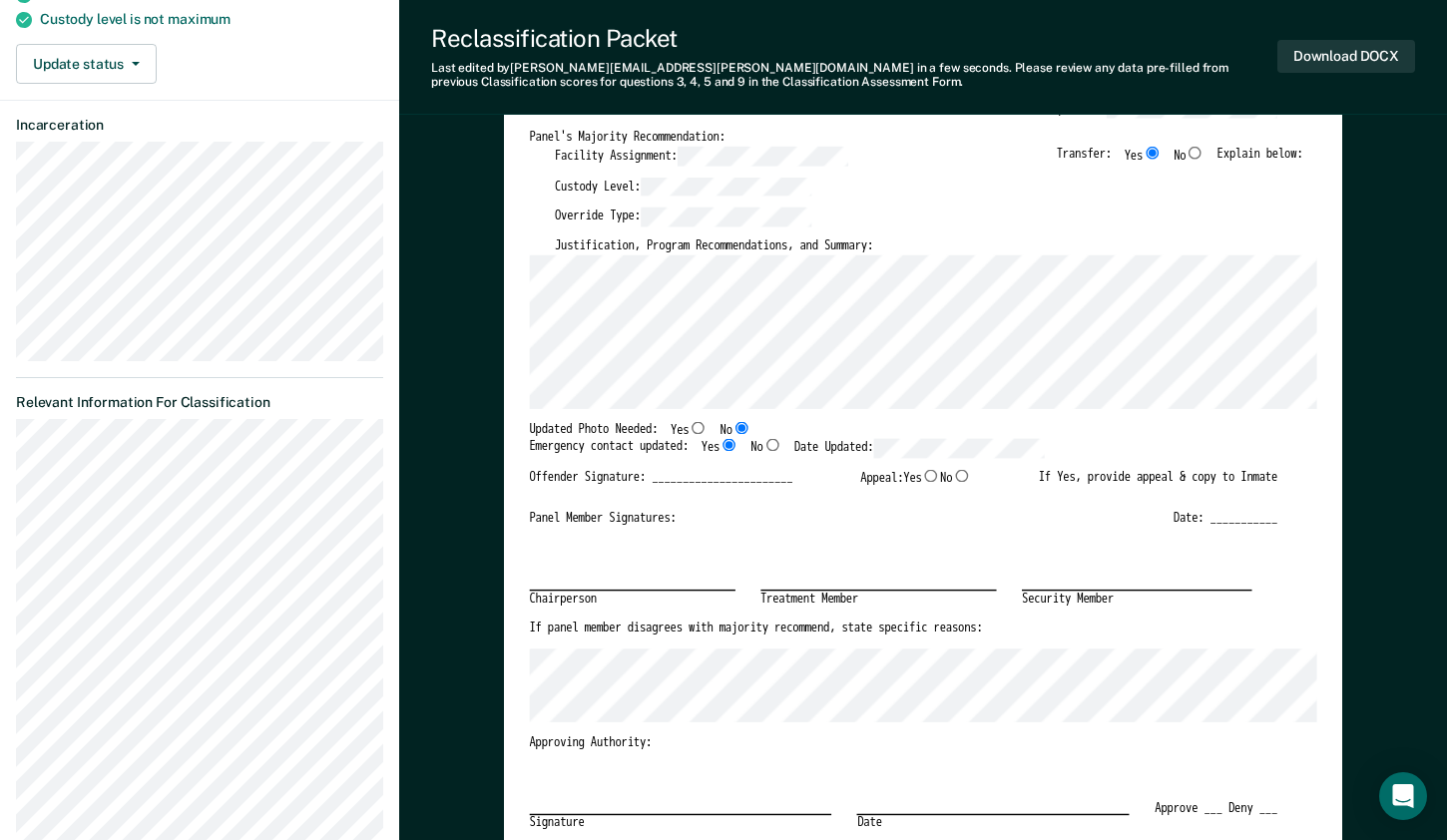 click on "Signature Date Approve ___ Deny ___" at bounding box center (903, 797) 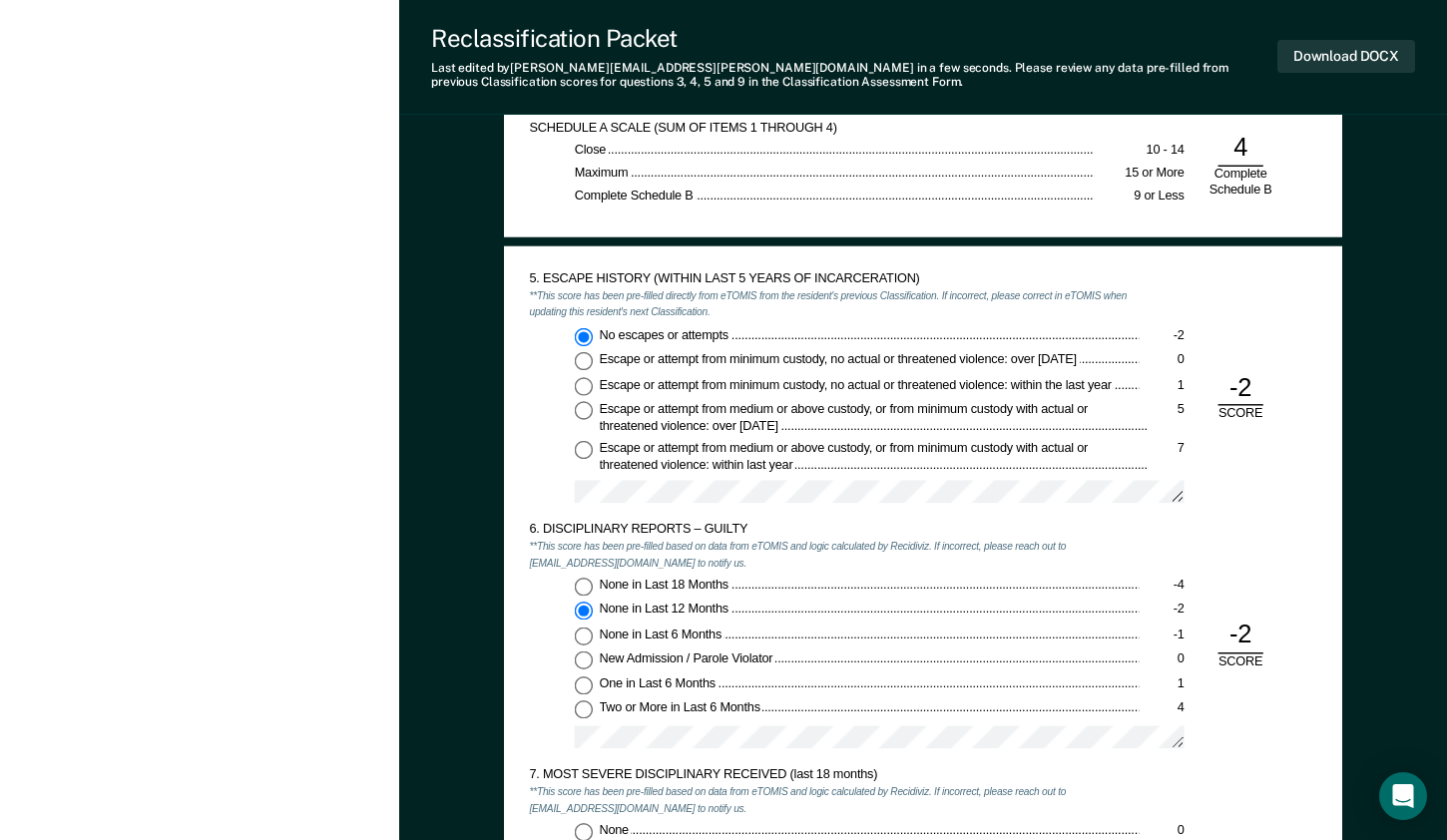 scroll, scrollTop: 2195, scrollLeft: 0, axis: vertical 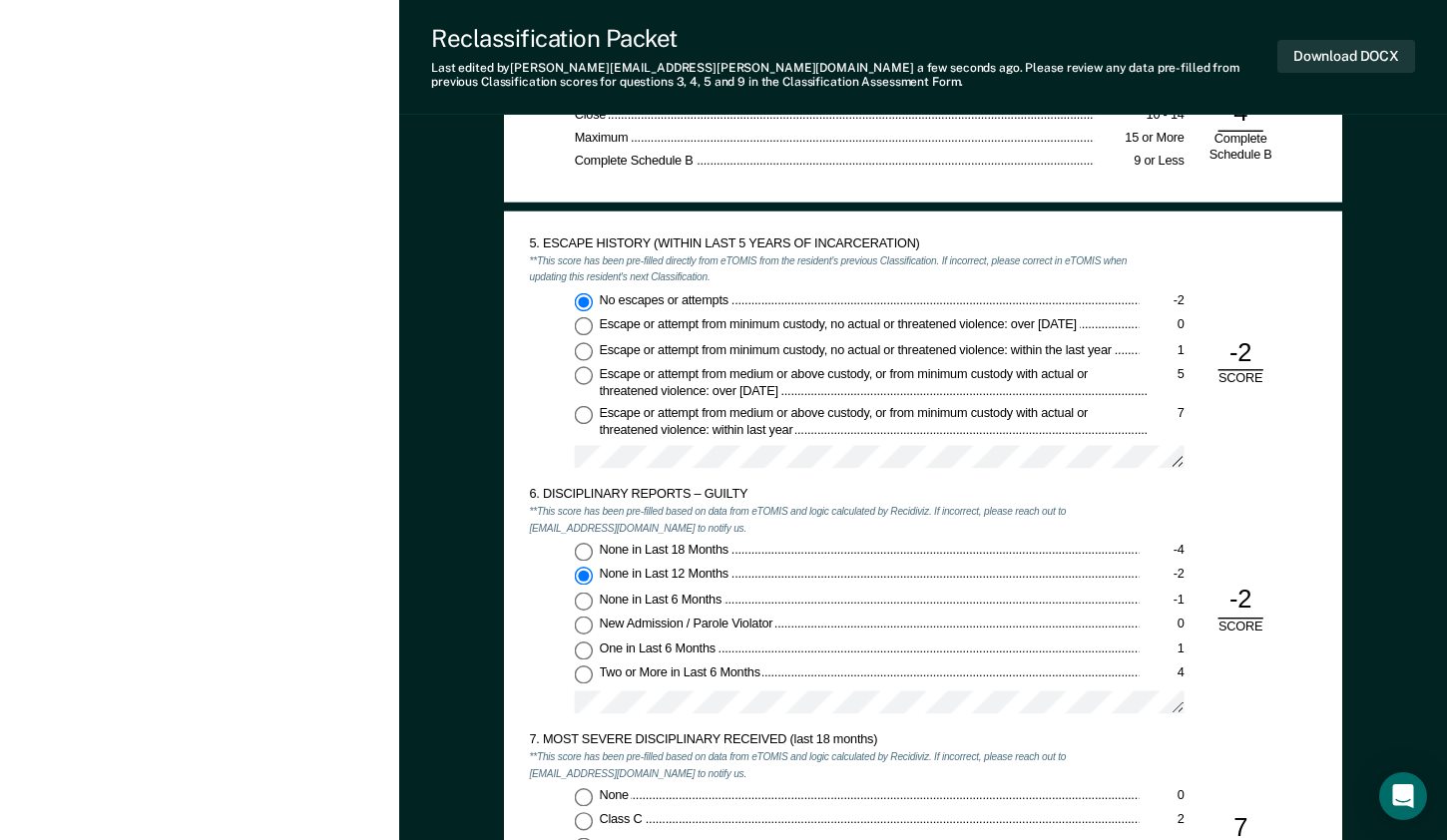 click on "None in Last 18 Months -4 None in Last 12 Months -2 None in Last 6 Months -1 New Admission / Parole Violator 0 One in Last 6 Months 1 Two or More in Last 6 Months 4" at bounding box center (833, 634) 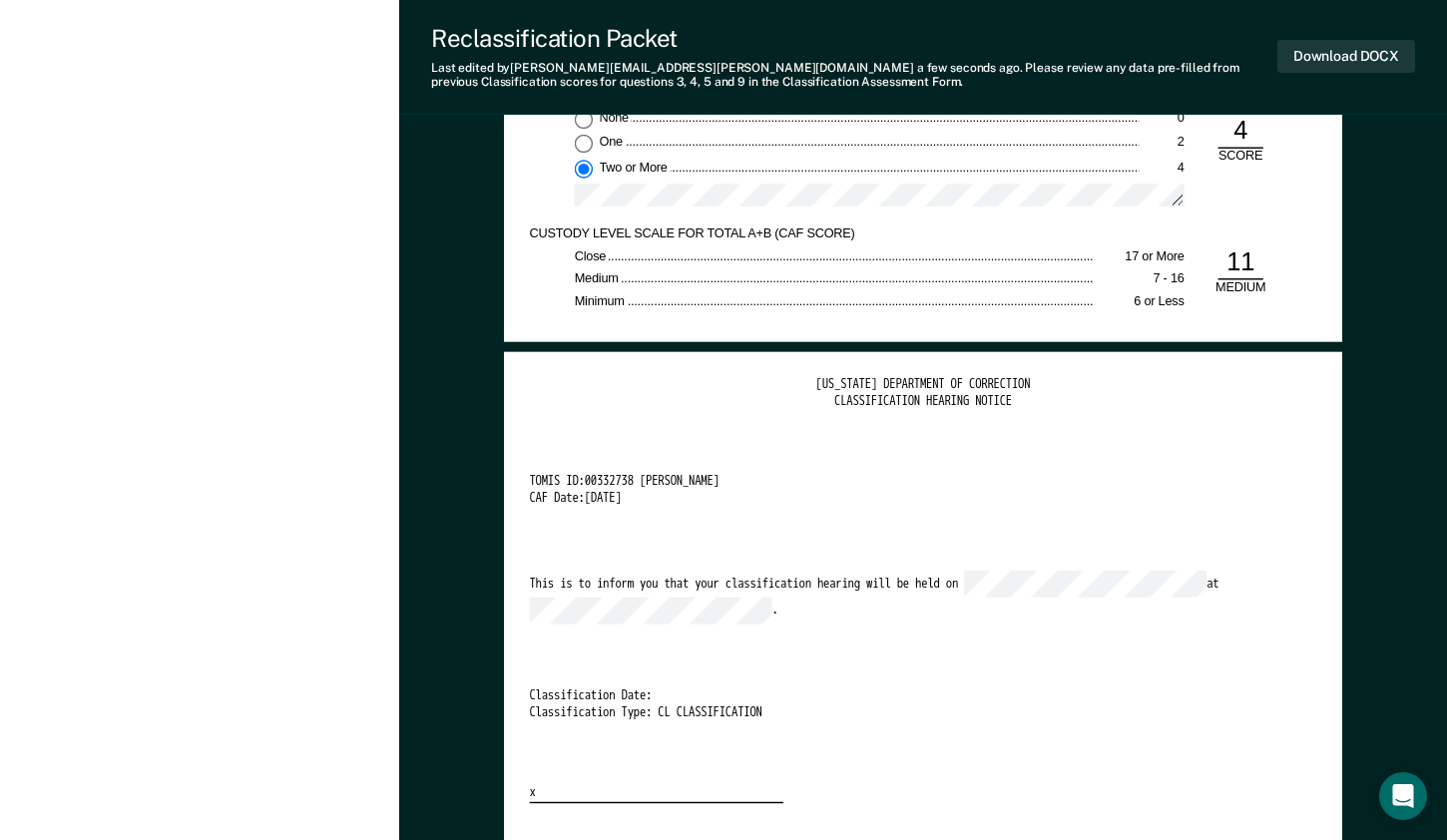 scroll, scrollTop: 3292, scrollLeft: 0, axis: vertical 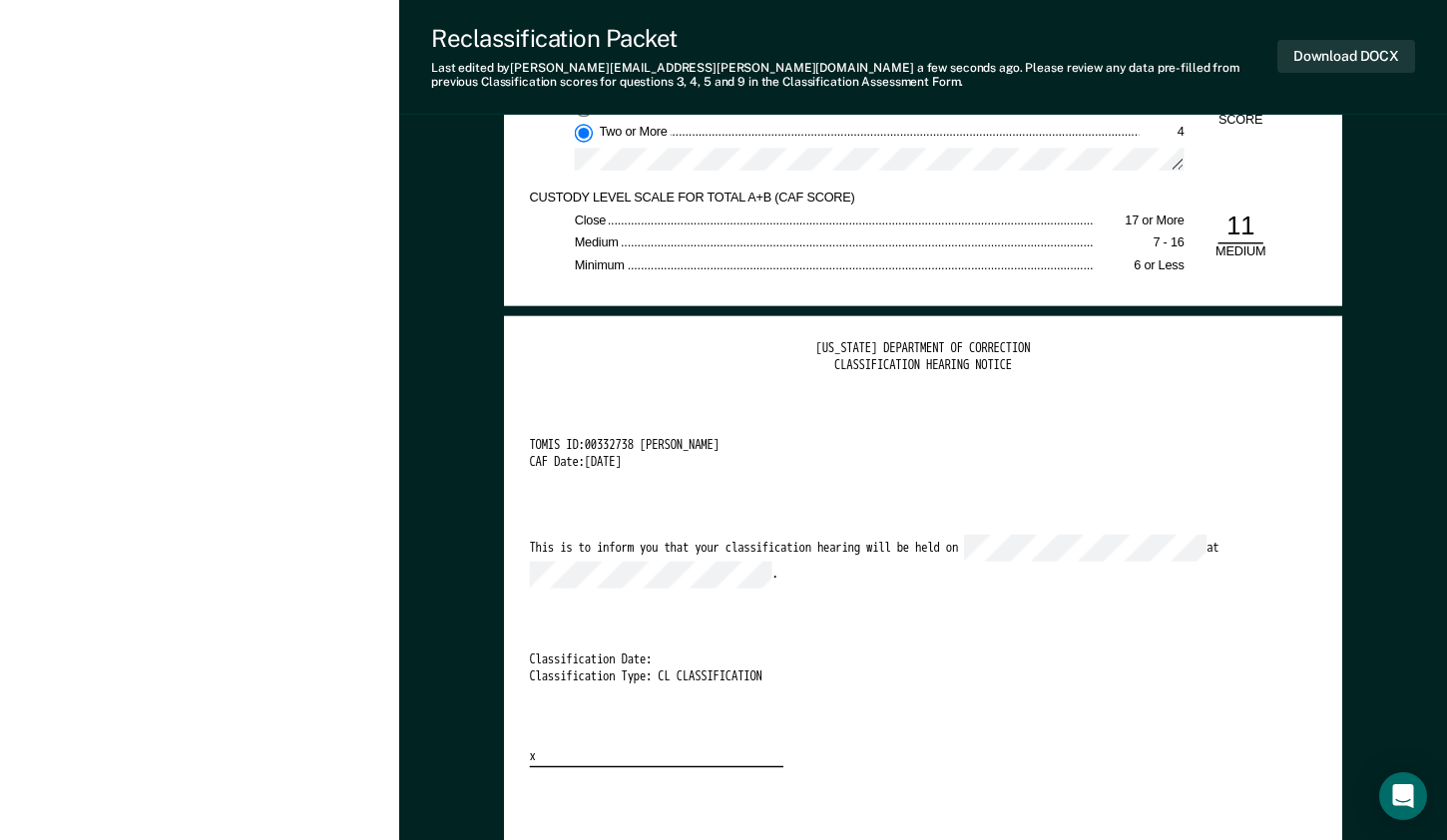 click on "[US_STATE] DEPARTMENT OF CORRECTION CLASSIFICATION HEARING NOTICE TOMIS ID:  00332738   [PERSON_NAME] CAF Date:  [DATE] This is to inform you that your classification hearing will be held on    at   . Classification Date: Classification Type: CL CLASSIFICATION x" at bounding box center (922, 555) 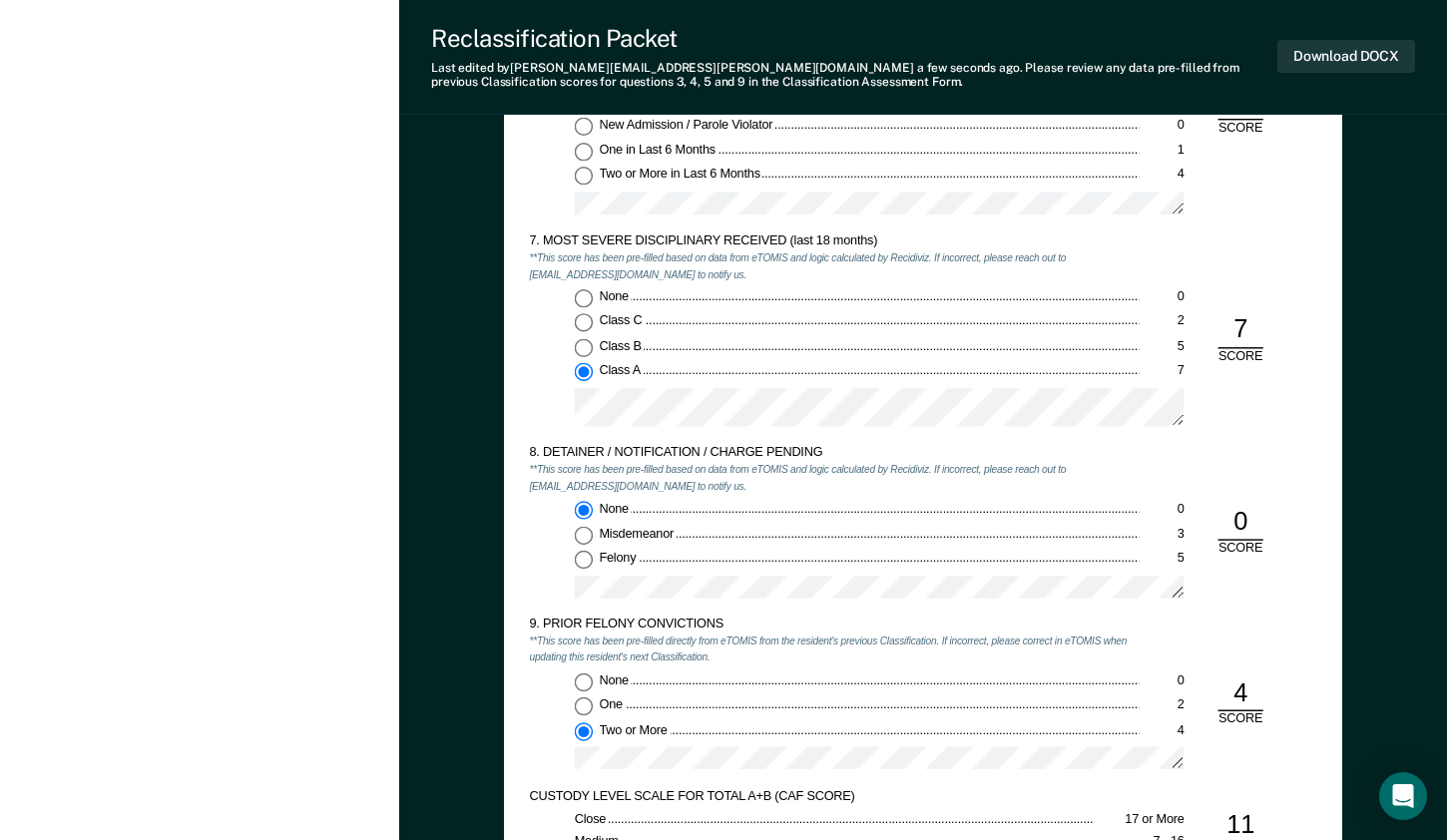 scroll, scrollTop: 2494, scrollLeft: 0, axis: vertical 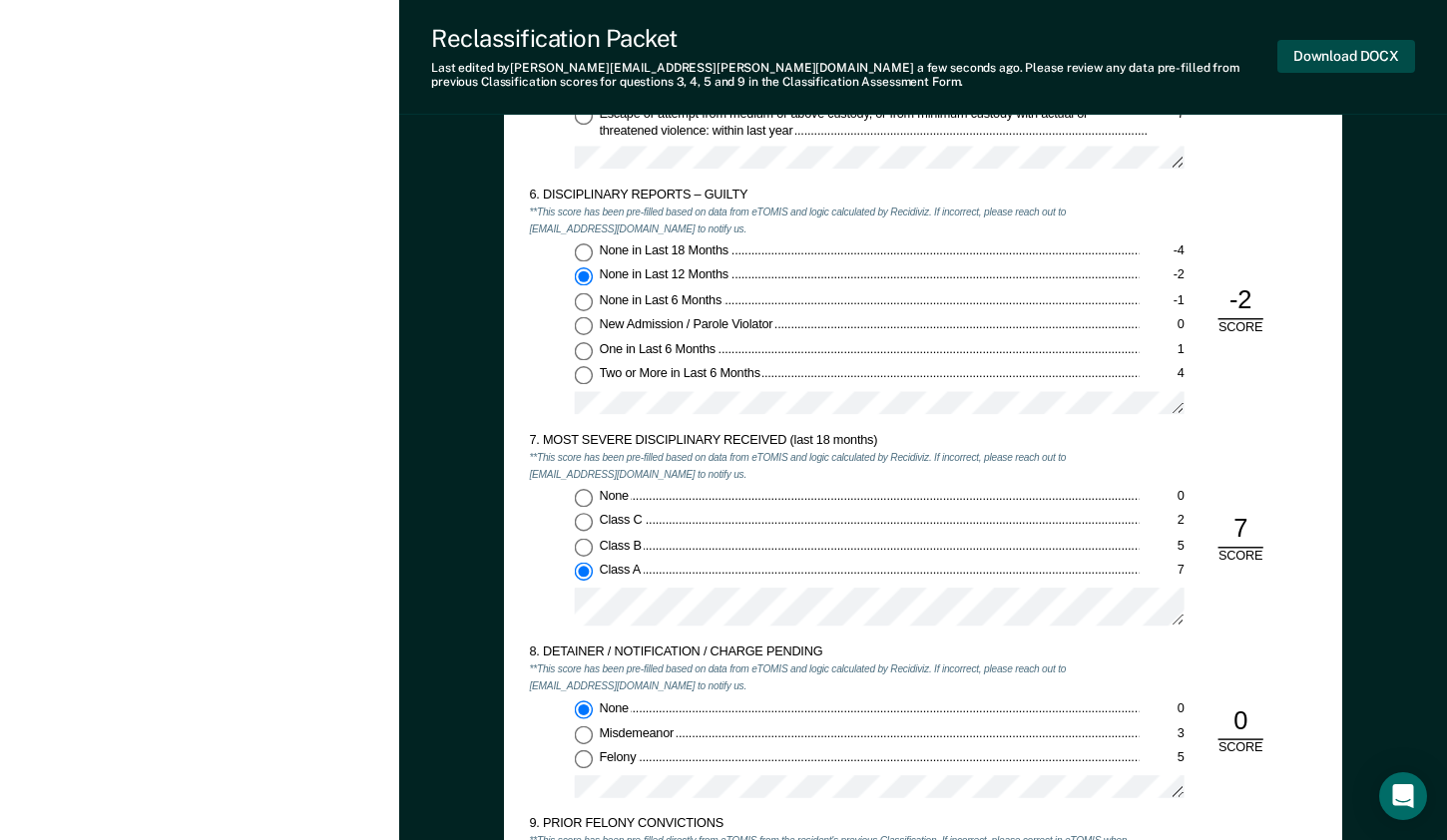 click on "Download DOCX" at bounding box center [1346, 56] 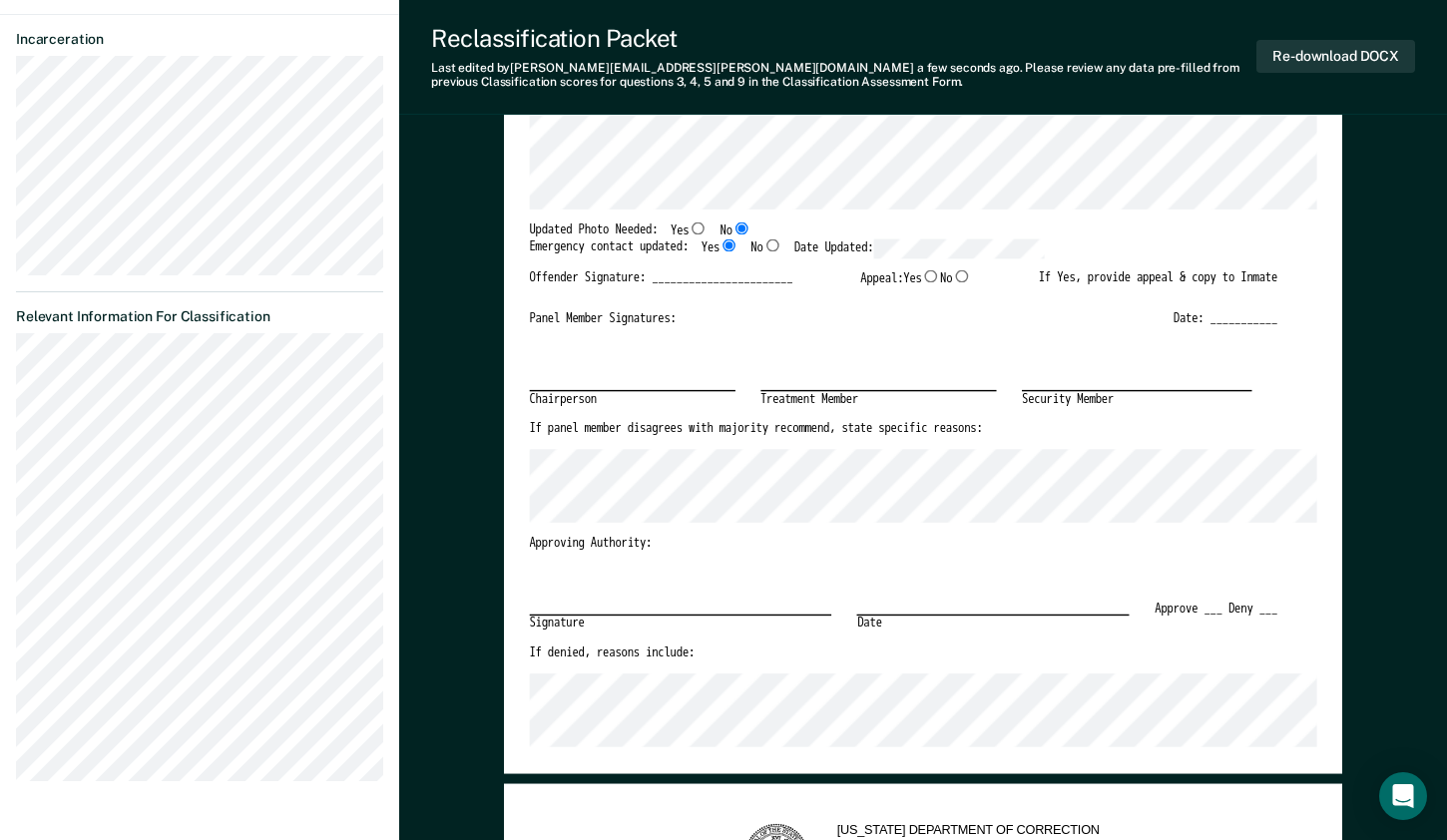 scroll, scrollTop: 100, scrollLeft: 0, axis: vertical 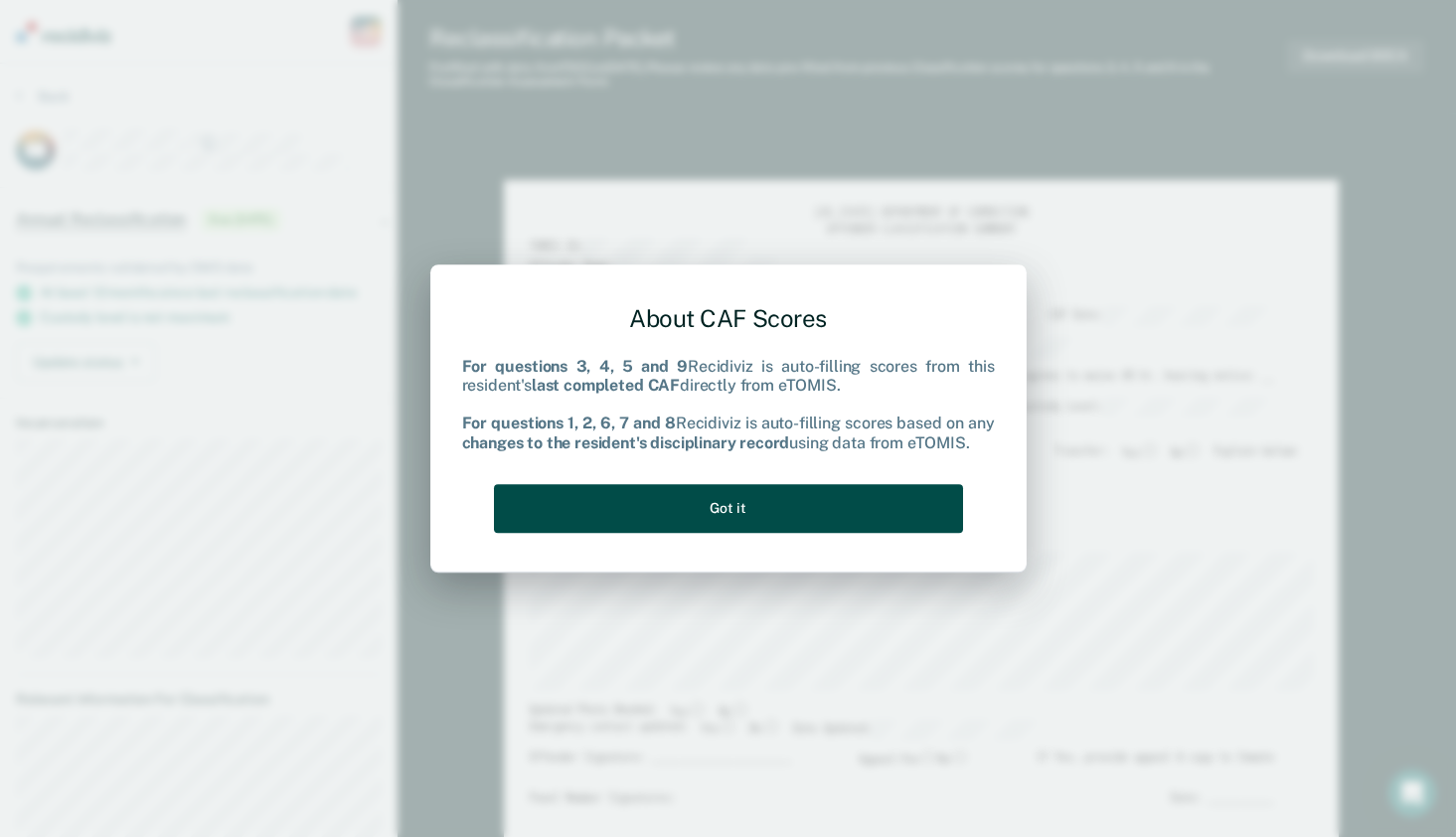 click on "Got it" at bounding box center (728, 508) 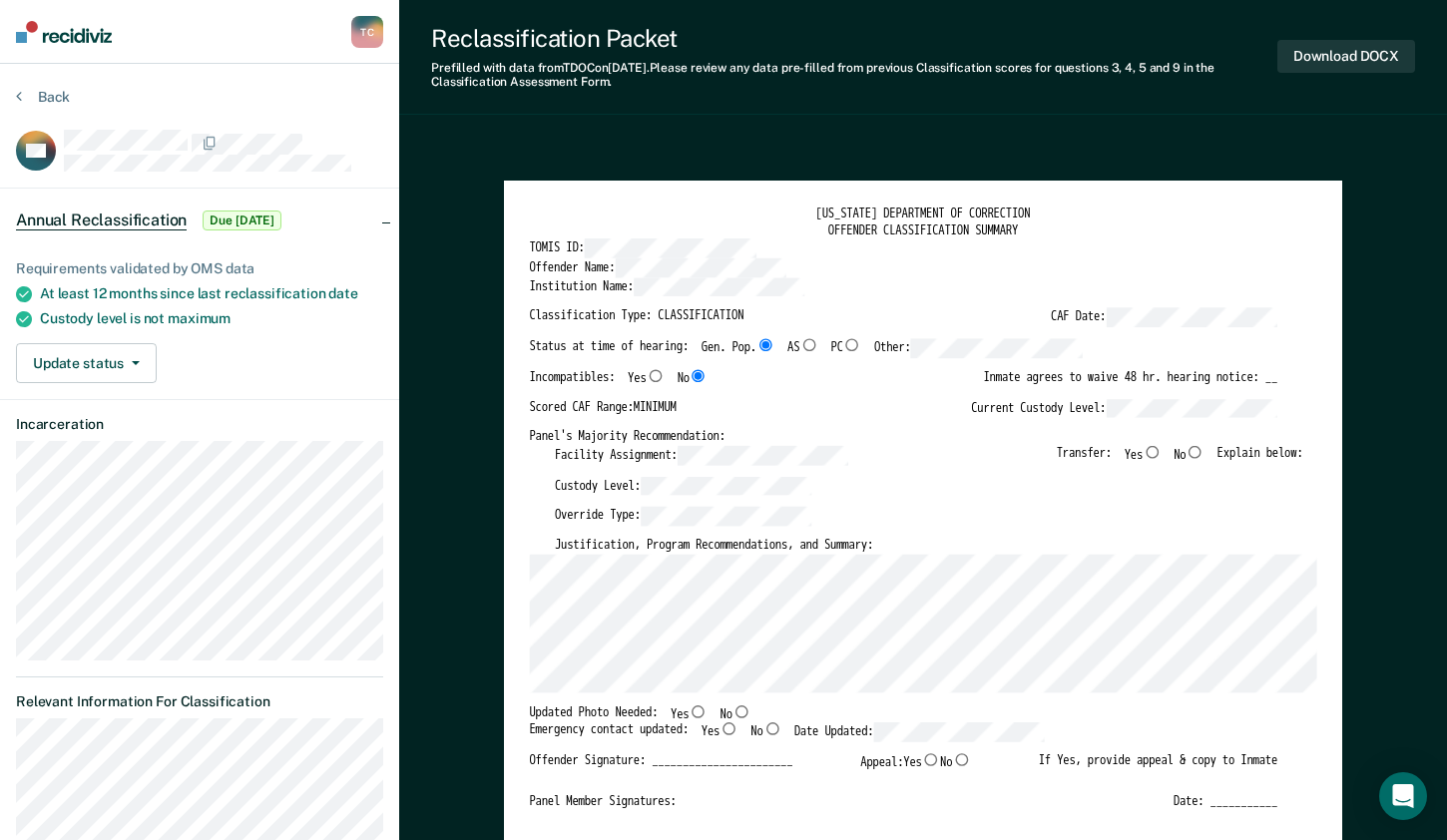 click on "Custody Level:" at bounding box center [929, 491] 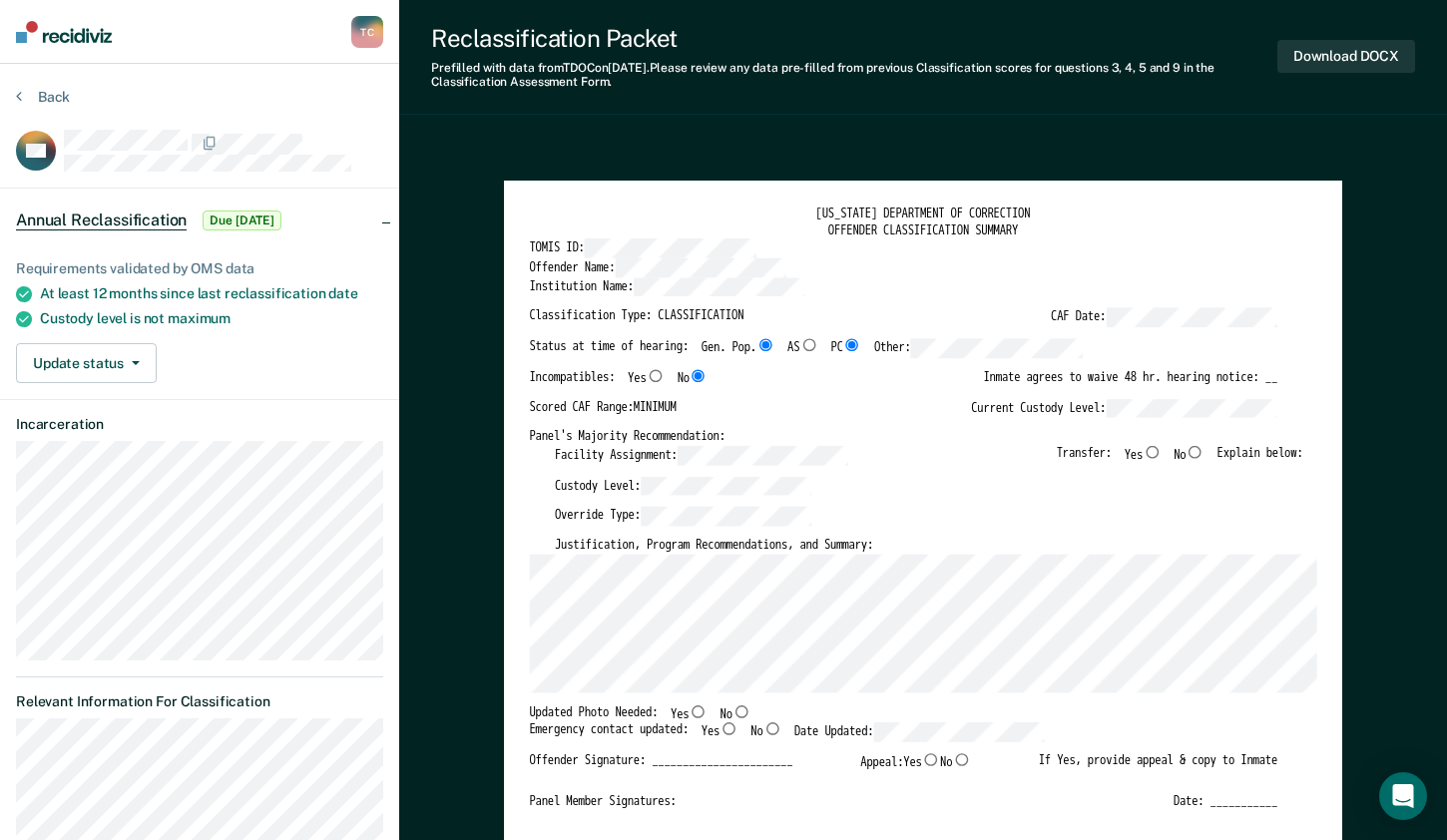 type on "x" 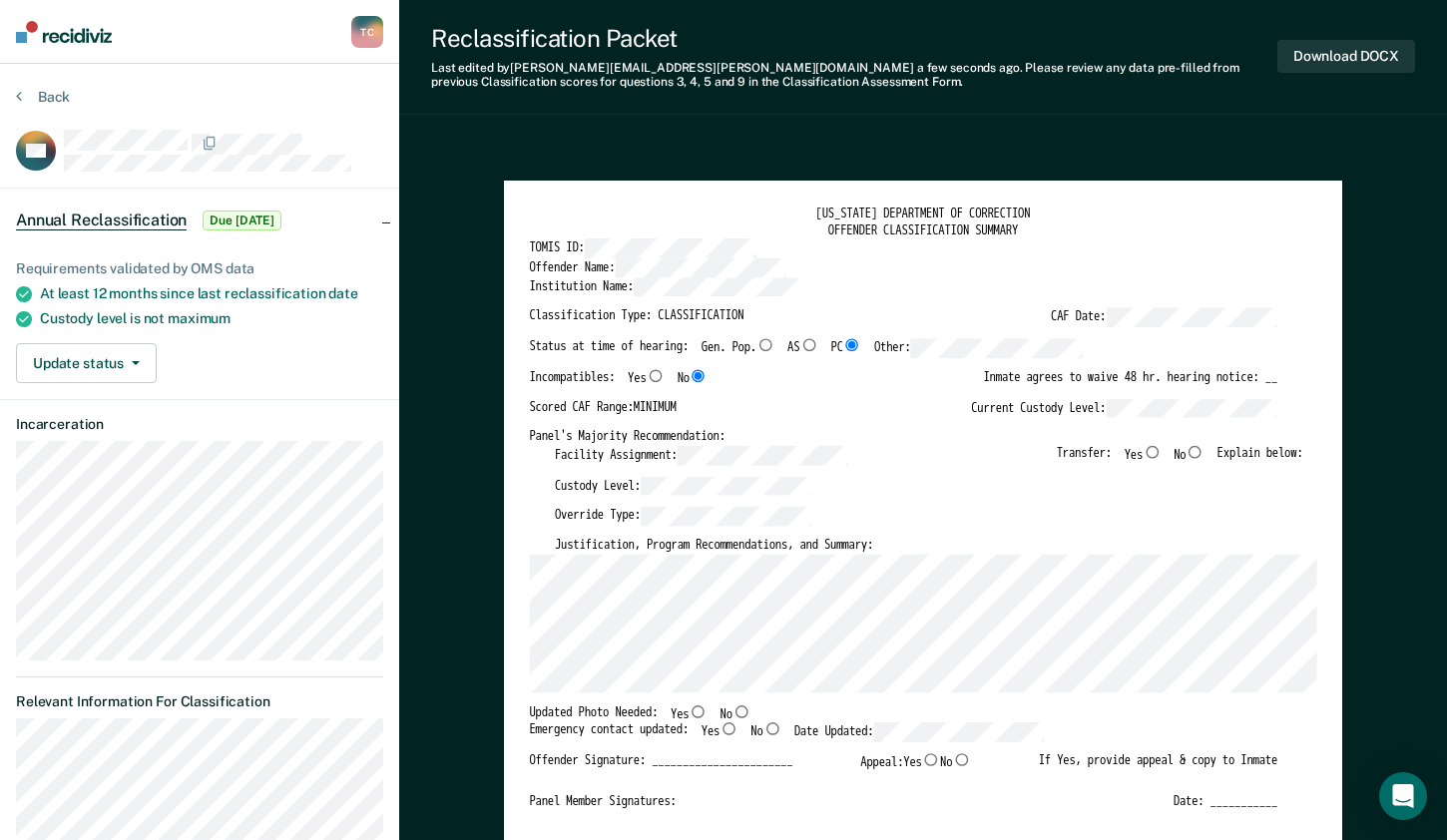 click on "Yes" at bounding box center (1152, 451) 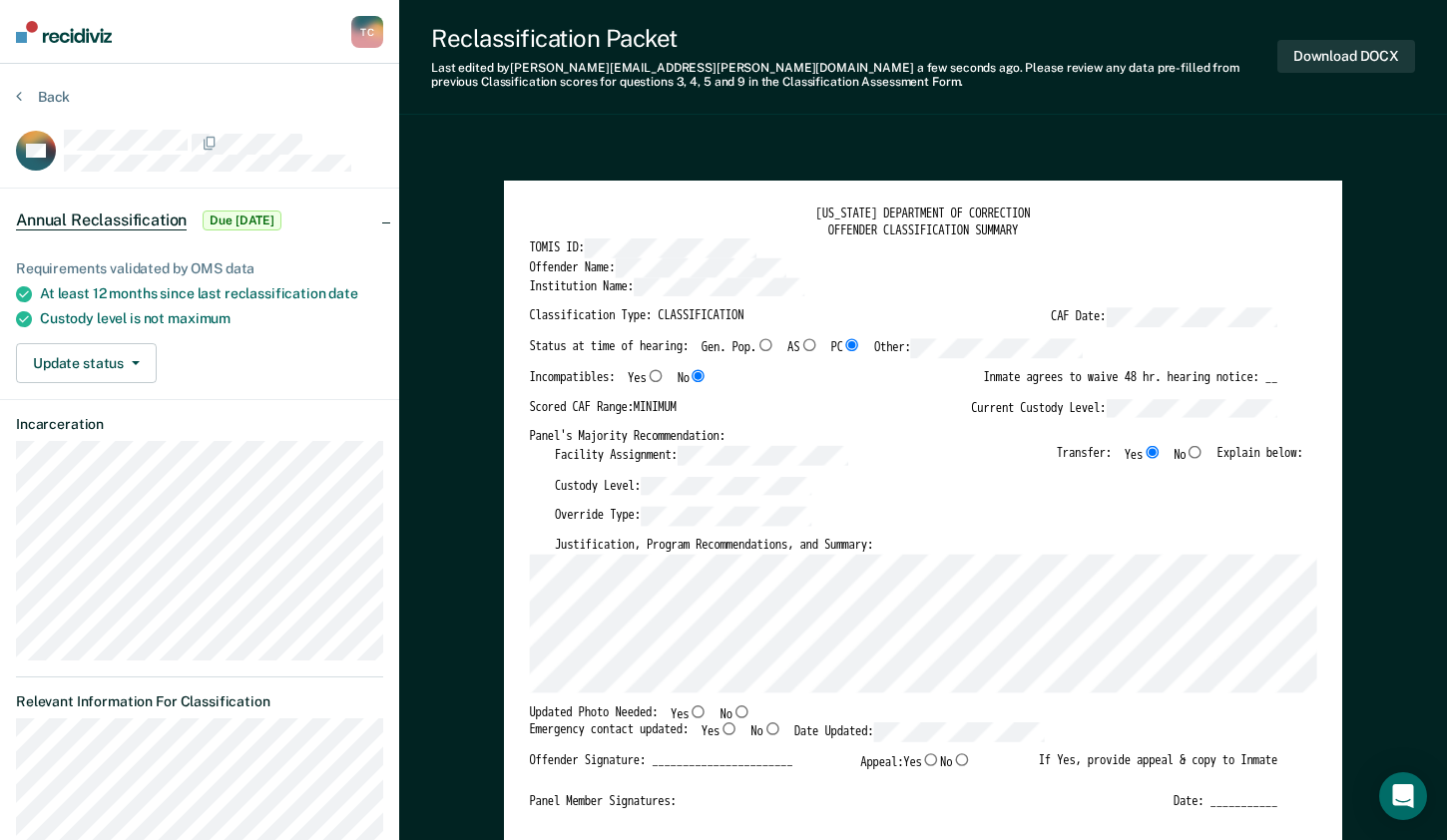 type on "x" 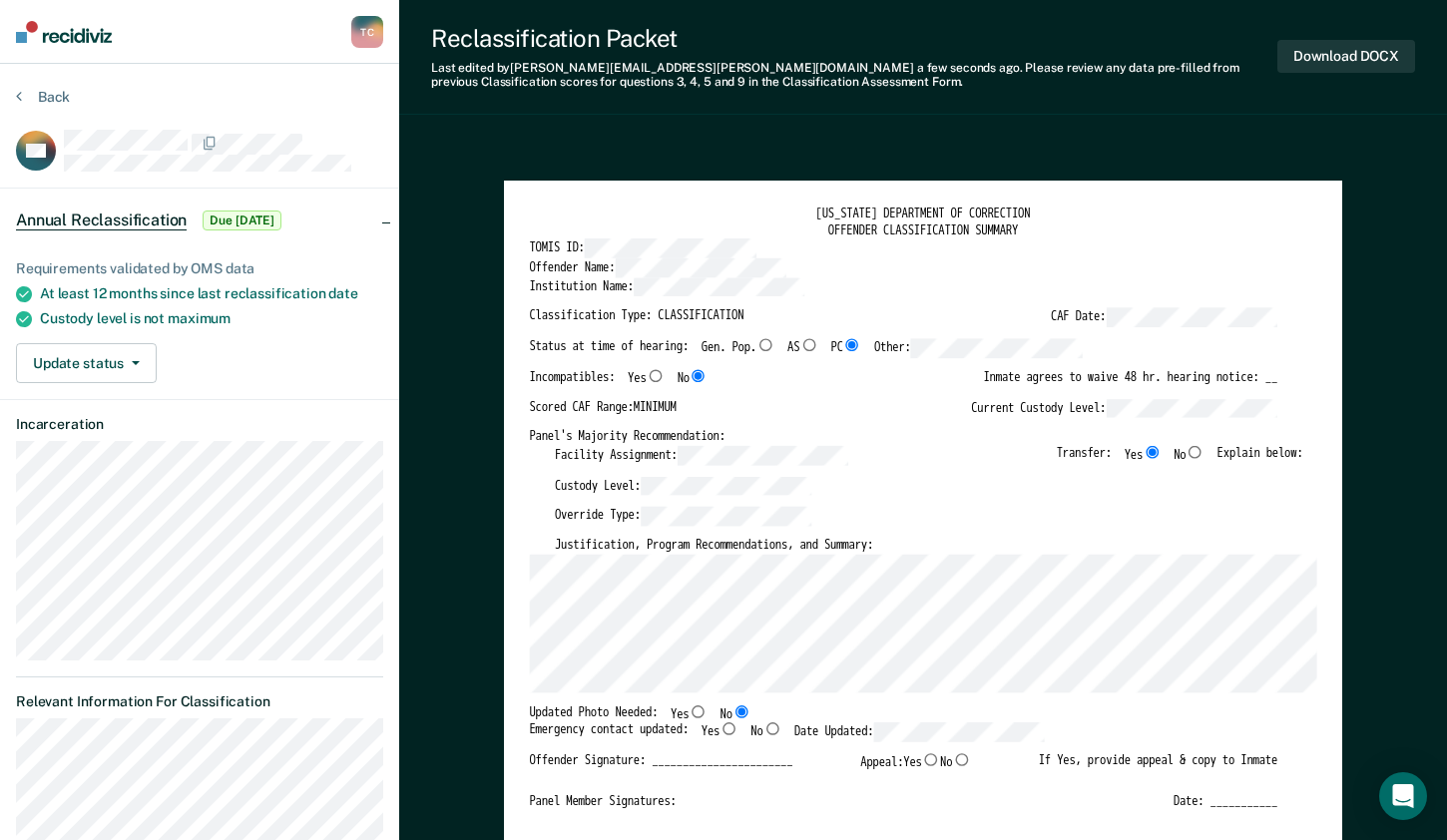 type on "x" 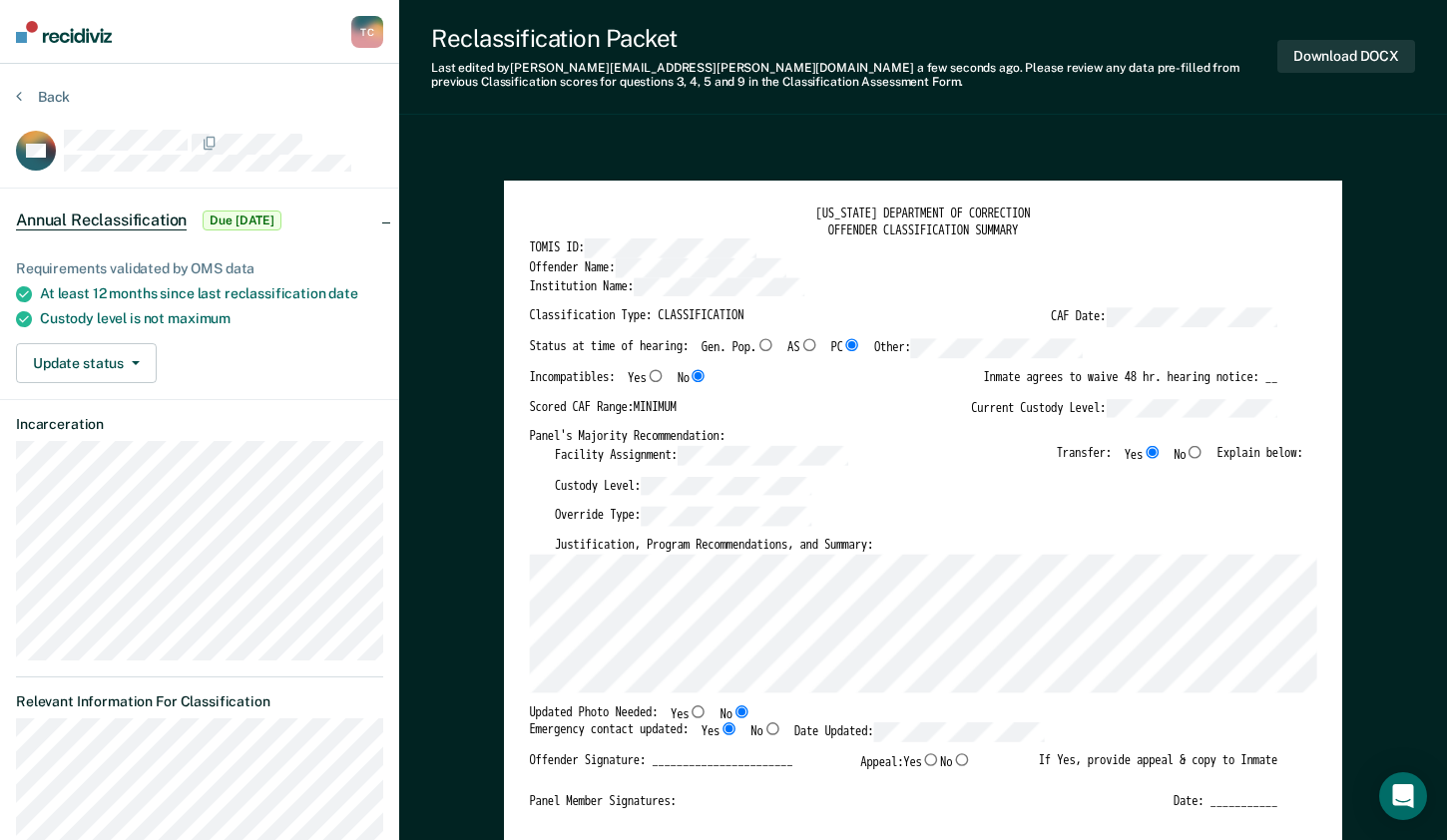 type on "x" 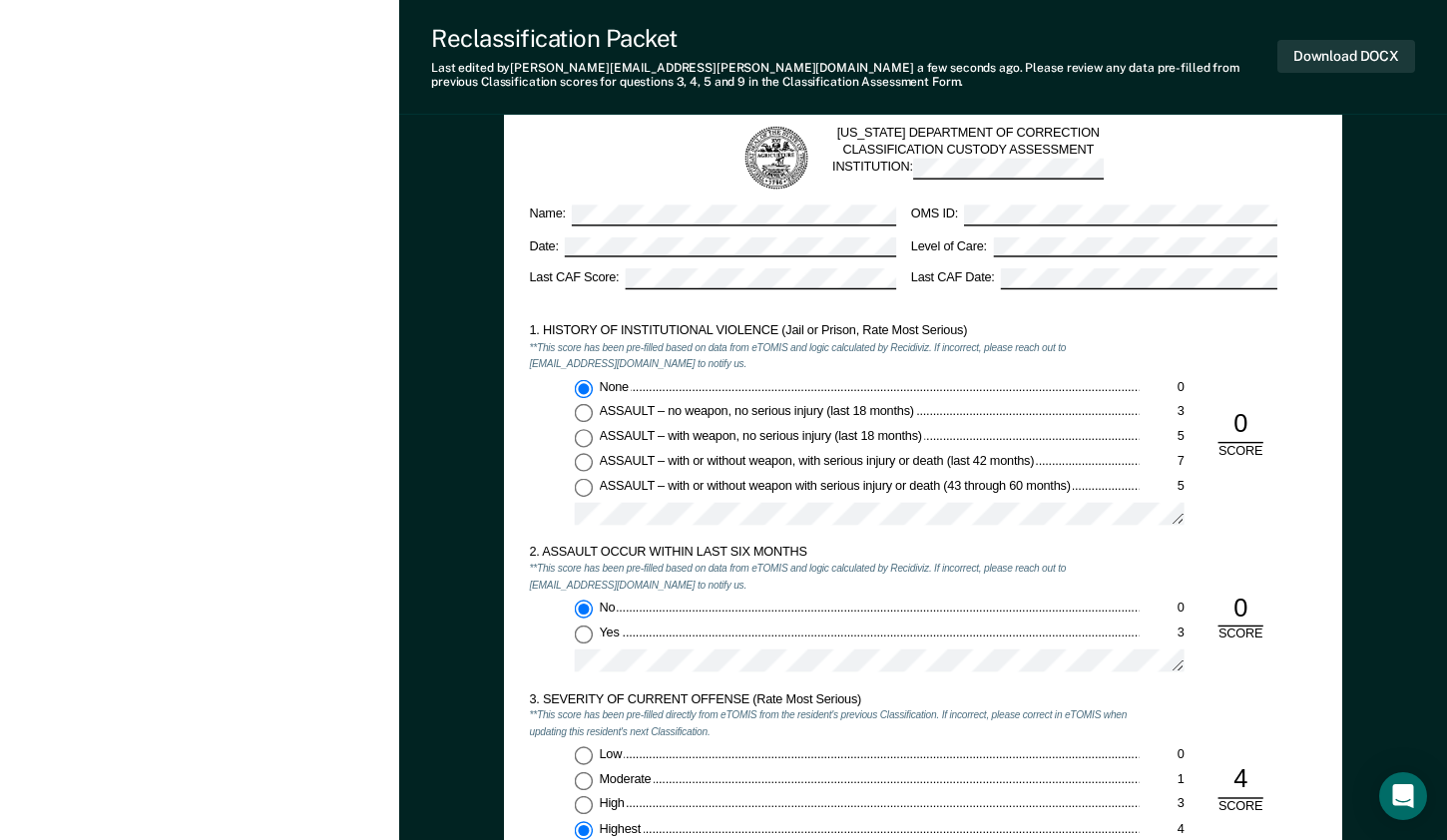 scroll, scrollTop: 1197, scrollLeft: 0, axis: vertical 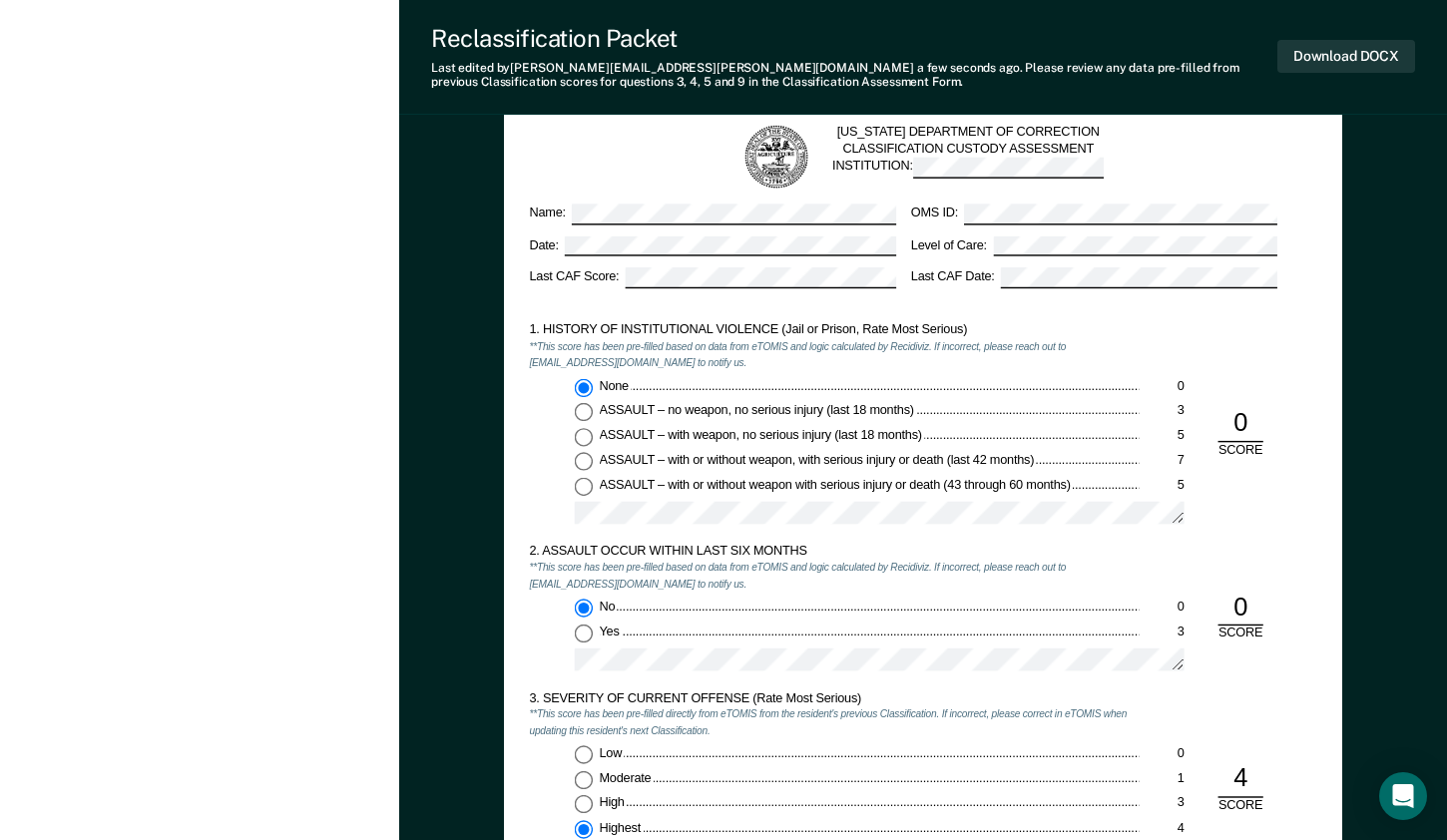 click on "2. ASSAULT OCCUR WITHIN LAST SIX MONTHS **This score has been pre-filled based on data from eTOMIS and logic calculated by Recidiviz. If incorrect, please reach out to [EMAIL_ADDRESS][DOMAIN_NAME] to notify us. No 0 Yes 3 0 SCORE" at bounding box center (922, 616) 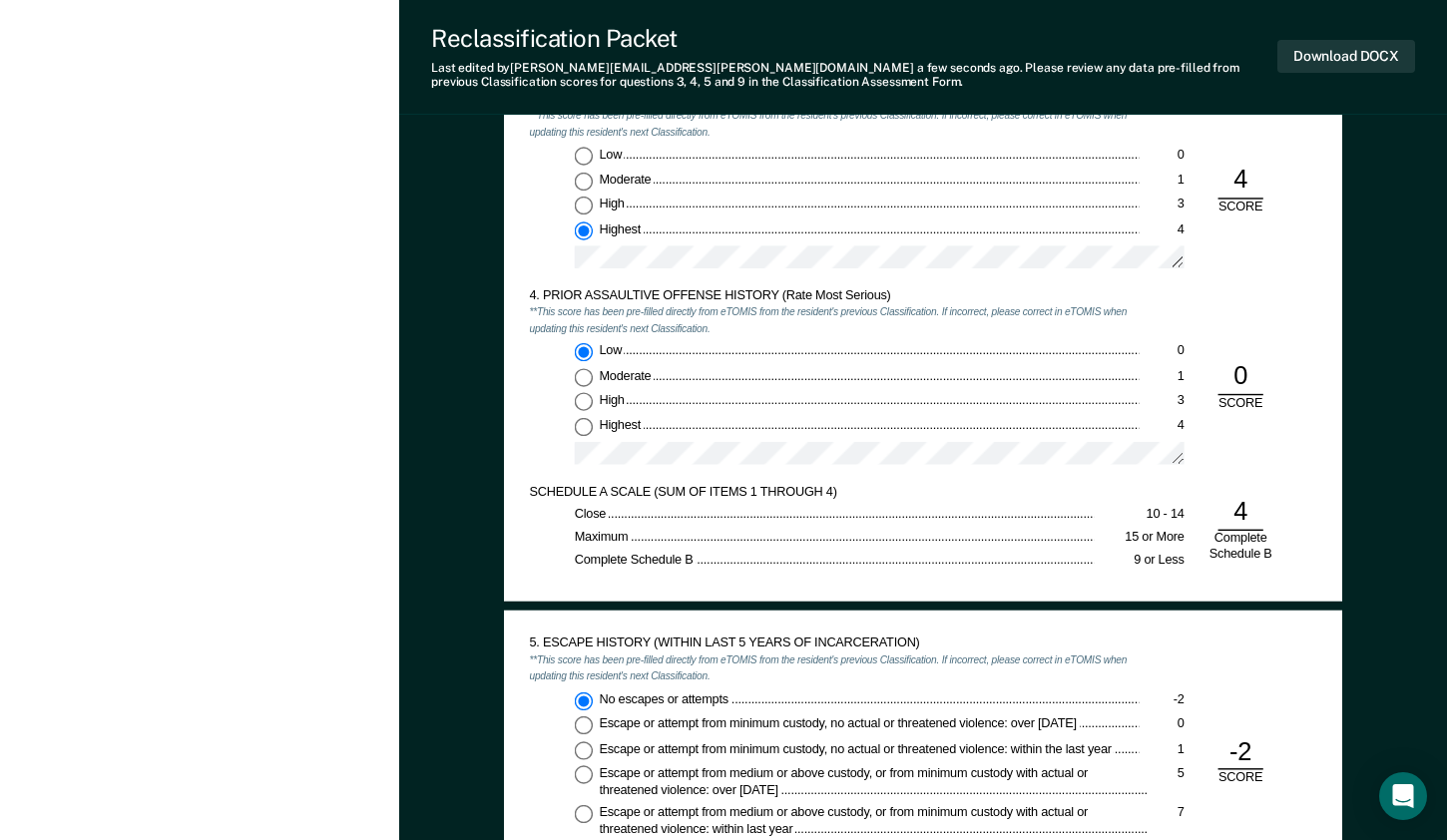 scroll, scrollTop: 1496, scrollLeft: 0, axis: vertical 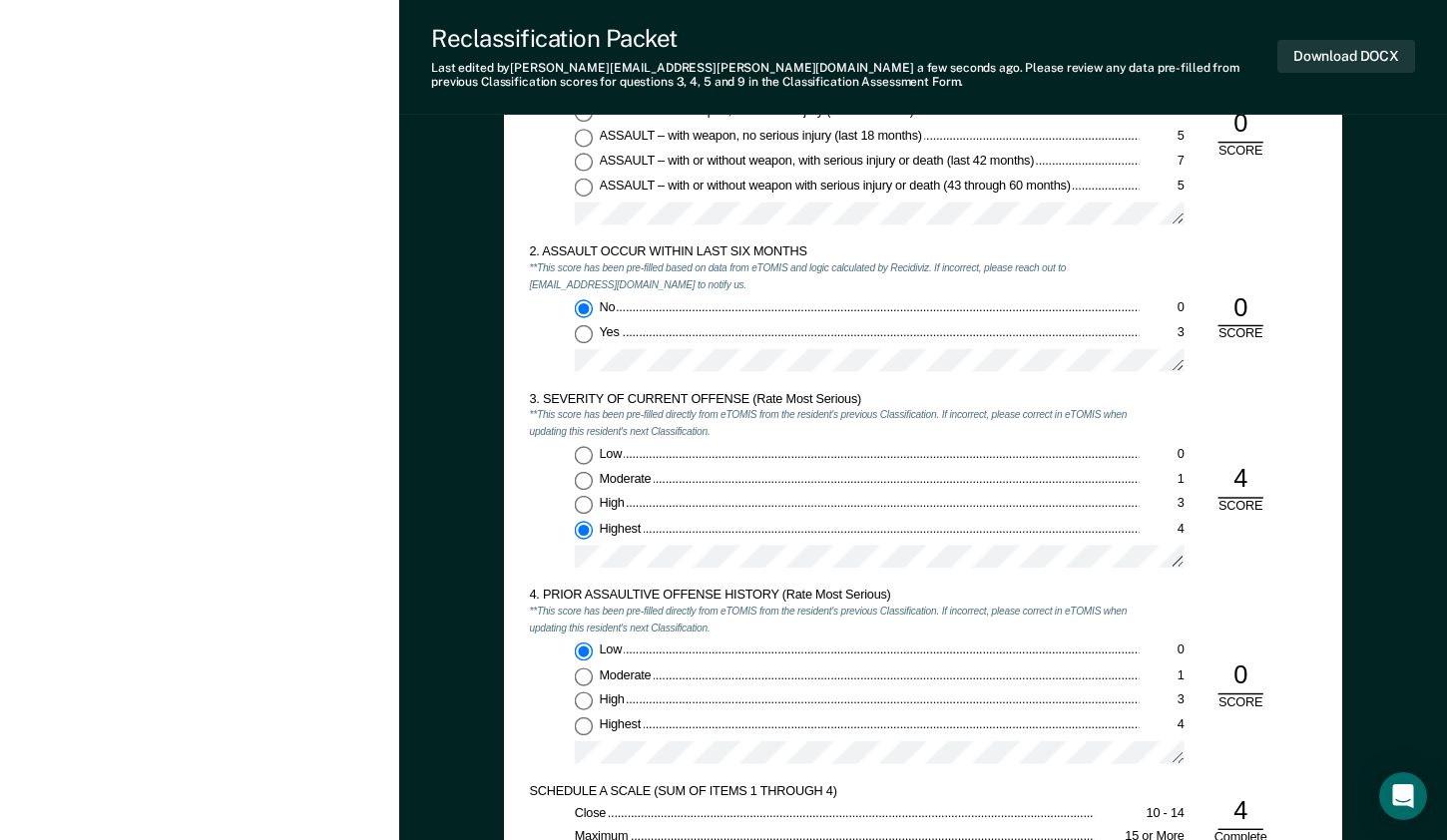 click on "[PERSON_NAME] 1. [PERSON_NAME] Profile How it works Log Out Back BH   Annual Reclassification Due [DATE] Requirements validated by OMS data At least 12 months since last reclassification   date Custody level is not   maximum Update status Mark Pending Incarceration Relevant Information For Classification" at bounding box center [200, 886] 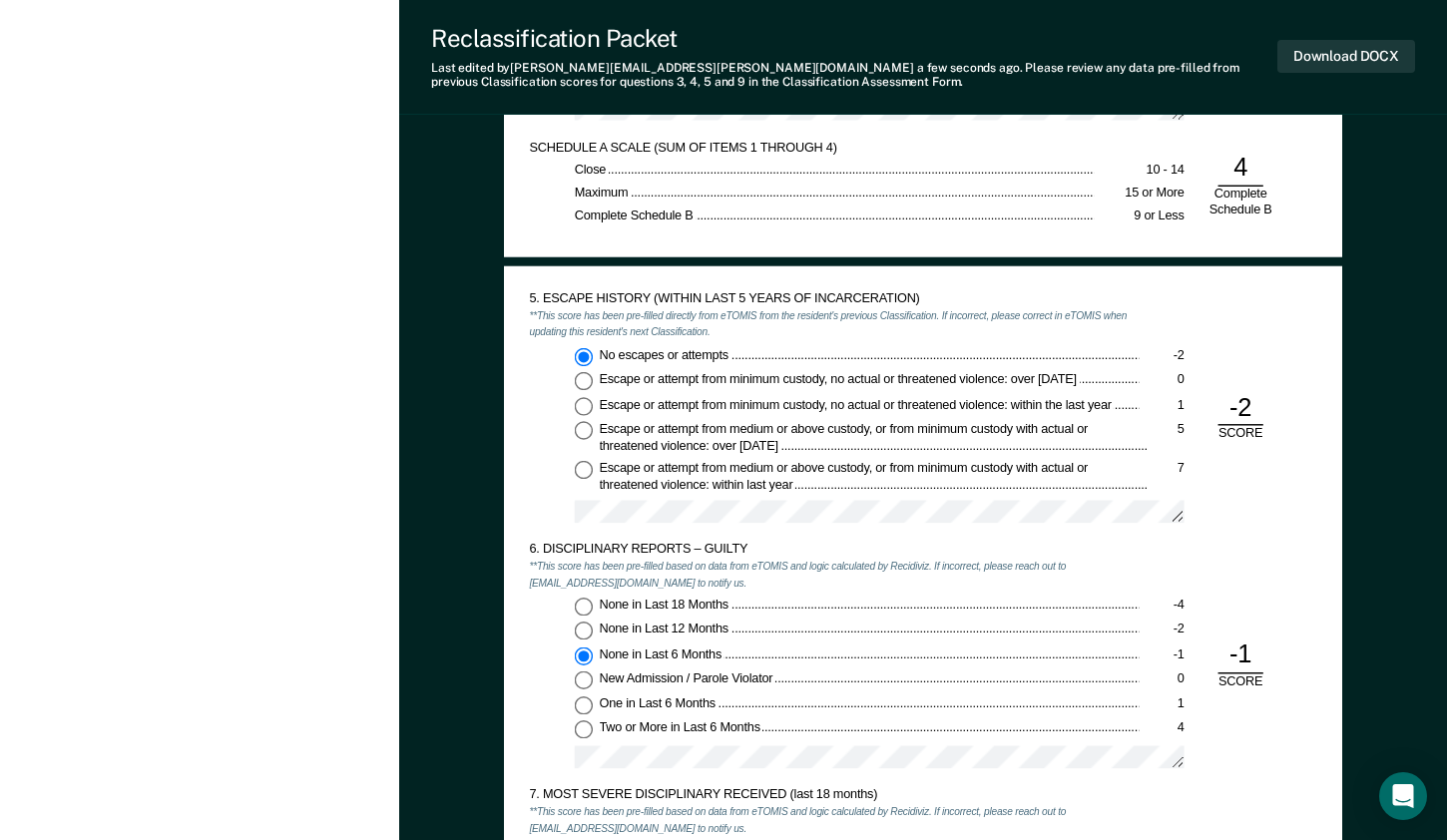 scroll, scrollTop: 2195, scrollLeft: 0, axis: vertical 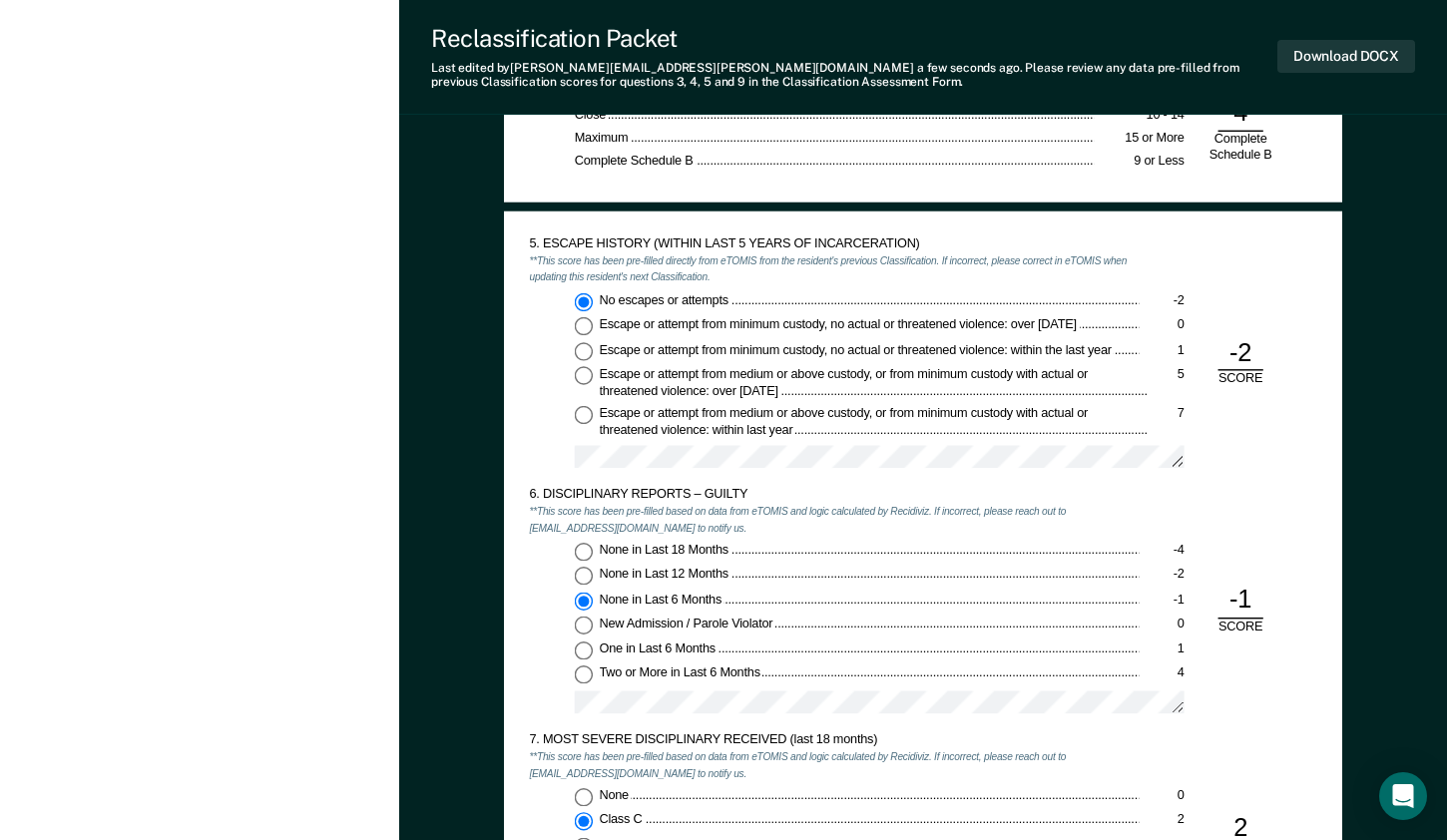 click on "New Admission / Parole Violator" at bounding box center (868, 625) 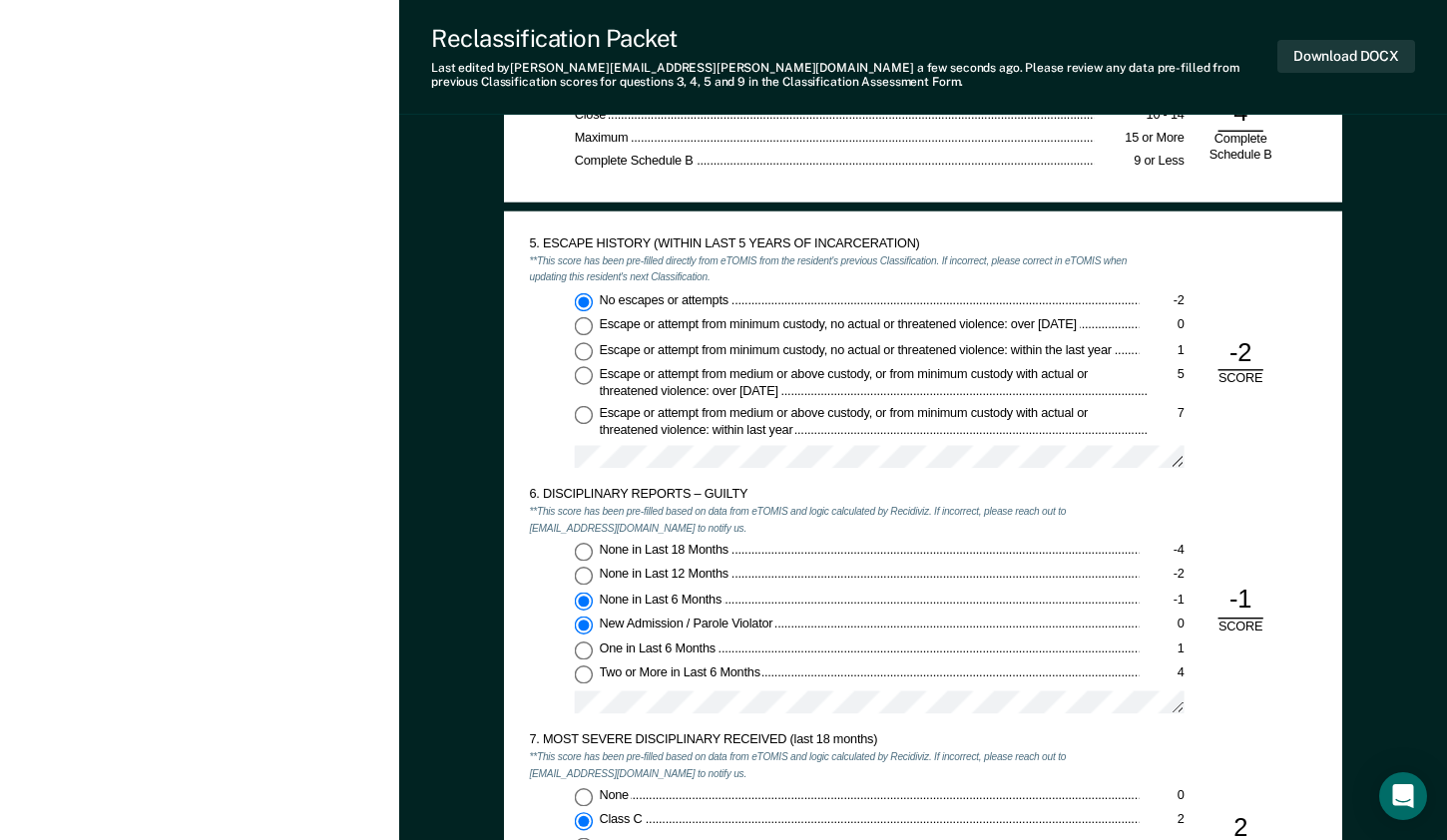 type on "x" 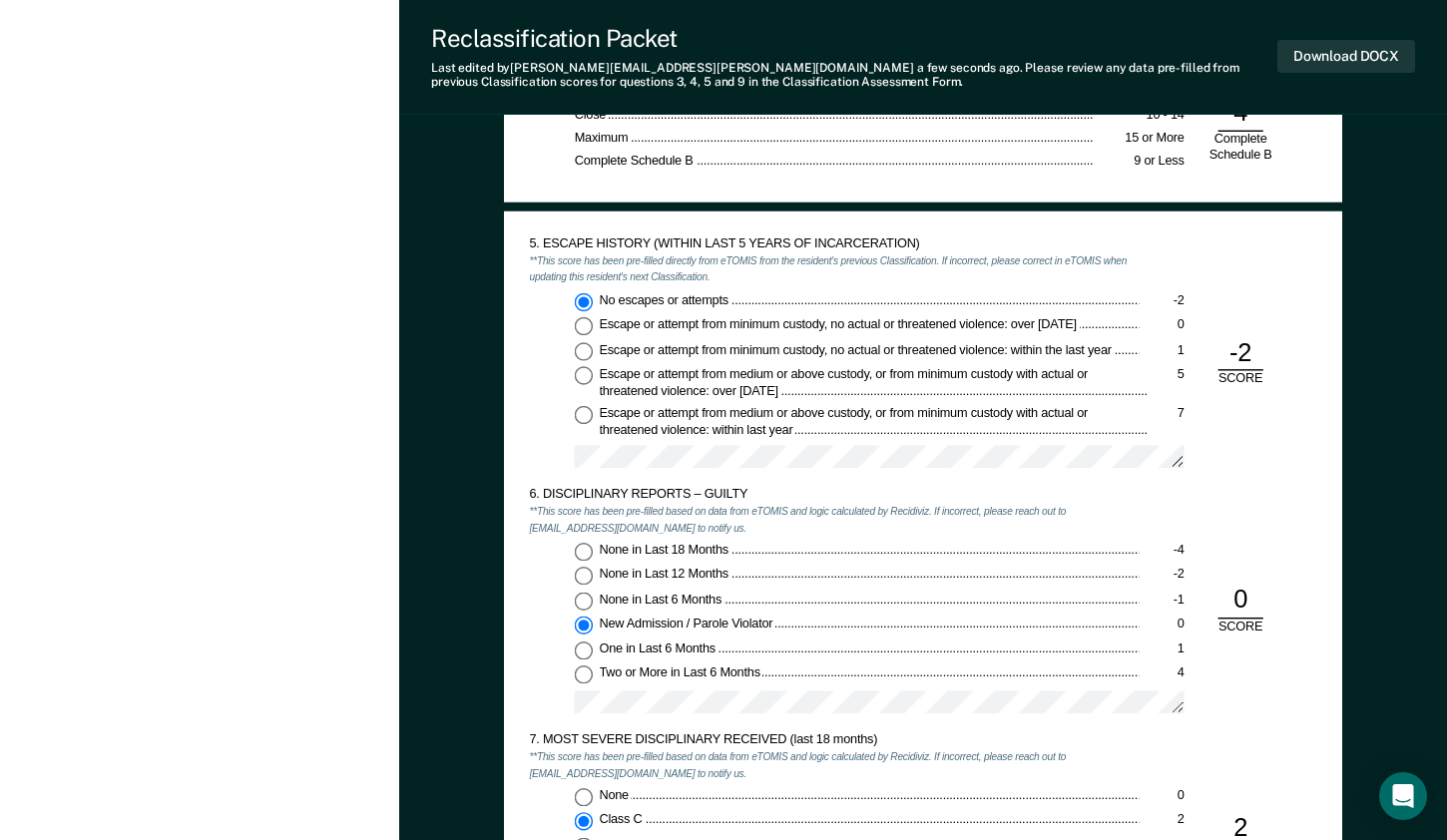 click on "One in Last 6 Months 1" at bounding box center (584, 650) 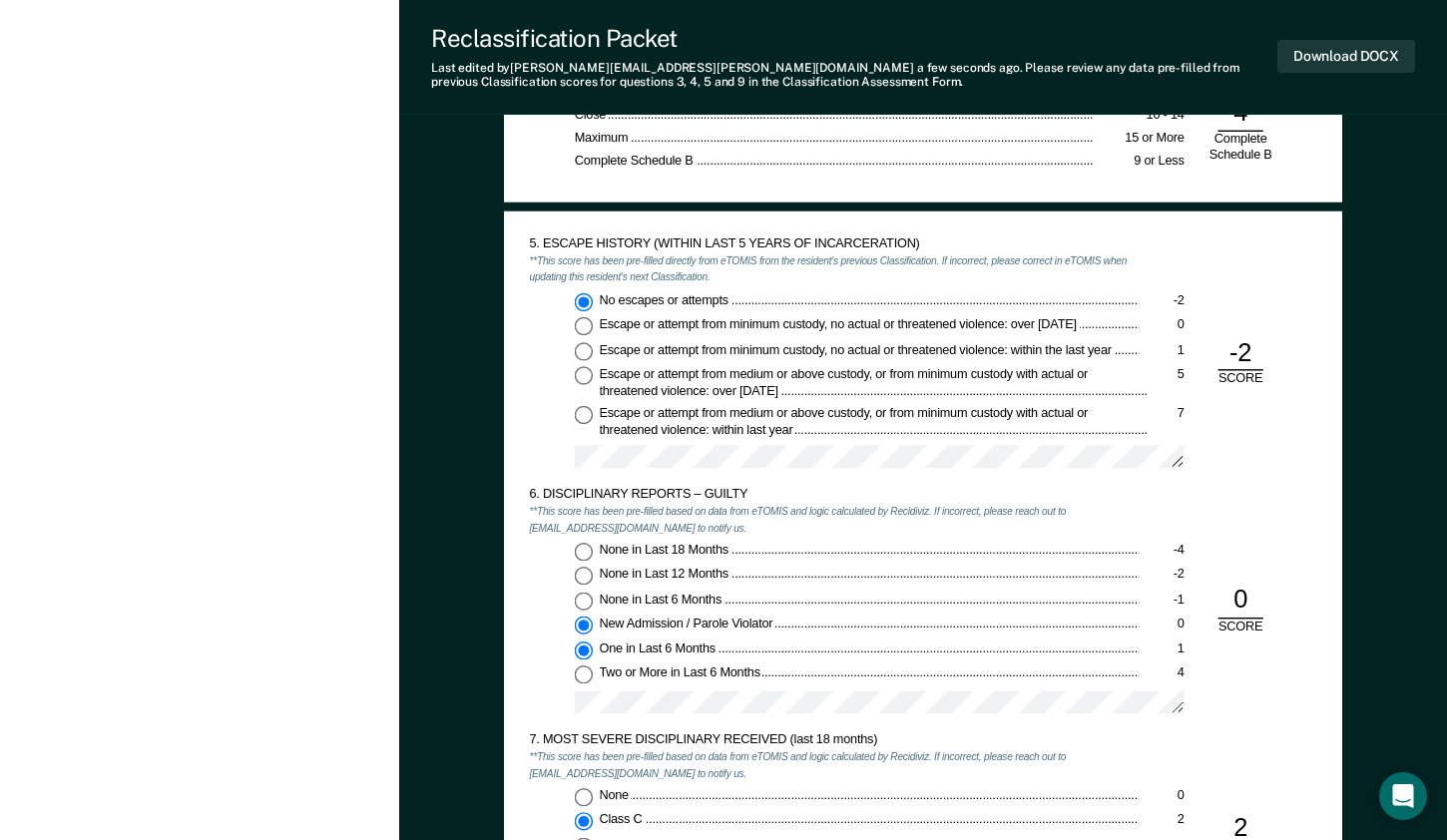 type on "x" 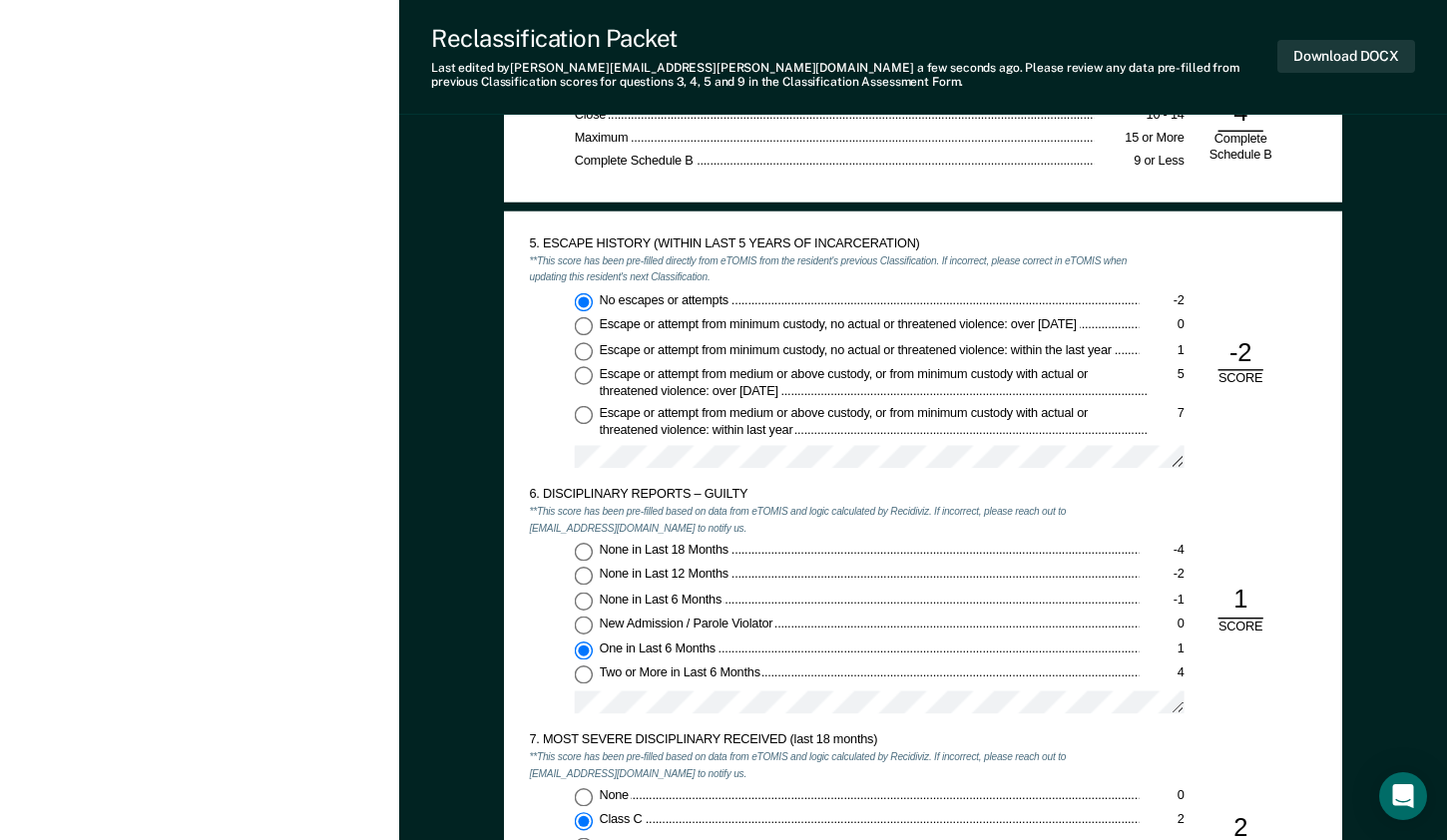 click on "New Admission / Parole Violator 0" at bounding box center [584, 626] 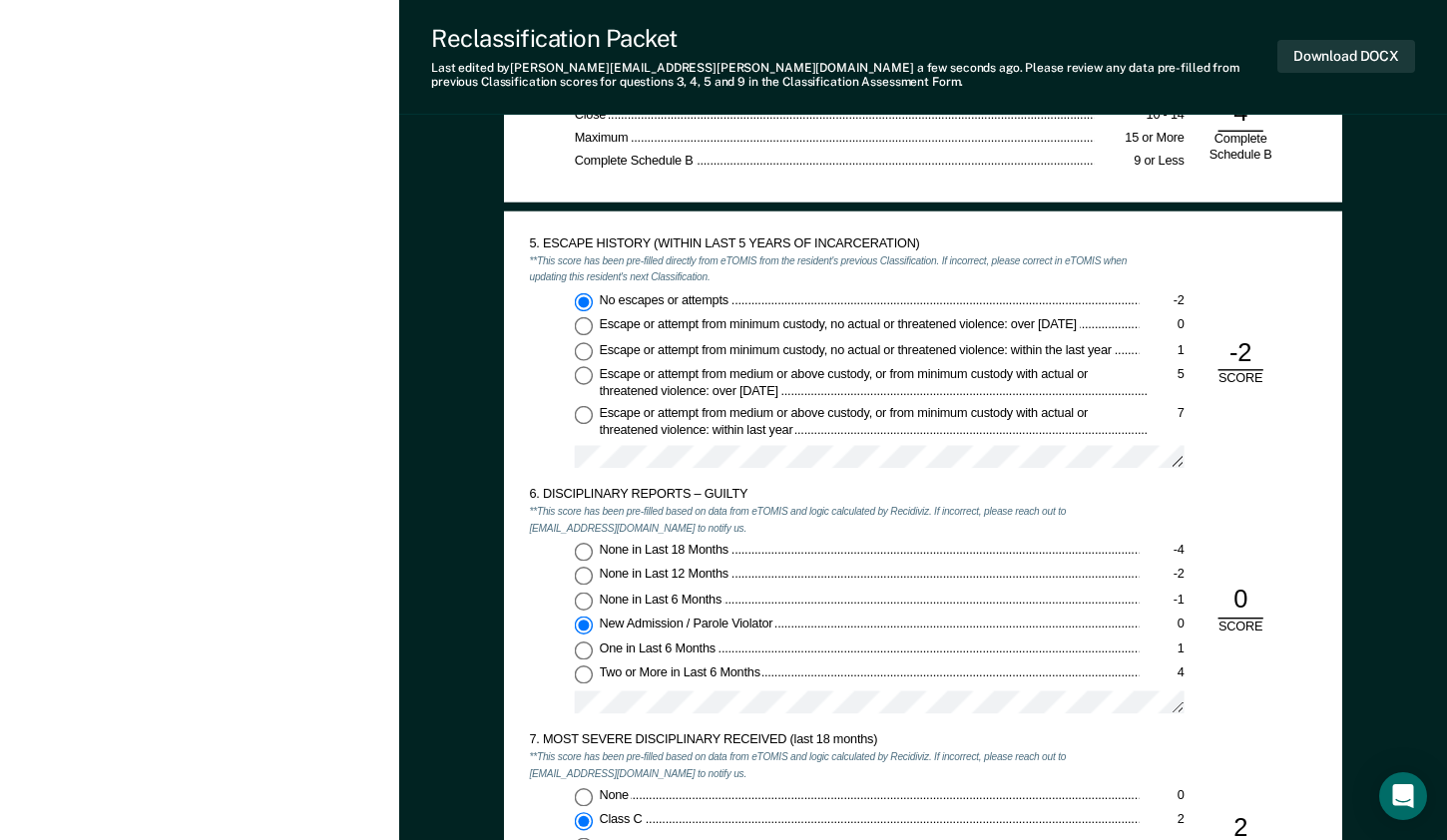 click on "5. ESCAPE HISTORY (WITHIN LAST 5 YEARS OF INCARCERATION) **This score has been pre-filled directly from eTOMIS from the resident's previous Classification. If incorrect, please correct in eTOMIS when updating this resident's next Classification. No escapes or attempts -2 Escape or attempt from minimum custody, no actual or threatened violence: over [DATE] 0 Escape or attempt from minimum custody, no actual or threatened violence: within the last year 1 Escape or attempt from medium or above custody, or from minimum custody with actual or threatened violence: over [DATE] 5 Escape or attempt from medium or above custody, or from minimum custody with actual or threatened violence: within last year 7" at bounding box center [833, 361] 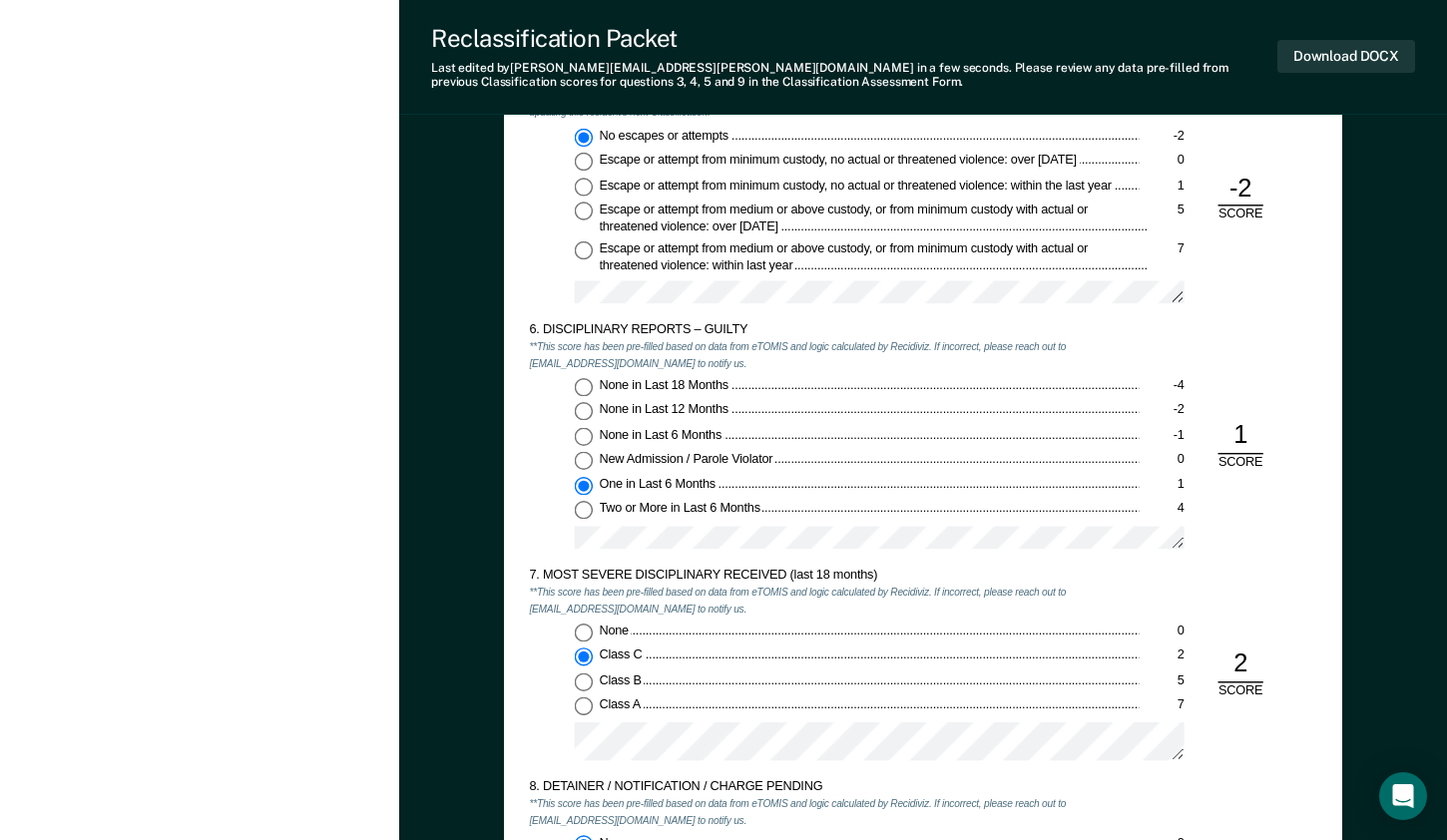 scroll, scrollTop: 2394, scrollLeft: 0, axis: vertical 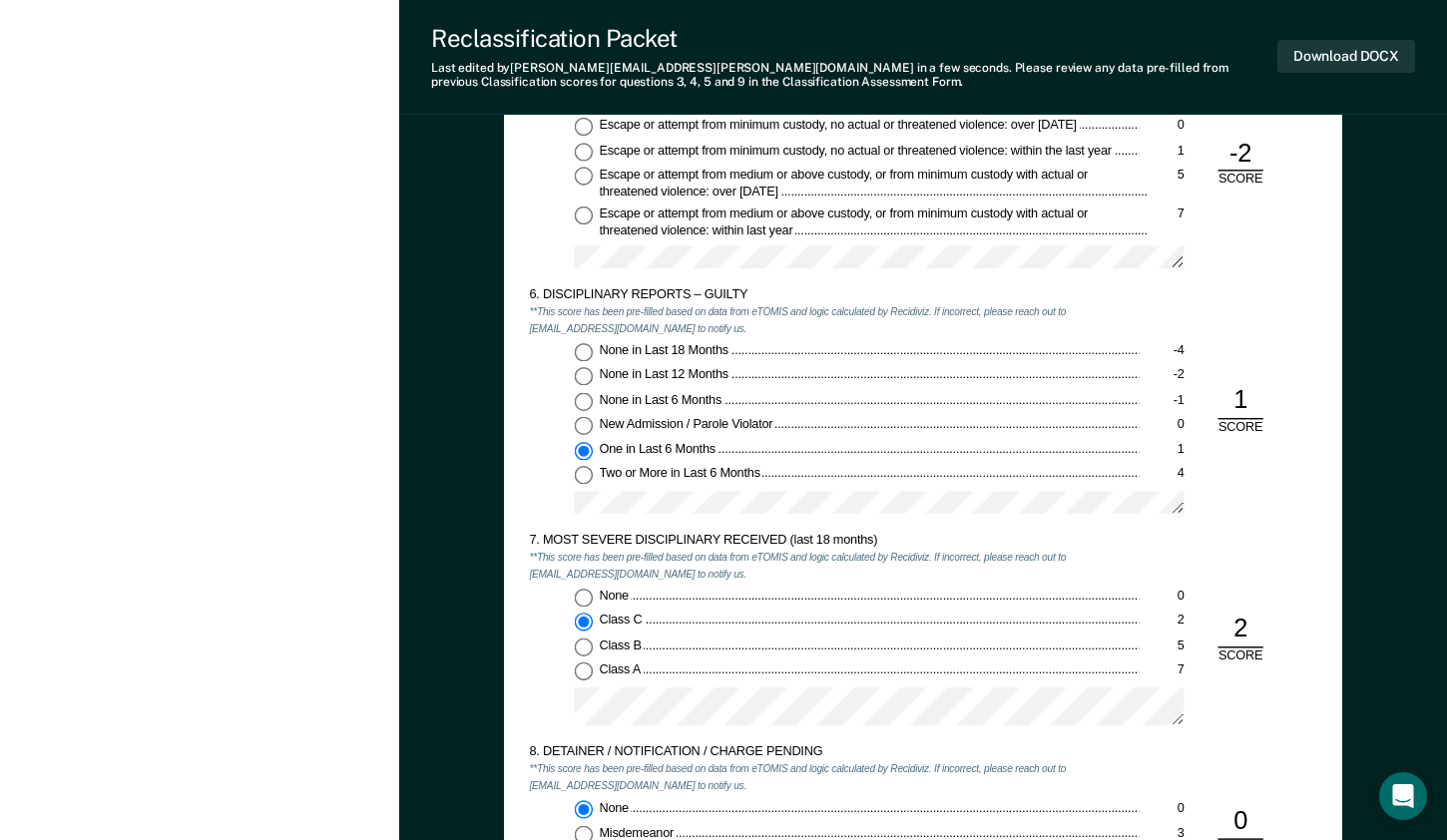click on "7. MOST SEVERE DISCIPLINARY RECEIVED (last 18 months) **This score has been pre-filled based on data from eTOMIS and logic calculated by Recidiviz. If incorrect, please reach out to [EMAIL_ADDRESS][DOMAIN_NAME] to notify us. None 0 Class C 2 Class B 5 Class A 7 2 SCORE" at bounding box center (922, 638) 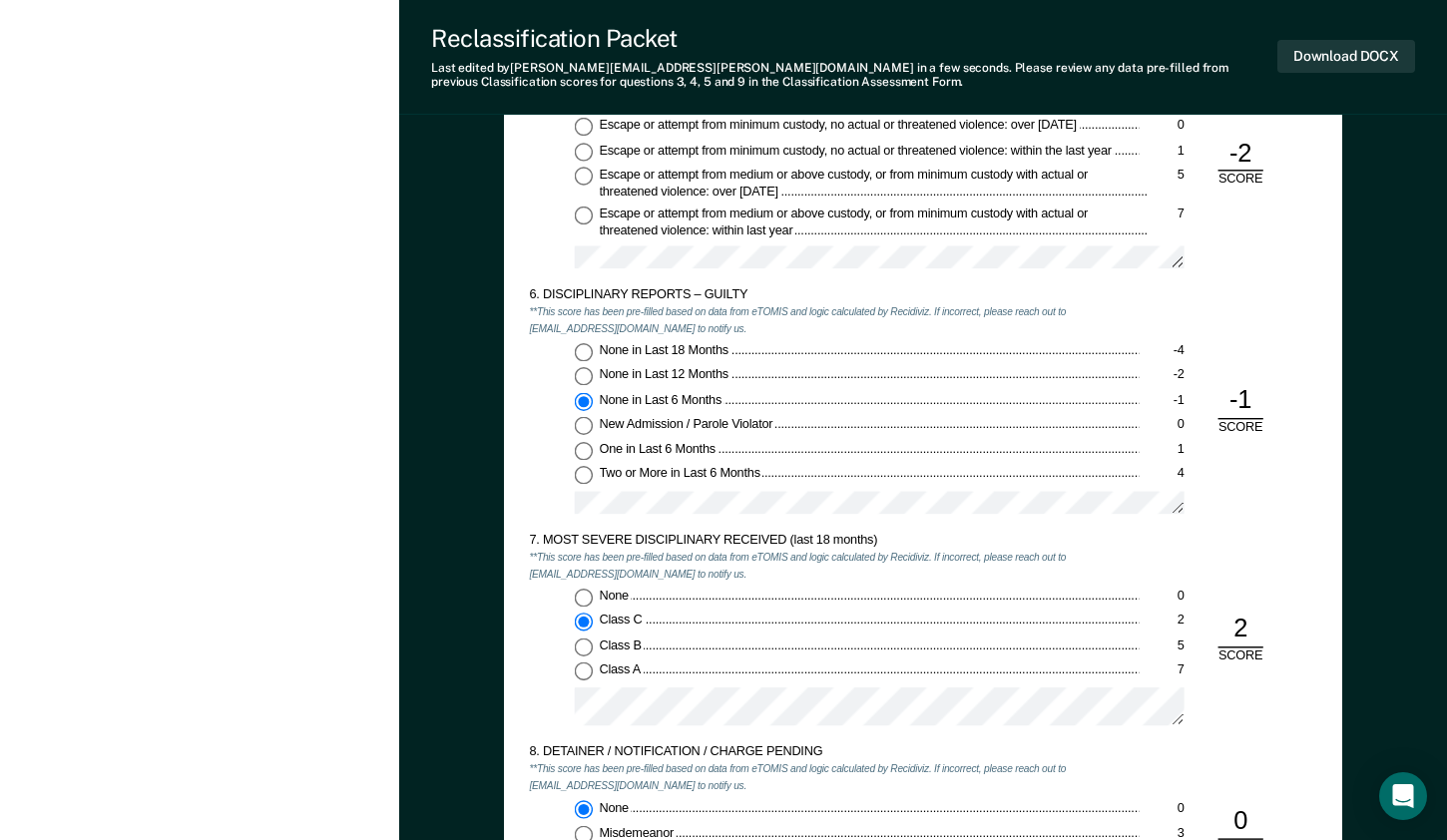 click on "One in Last 6 Months" at bounding box center (868, 450) 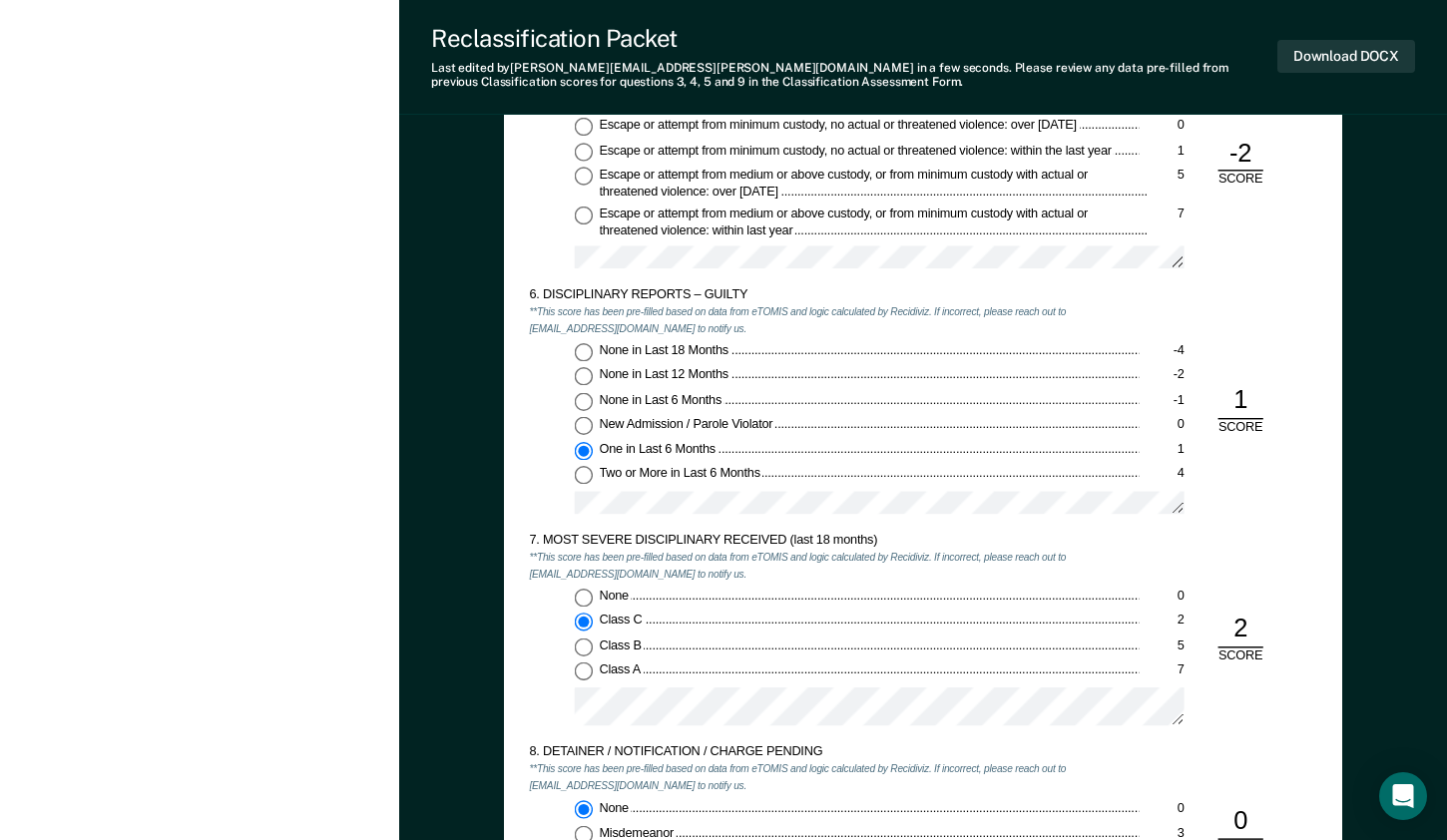 click on "None in Last 6 Months -1" at bounding box center (584, 401) 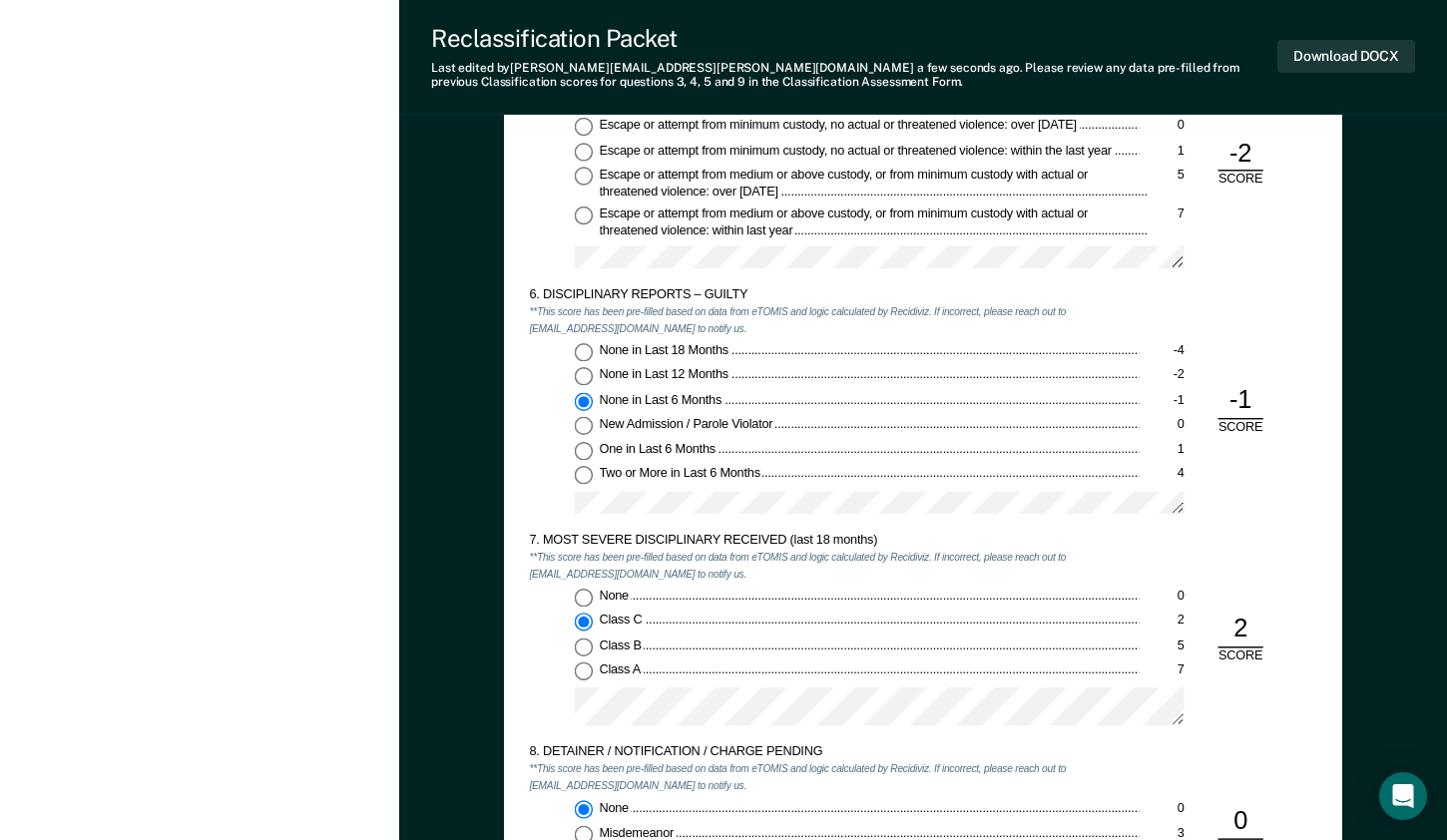 click on "[PERSON_NAME] 1. [PERSON_NAME] Profile How it works Log Out Back BH   Annual Reclassification Due [DATE] Requirements validated by OMS data At least 12 months since last reclassification   date Custody level is not   maximum Update status Mark Pending Incarceration Relevant Information For Classification" at bounding box center [200, -12] 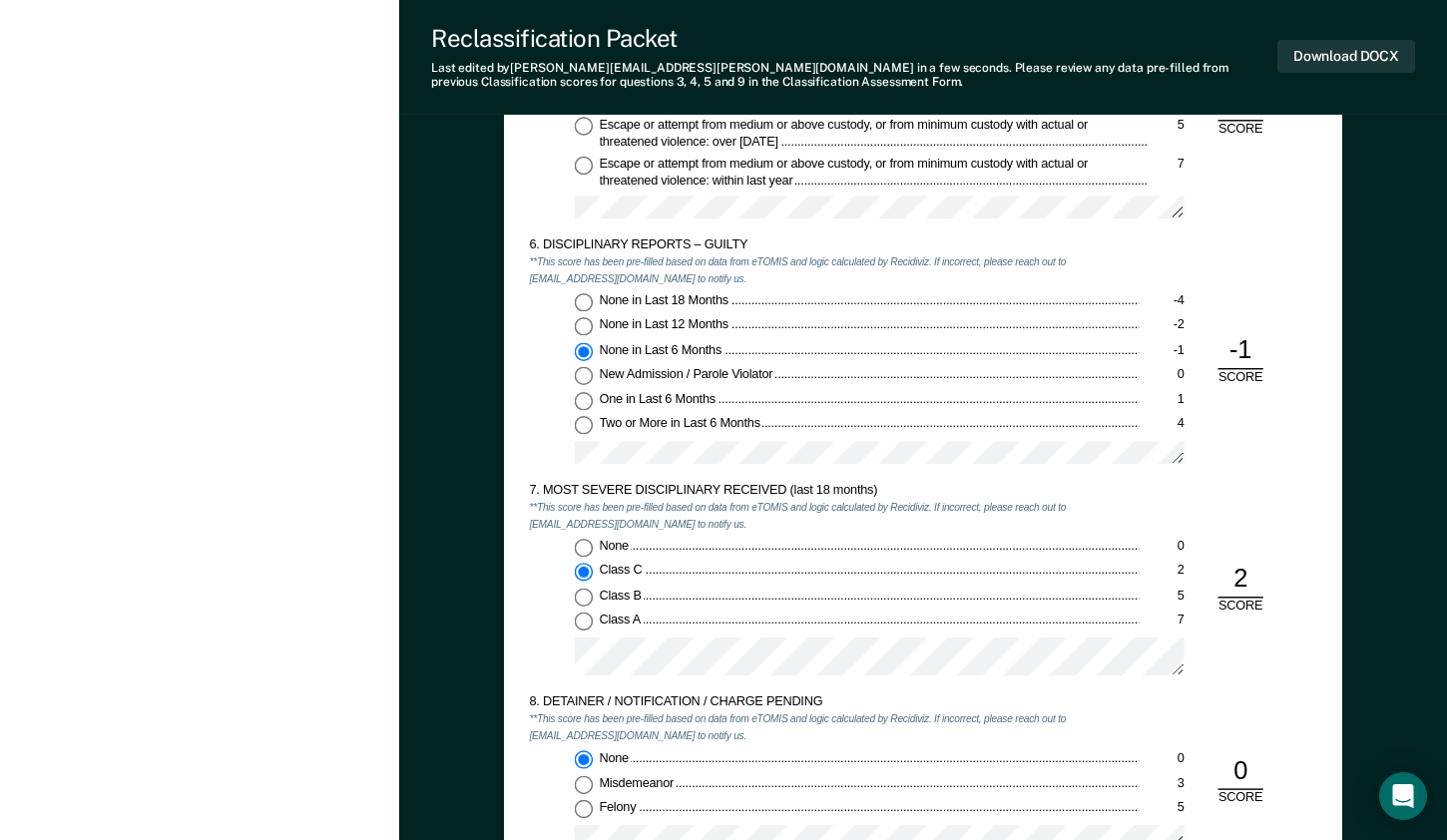 scroll, scrollTop: 2494, scrollLeft: 0, axis: vertical 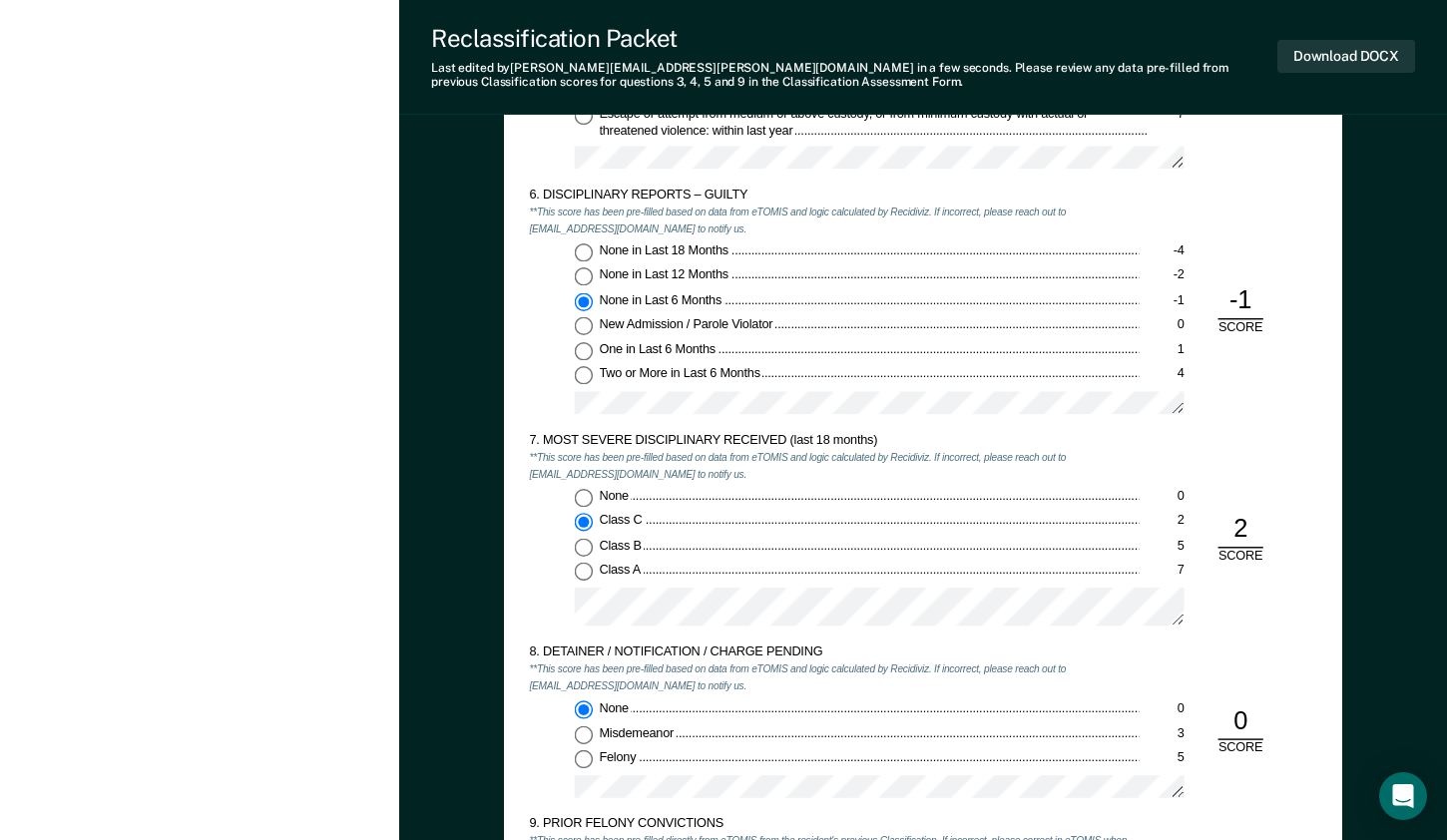 click on "7. MOST SEVERE DISCIPLINARY RECEIVED (last 18 months) **This score has been pre-filled based on data from eTOMIS and logic calculated by Recidiviz. If incorrect, please reach out to [EMAIL_ADDRESS][DOMAIN_NAME] to notify us. None 0 Class C 2 Class B 5 Class A 7 2 SCORE" at bounding box center (922, 539) 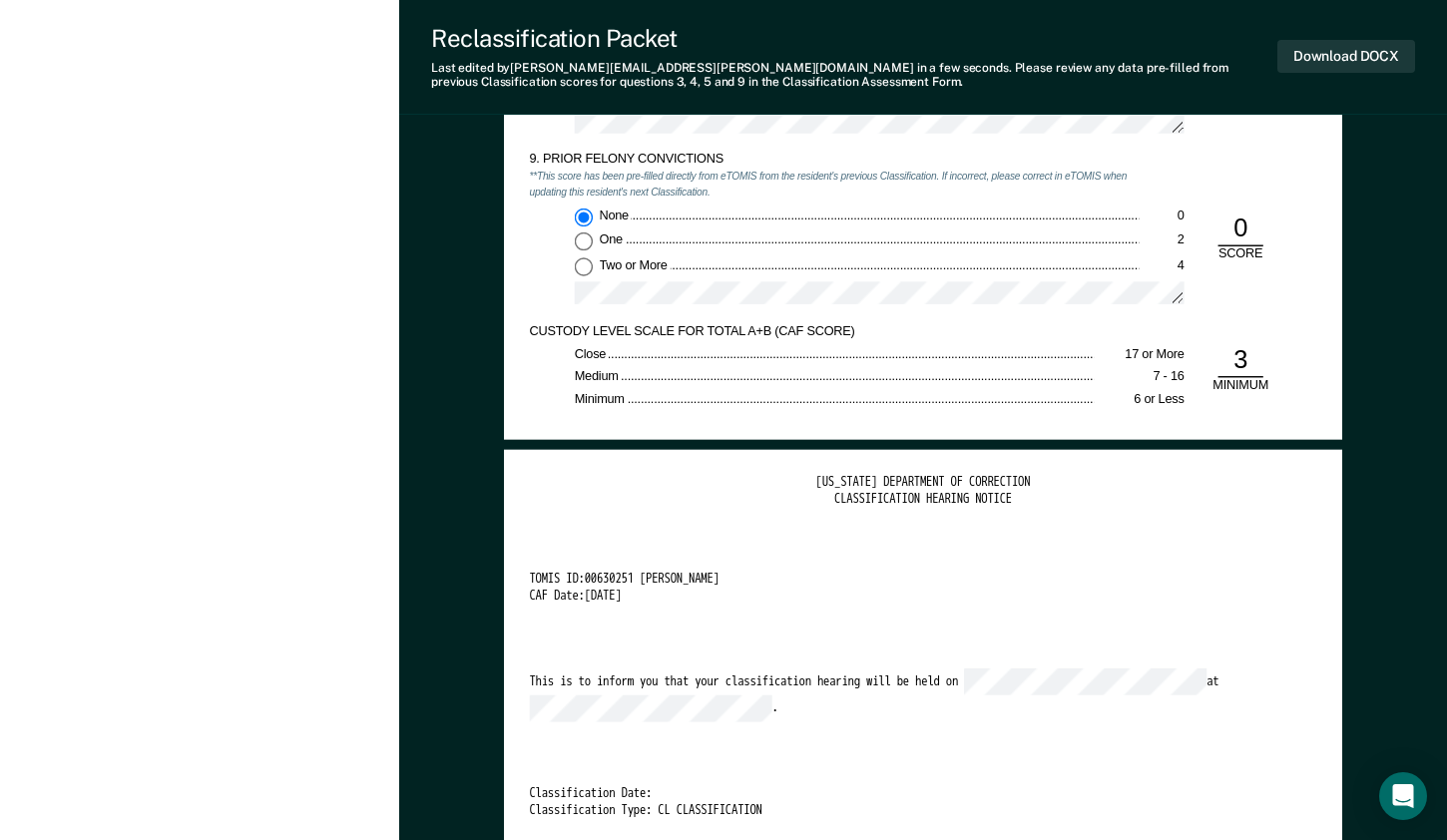 scroll, scrollTop: 3192, scrollLeft: 0, axis: vertical 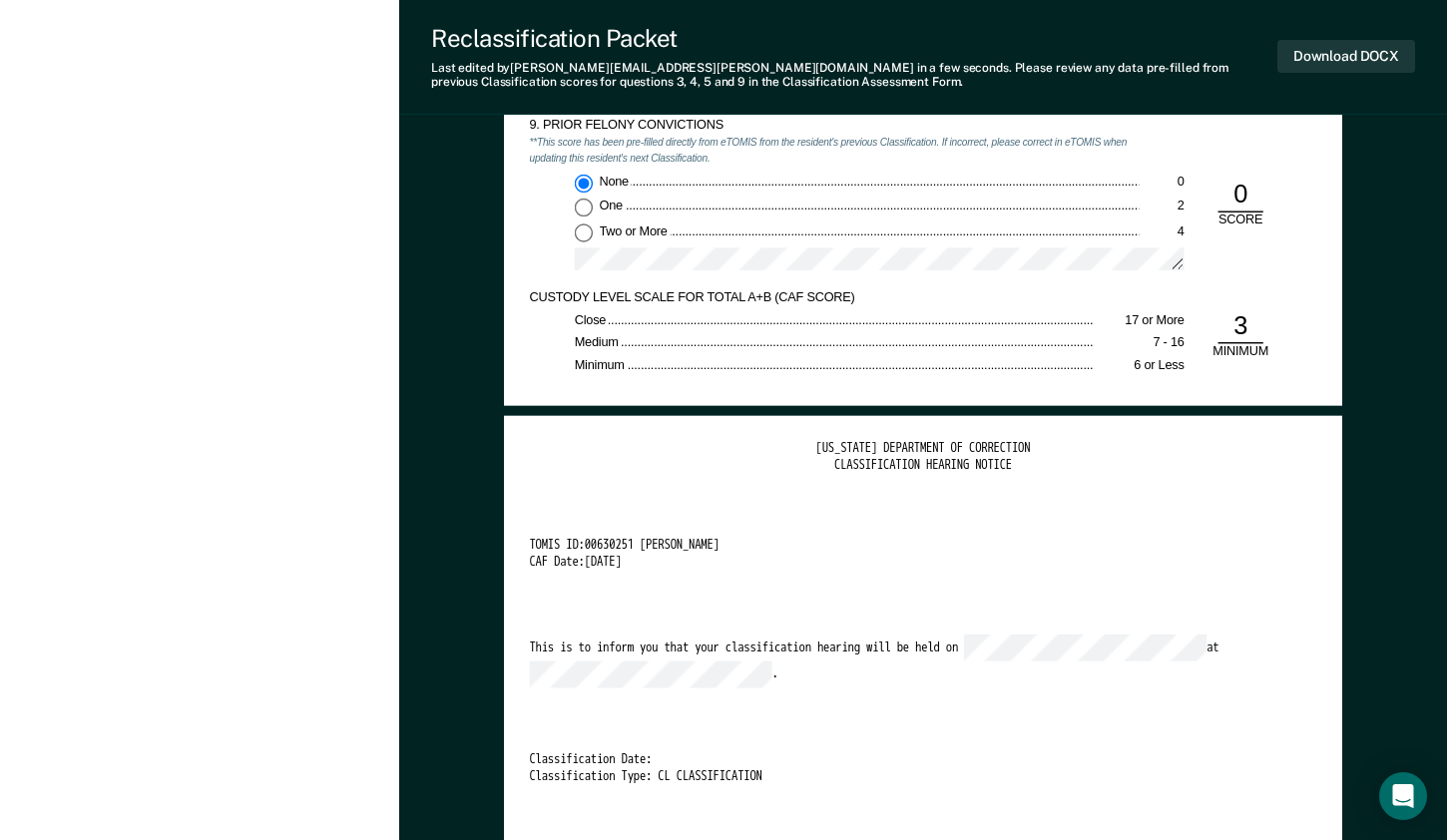 click on "[US_STATE] DEPARTMENT OF CORRECTION CLASSIFICATION HEARING NOTICE TOMIS ID:  00630251   [PERSON_NAME] CAF Date:  [DATE] This is to inform you that your classification hearing will be held on    at   . Classification Date: Classification Type: CL CLASSIFICATION x" at bounding box center (922, 654) 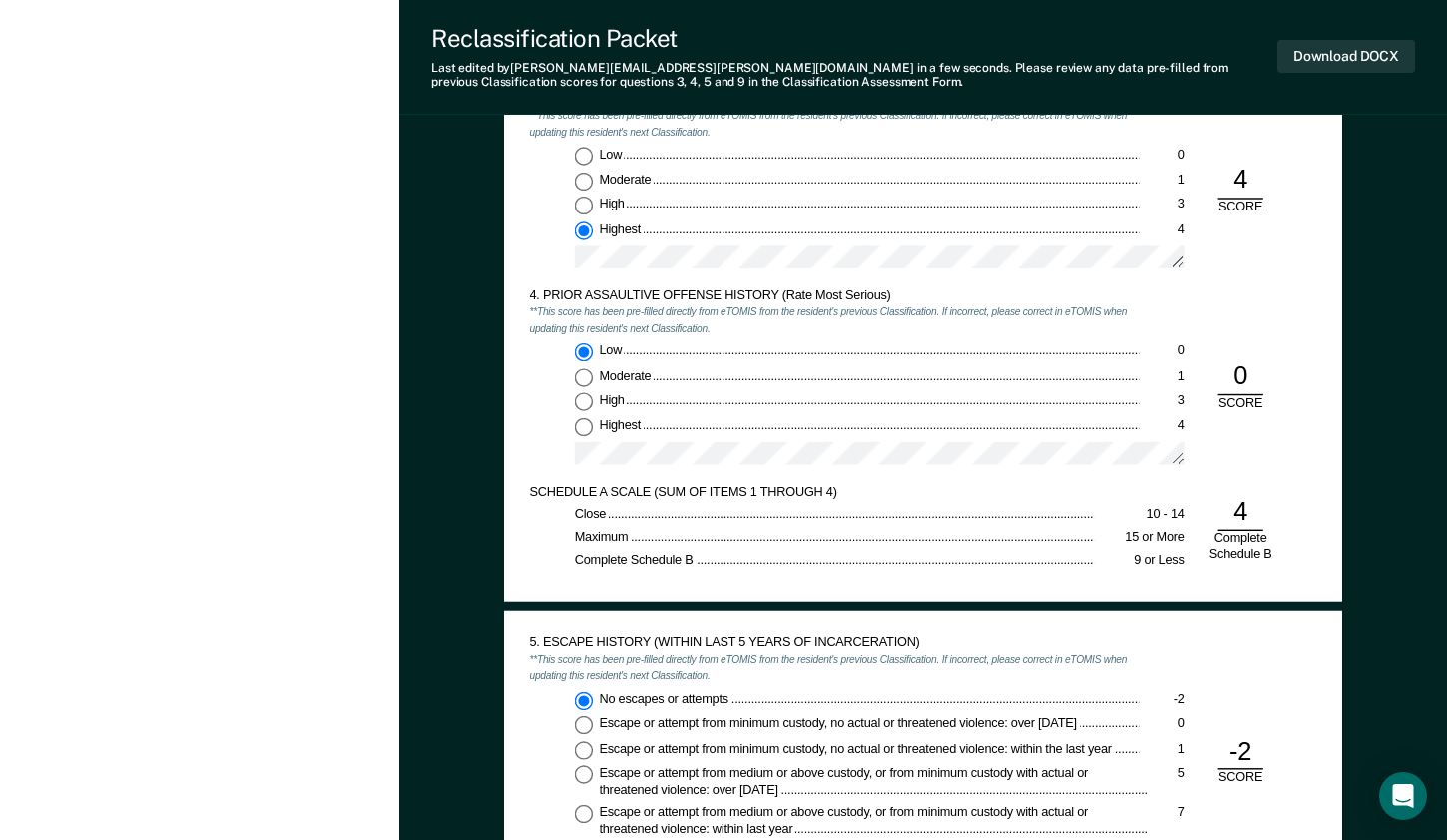 scroll, scrollTop: 1397, scrollLeft: 0, axis: vertical 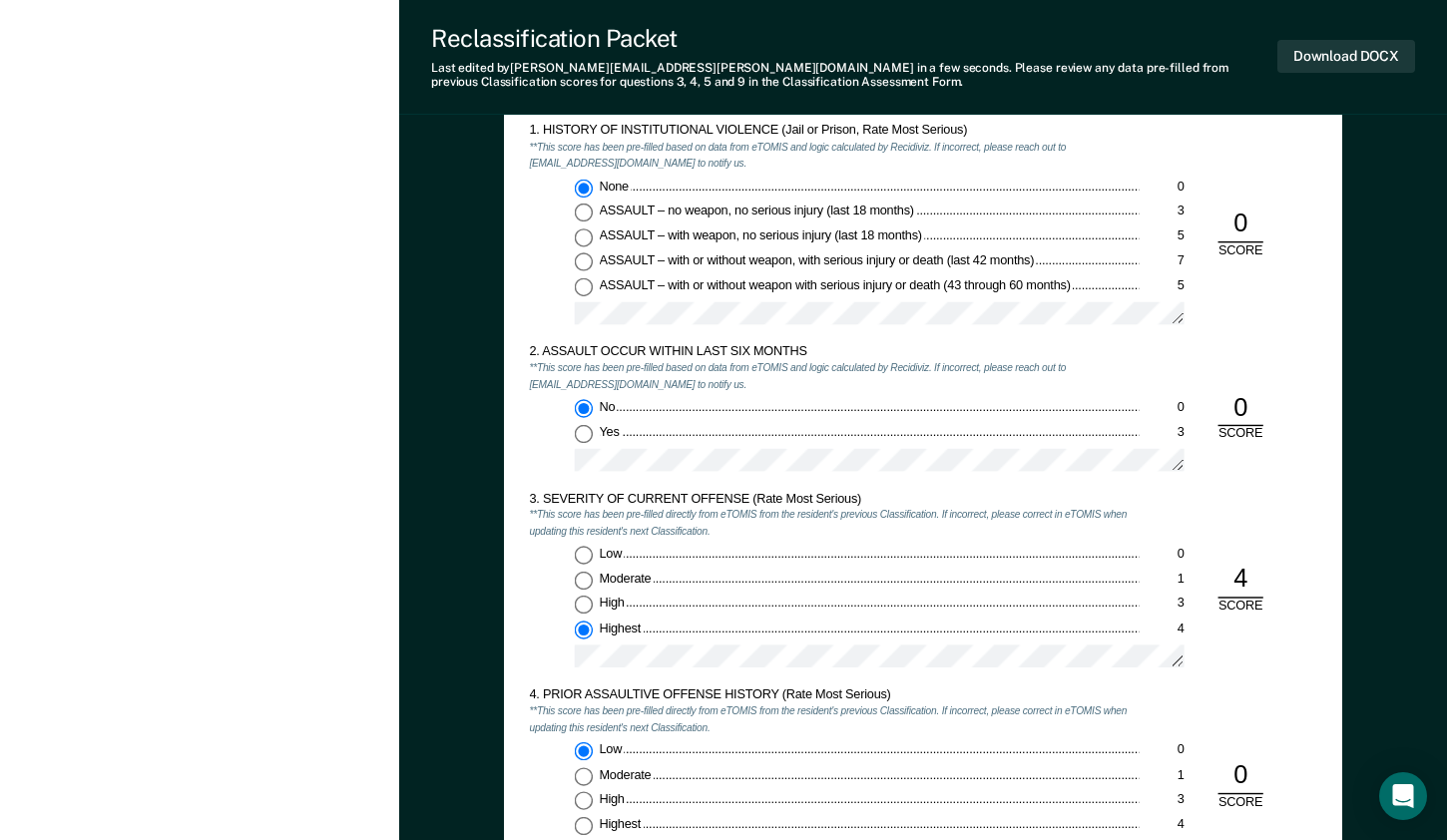 click on "3. SEVERITY OF CURRENT OFFENSE (Rate Most Serious) **This score has been pre-filled directly from eTOMIS from the resident's previous Classification. If incorrect, please correct in eTOMIS when updating this resident's next Classification. Low 0 Moderate 1 High 3 Highest 4 4 SCORE" at bounding box center [922, 588] 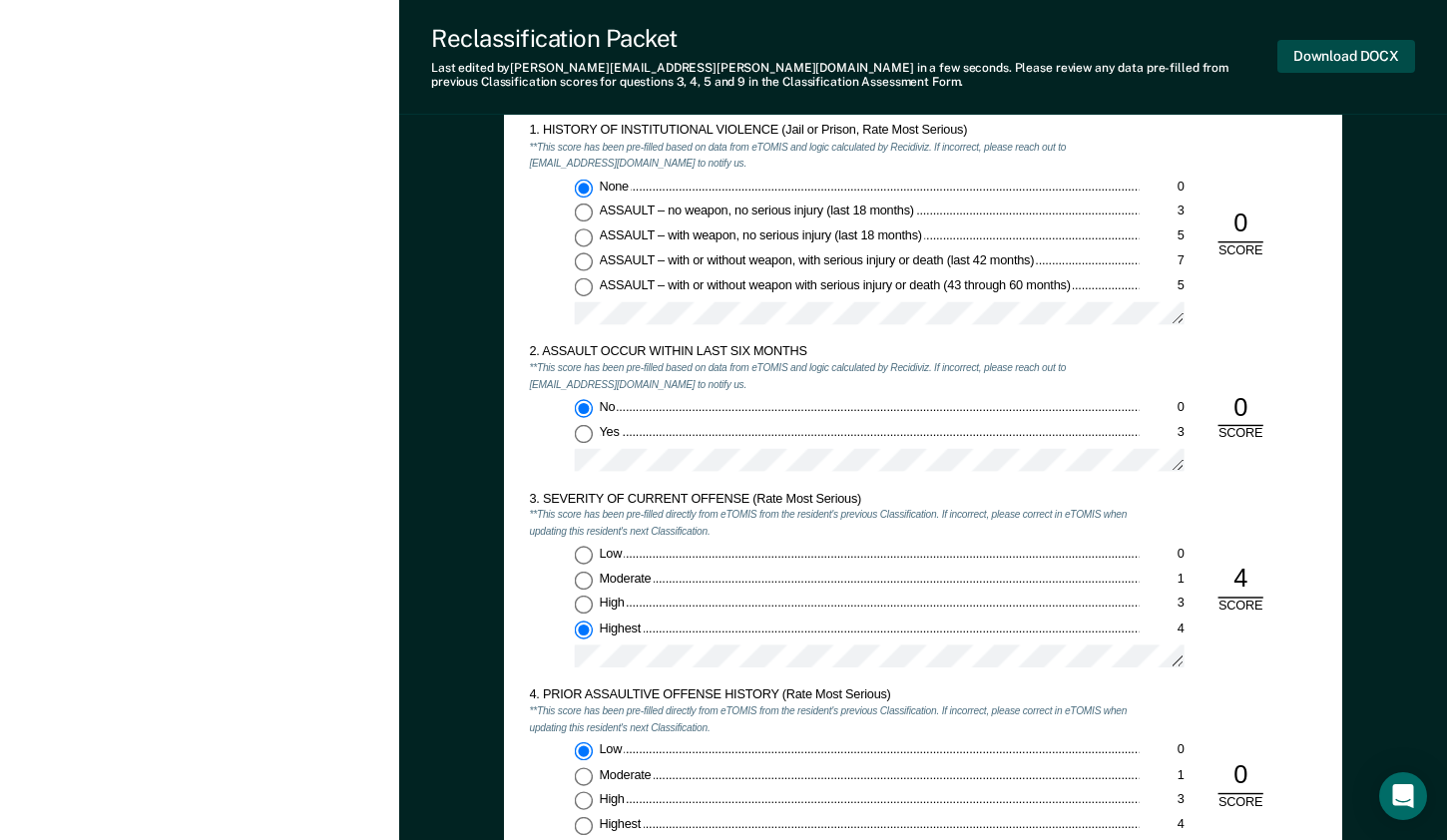 click on "Download DOCX" at bounding box center (1346, 56) 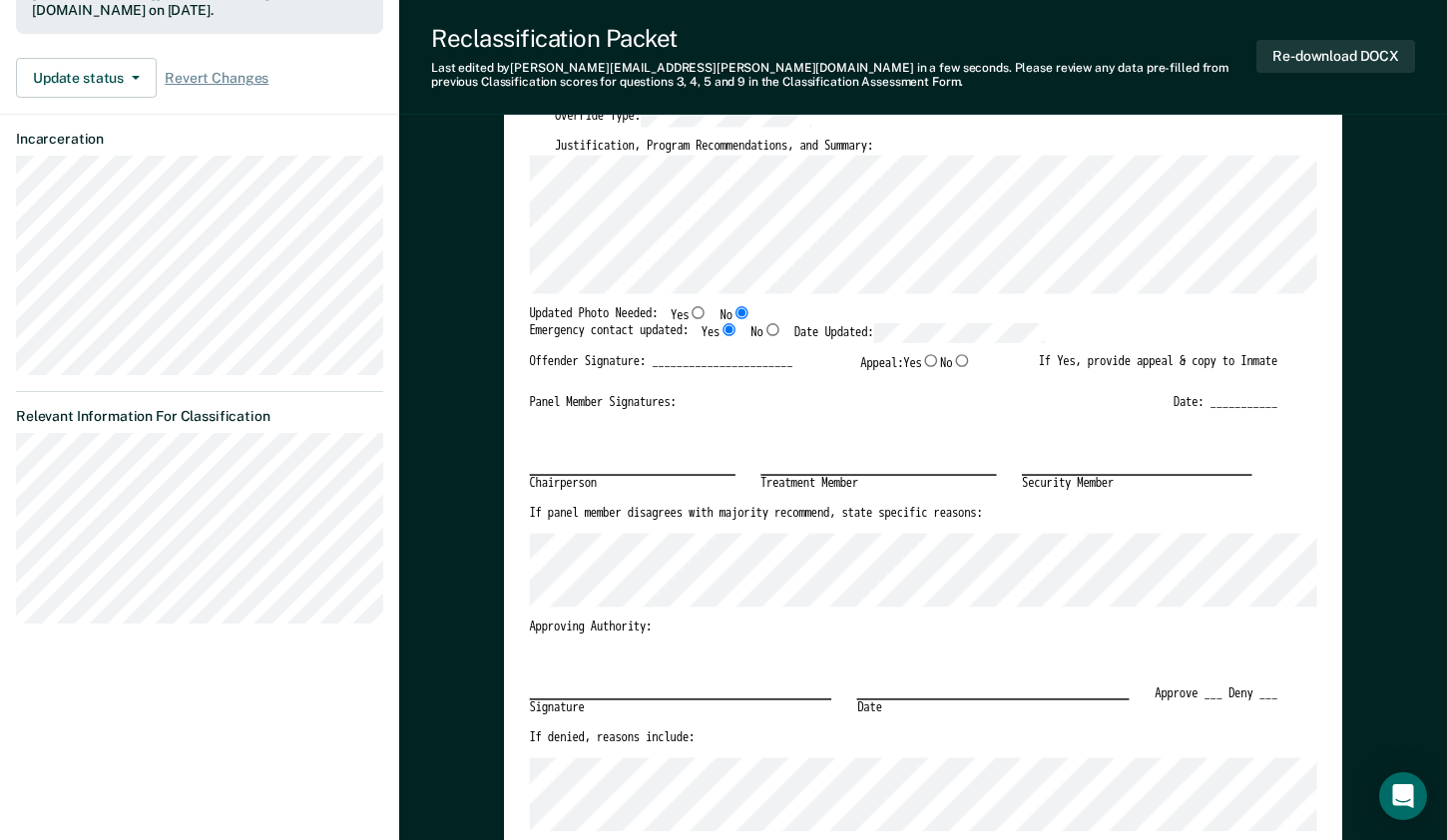 scroll, scrollTop: 0, scrollLeft: 0, axis: both 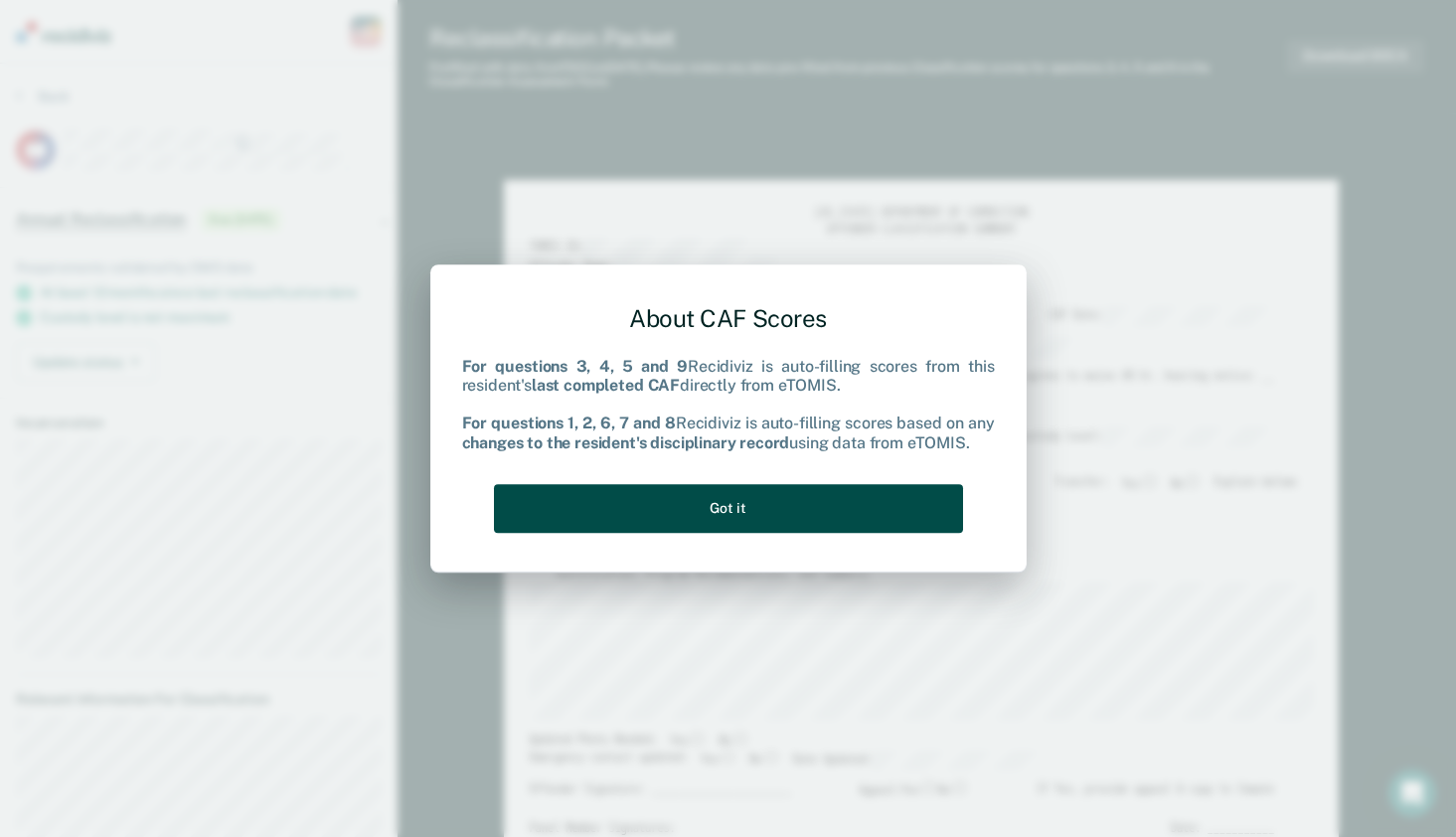 click on "Got it" at bounding box center (728, 508) 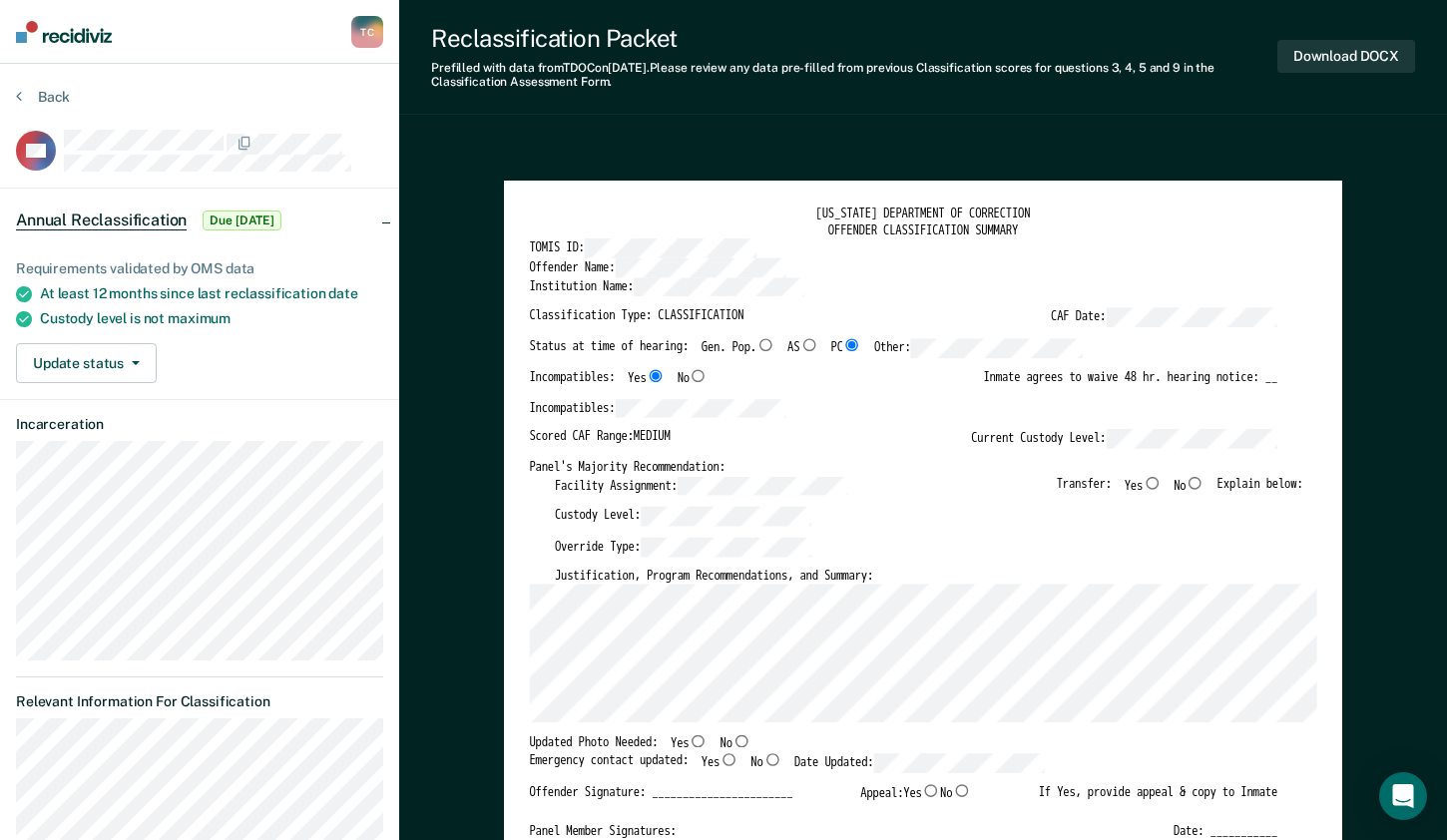 click on "TOMIS ID:" at bounding box center [903, 247] 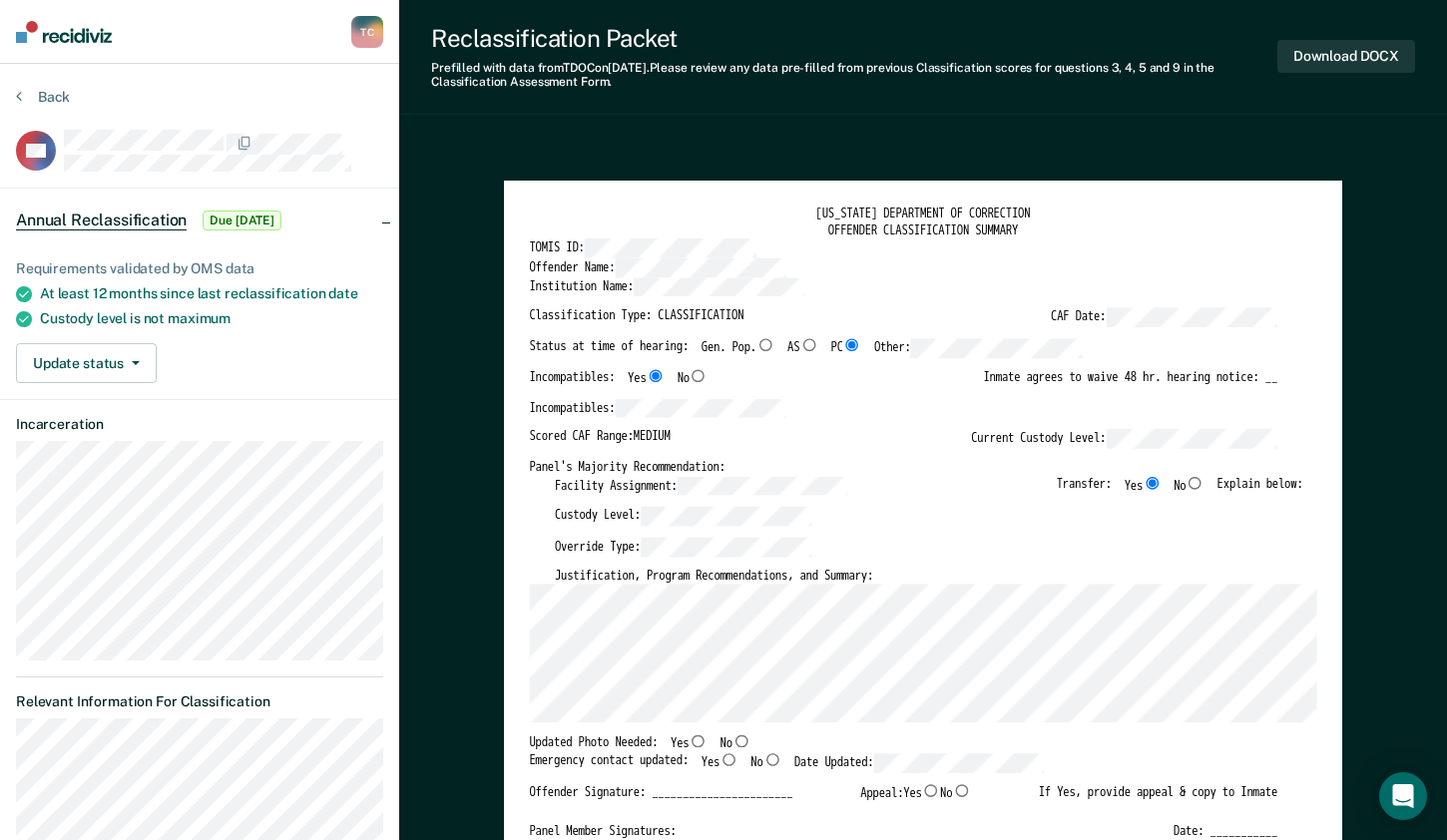 type on "x" 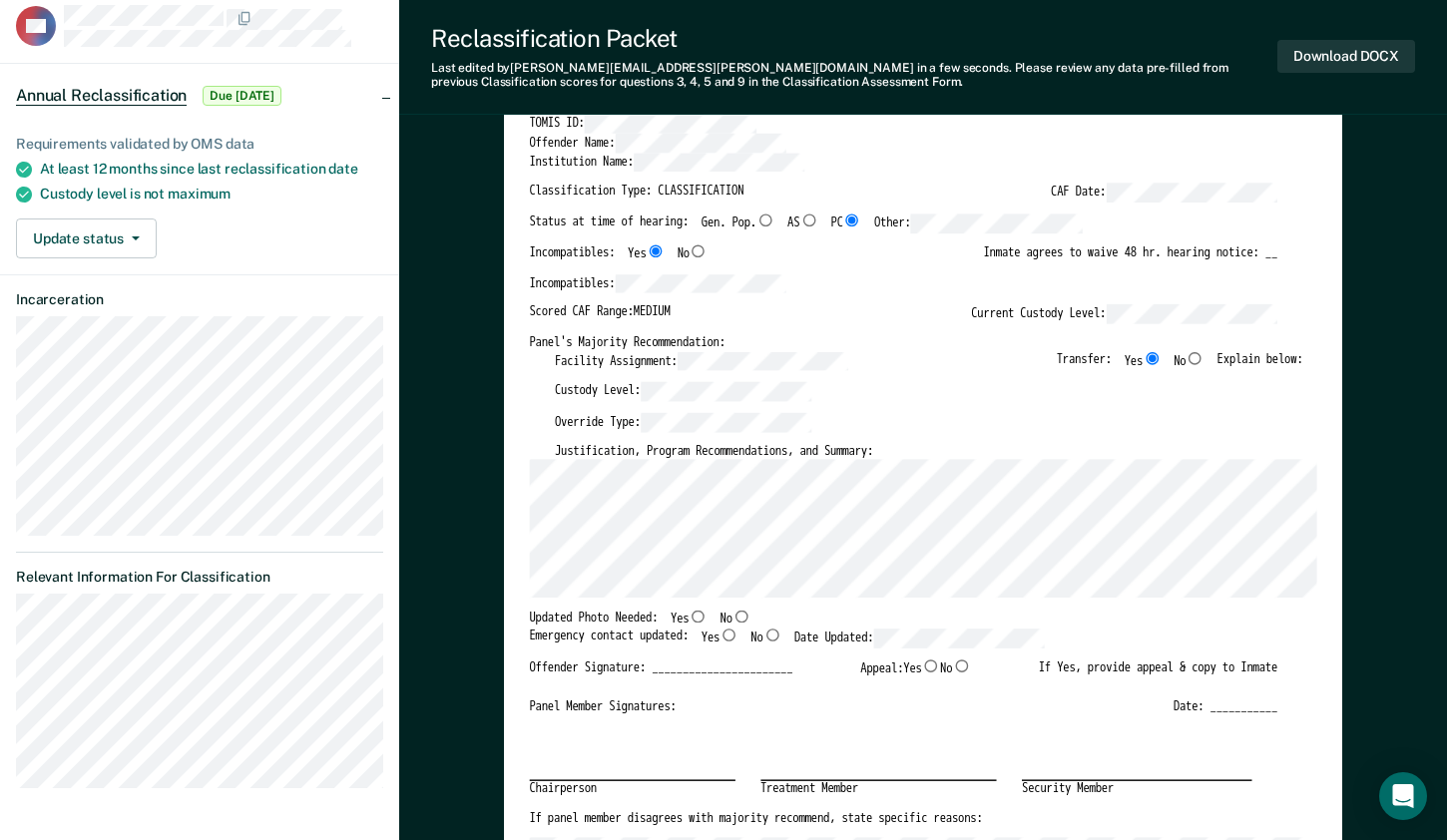 scroll, scrollTop: 200, scrollLeft: 0, axis: vertical 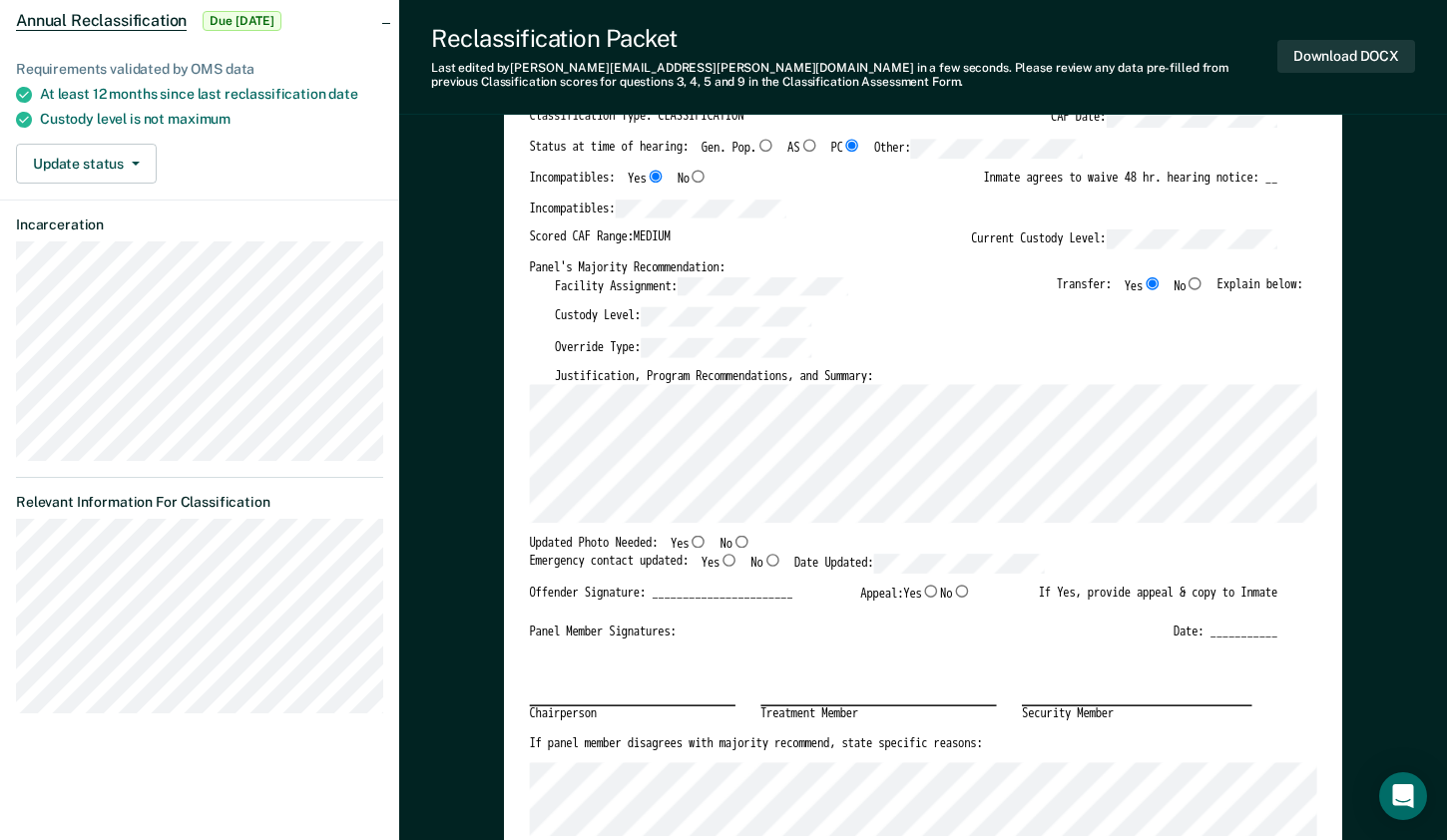 click on "No" at bounding box center [741, 542] 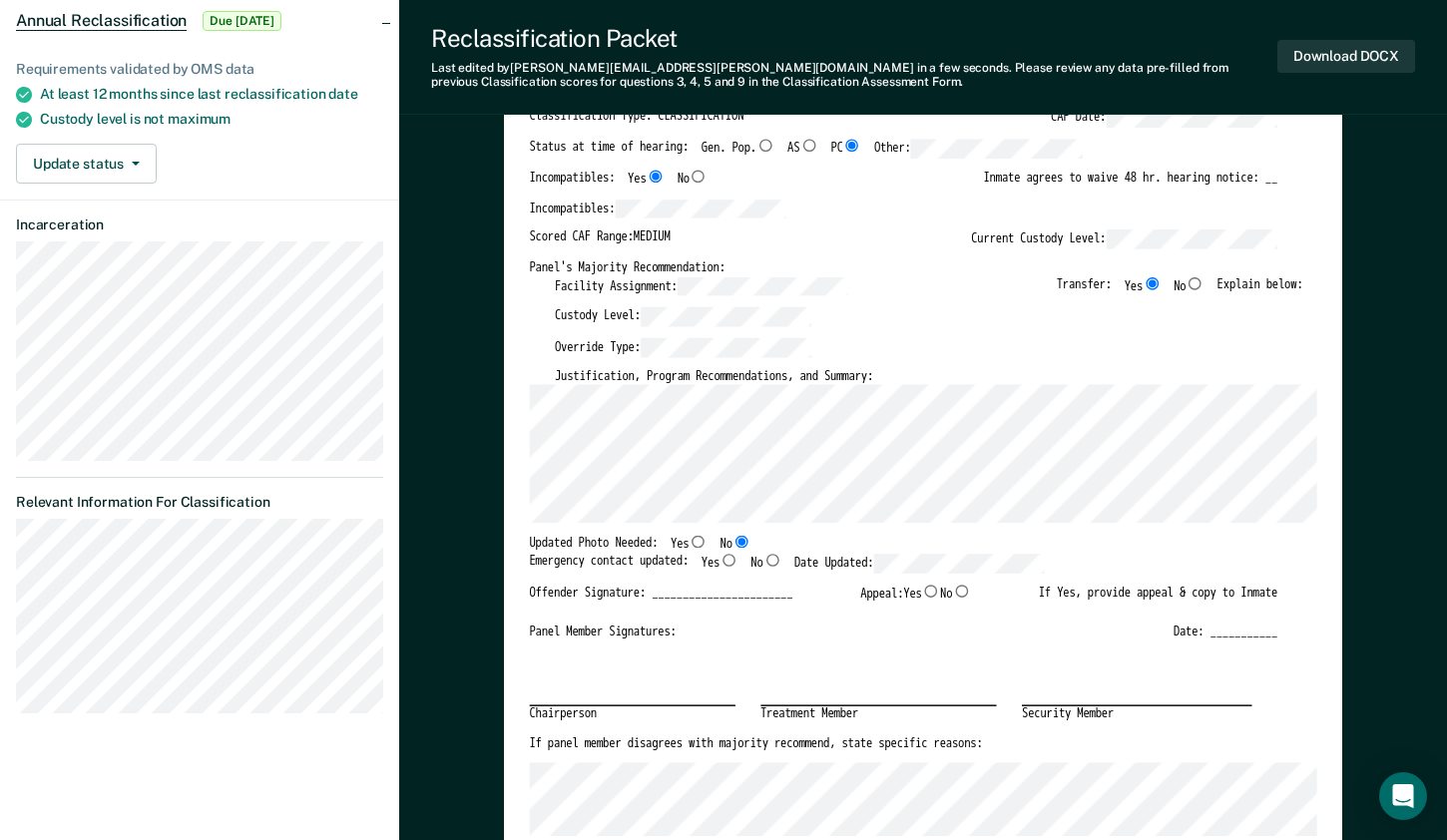 type on "x" 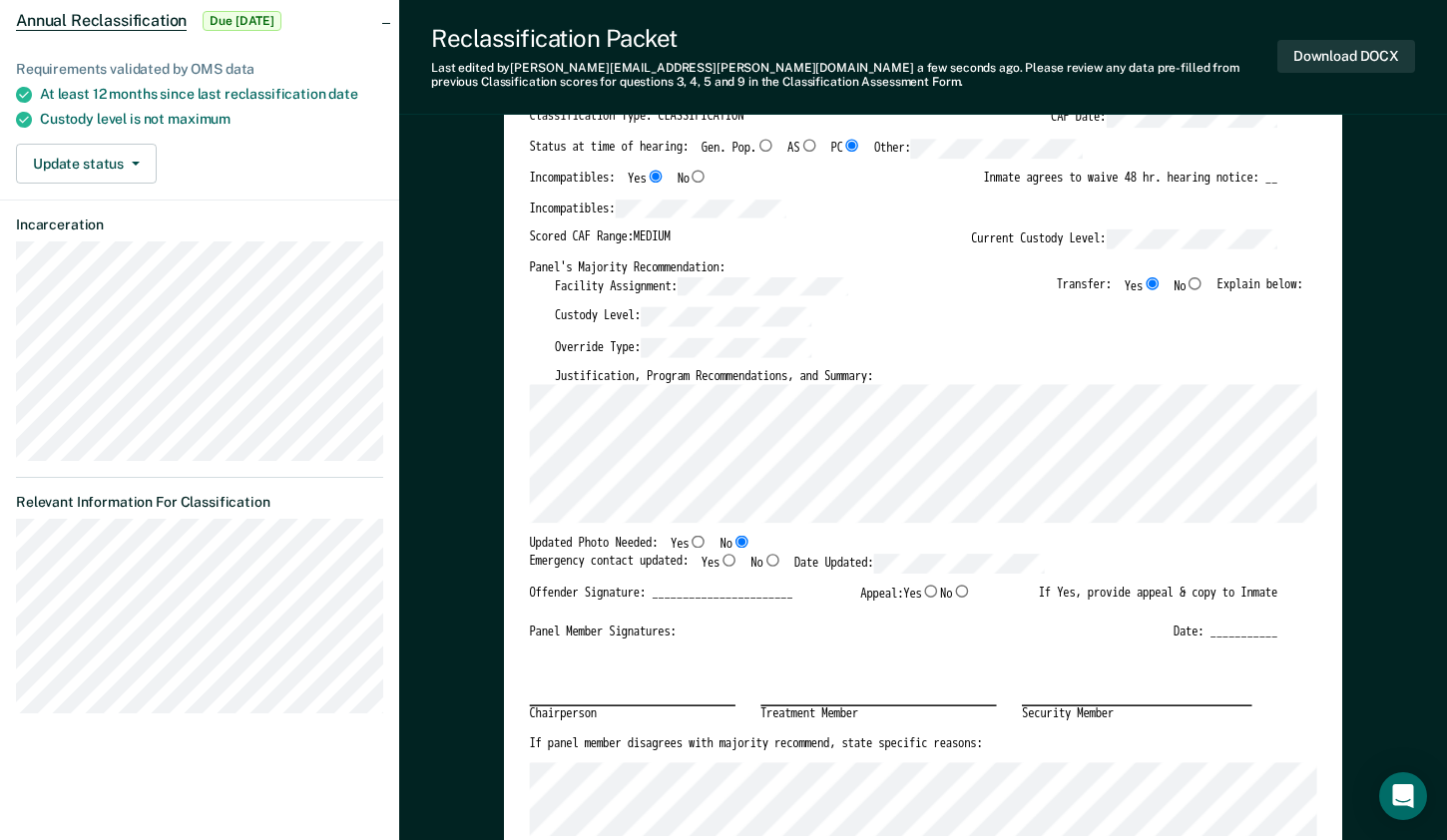 click on "Yes" at bounding box center (728, 560) 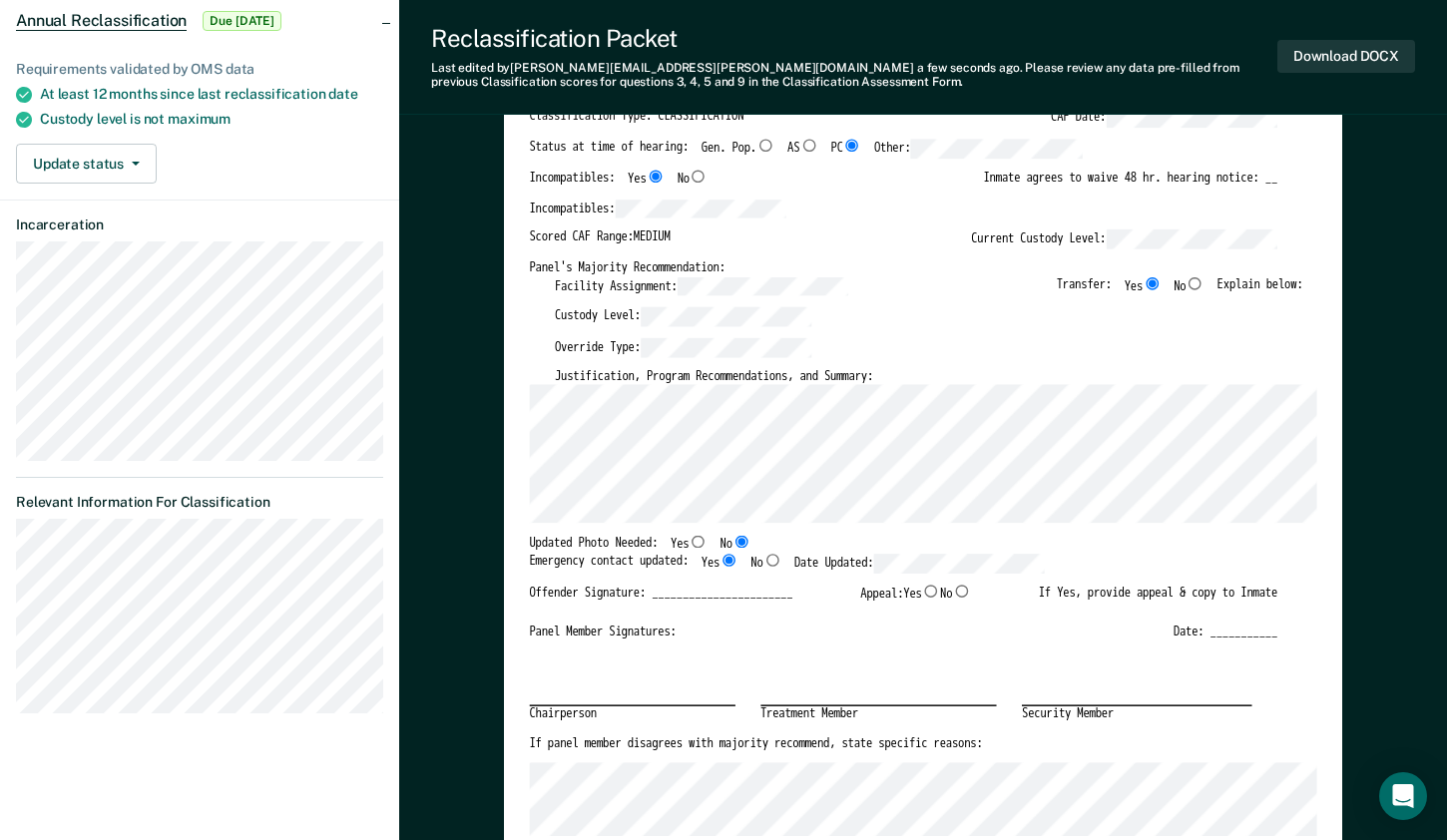 type on "x" 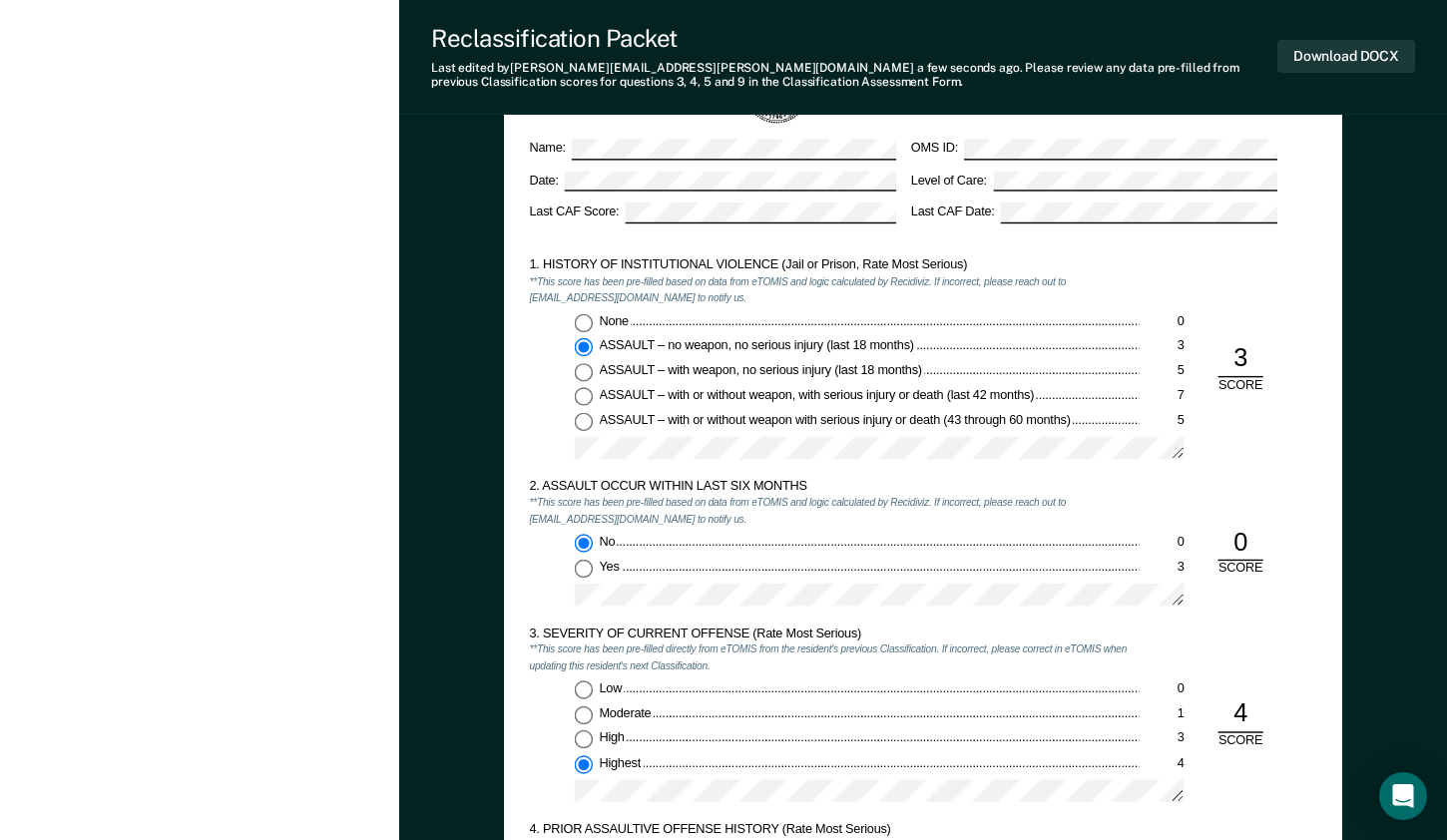 scroll, scrollTop: 1297, scrollLeft: 0, axis: vertical 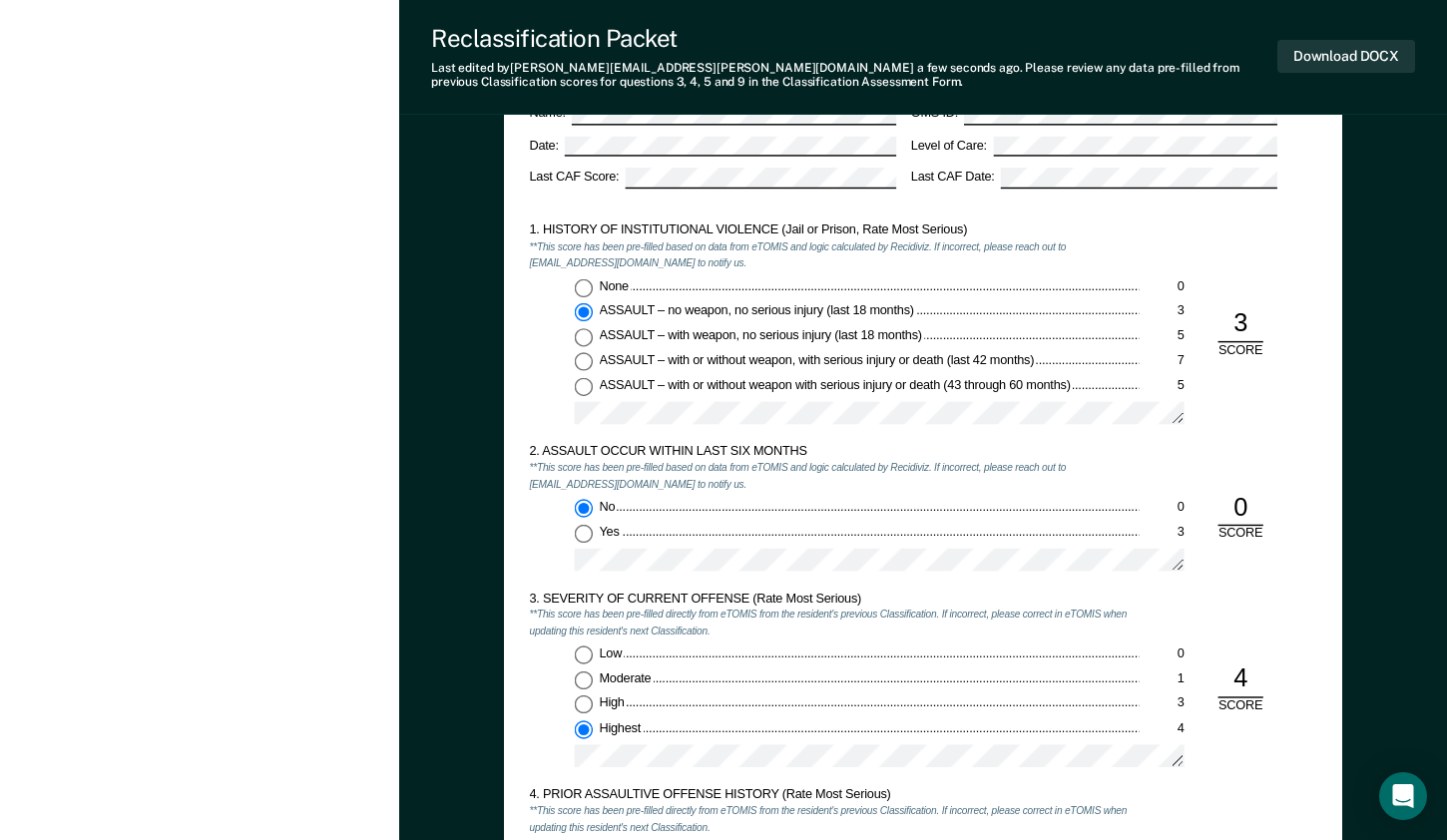 click on "2. ASSAULT OCCUR WITHIN LAST SIX MONTHS" at bounding box center (833, 451) 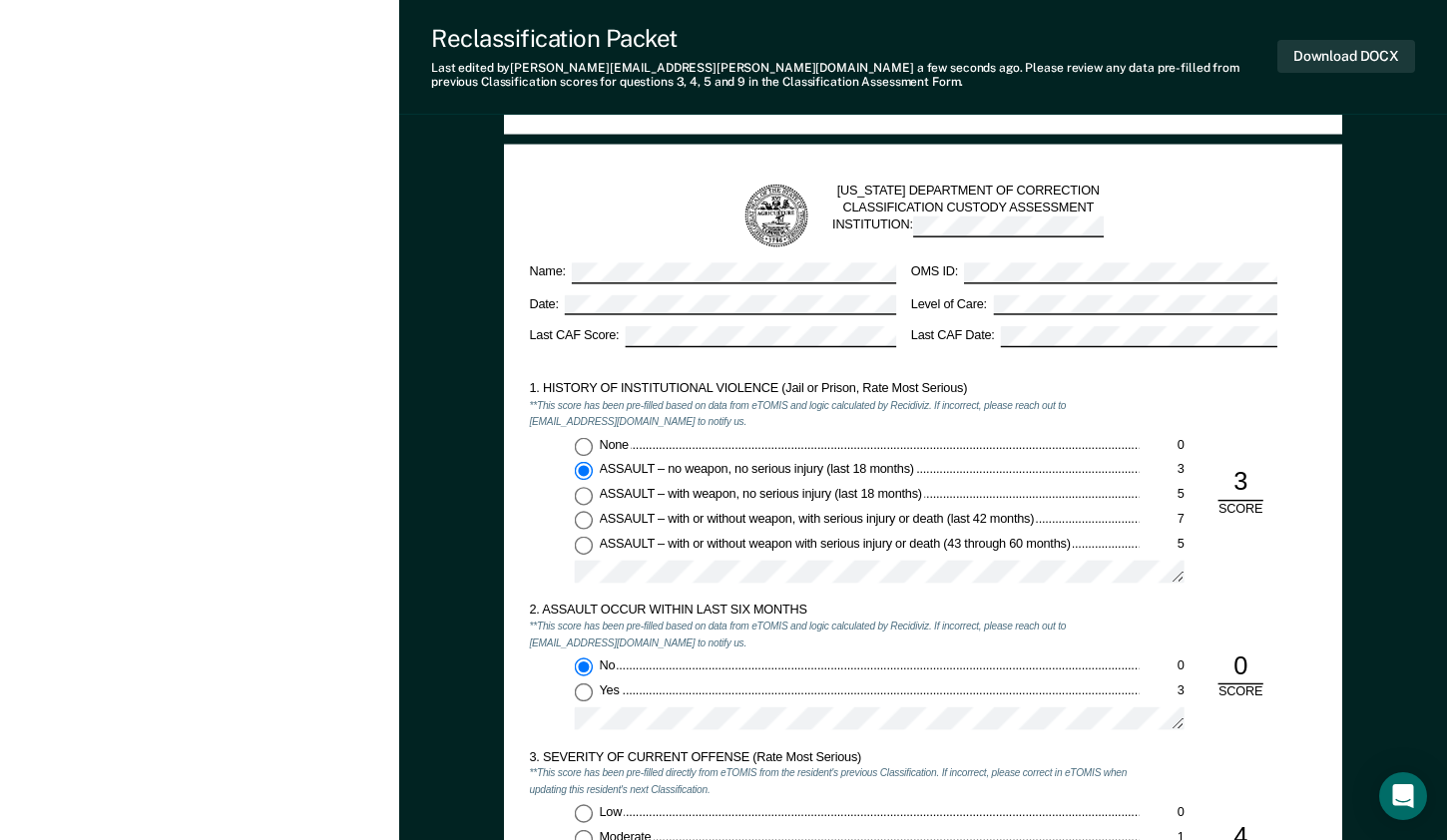 scroll, scrollTop: 1197, scrollLeft: 0, axis: vertical 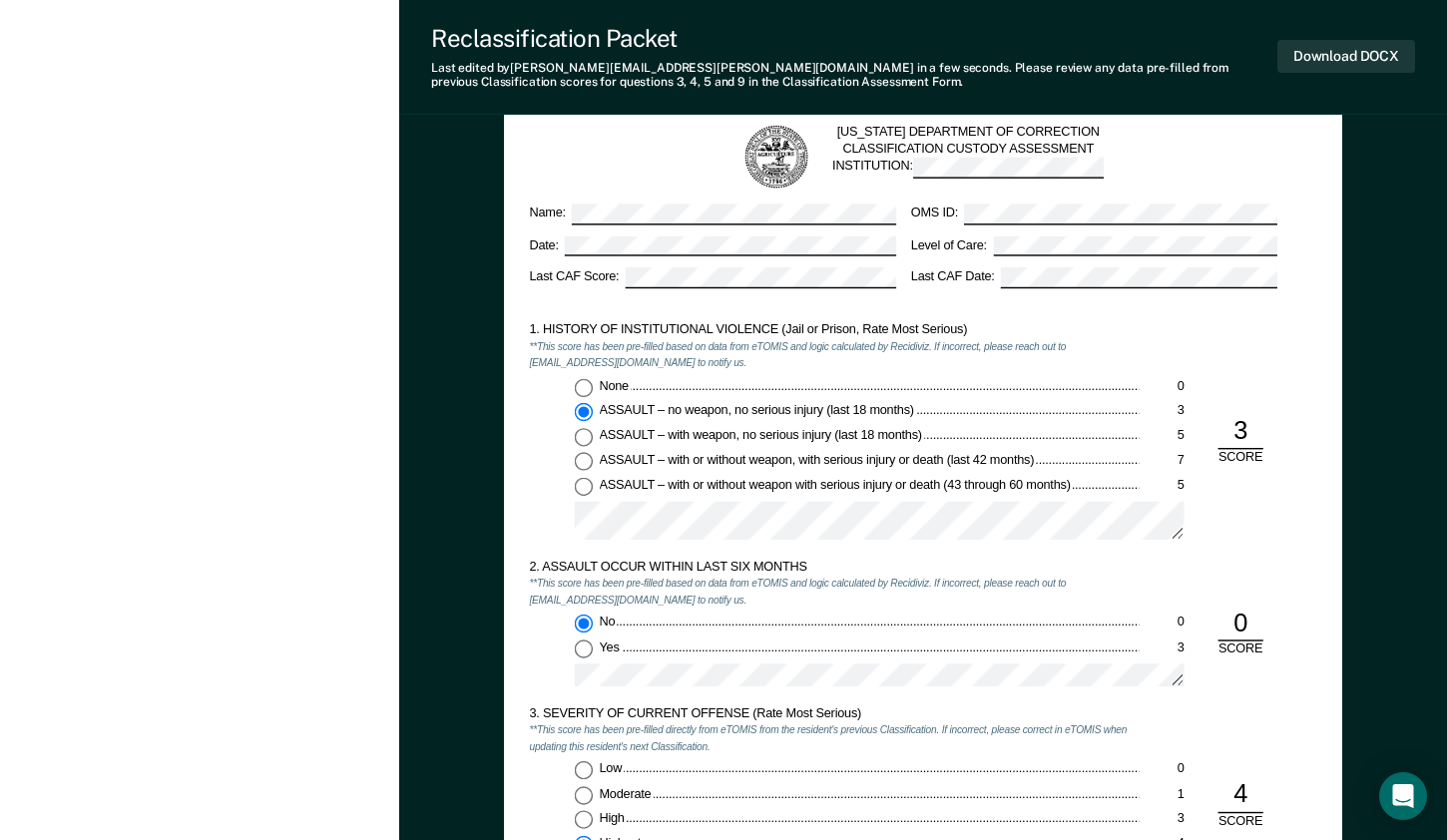 click on "[PERSON_NAME] 1. [PERSON_NAME] Profile How it works Log Out Back OO   Annual Reclassification Due [DATE] Requirements validated by OMS data At least 12 months since last reclassification   date Custody level is not   maximum Update status Mark Pending Incarceration Relevant Information For Classification" at bounding box center (200, 1185) 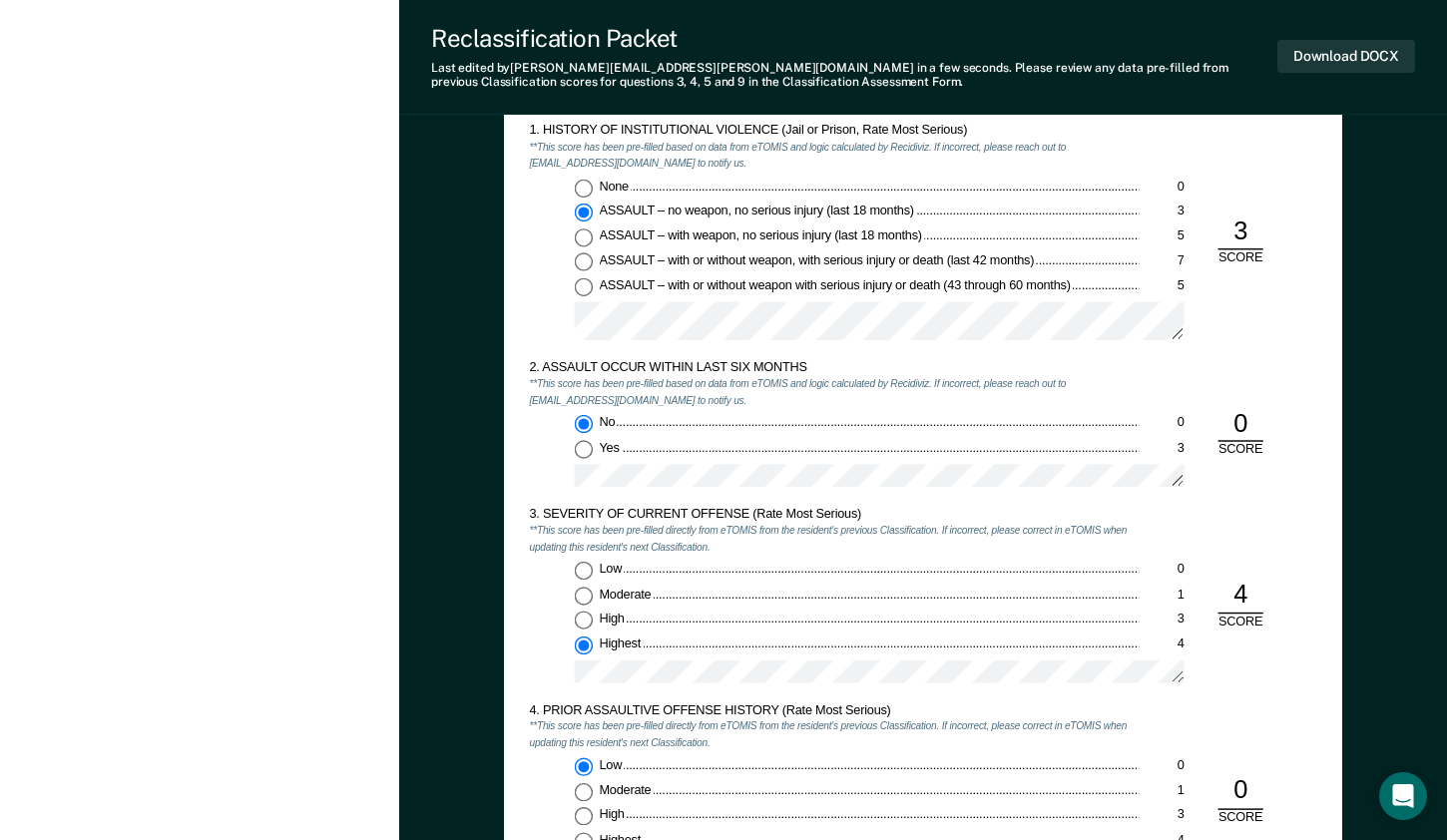 scroll, scrollTop: 1596, scrollLeft: 0, axis: vertical 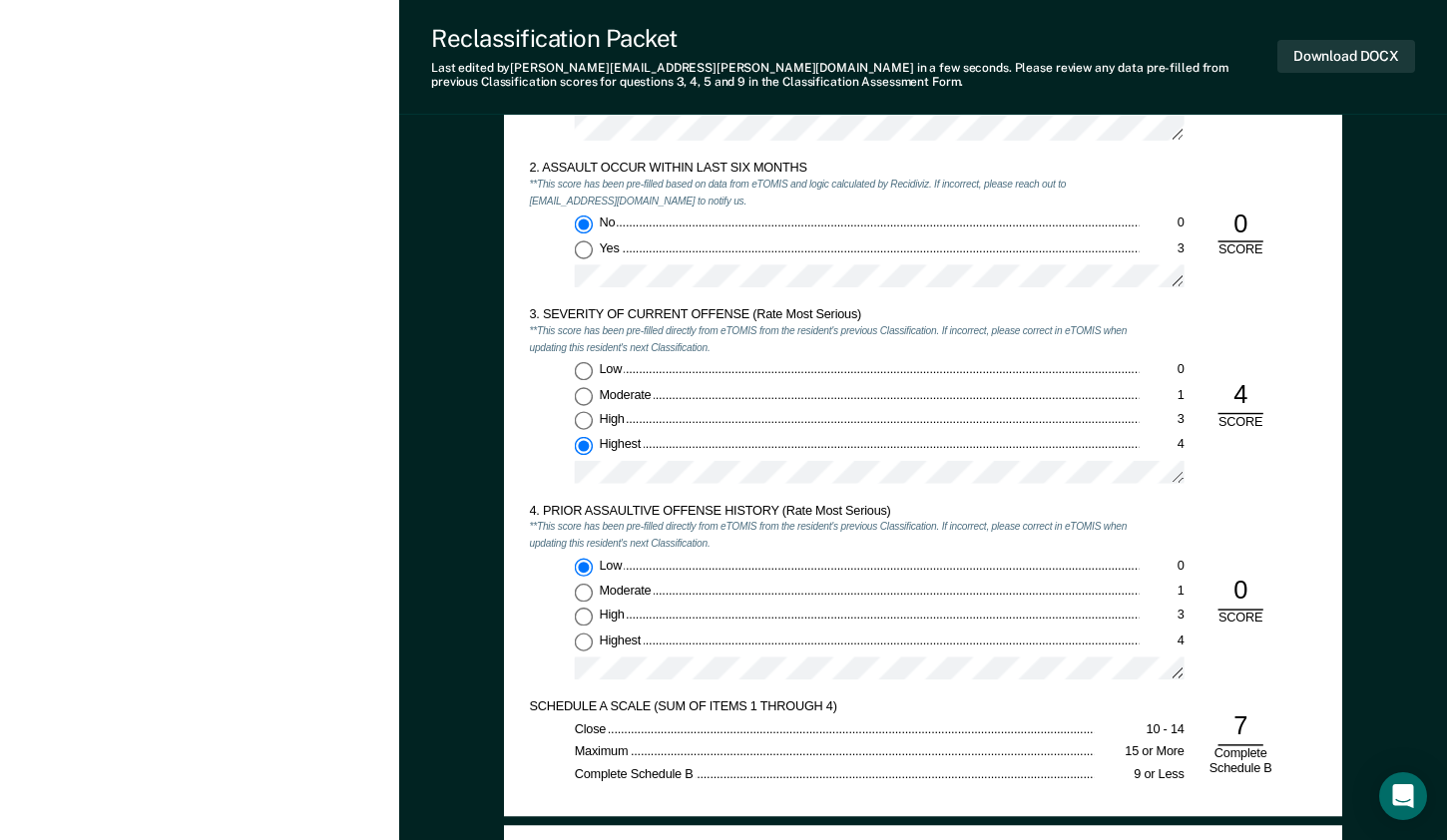 click on "4. PRIOR ASSAULTIVE OFFENSE HISTORY (Rate Most Serious) **This score has been pre-filled directly from eTOMIS from the resident's previous Classification. If incorrect, please correct in eTOMIS when updating this resident's next Classification. Low 0 Moderate 1 High 3 Highest 4 0 SCORE" at bounding box center (922, 601) 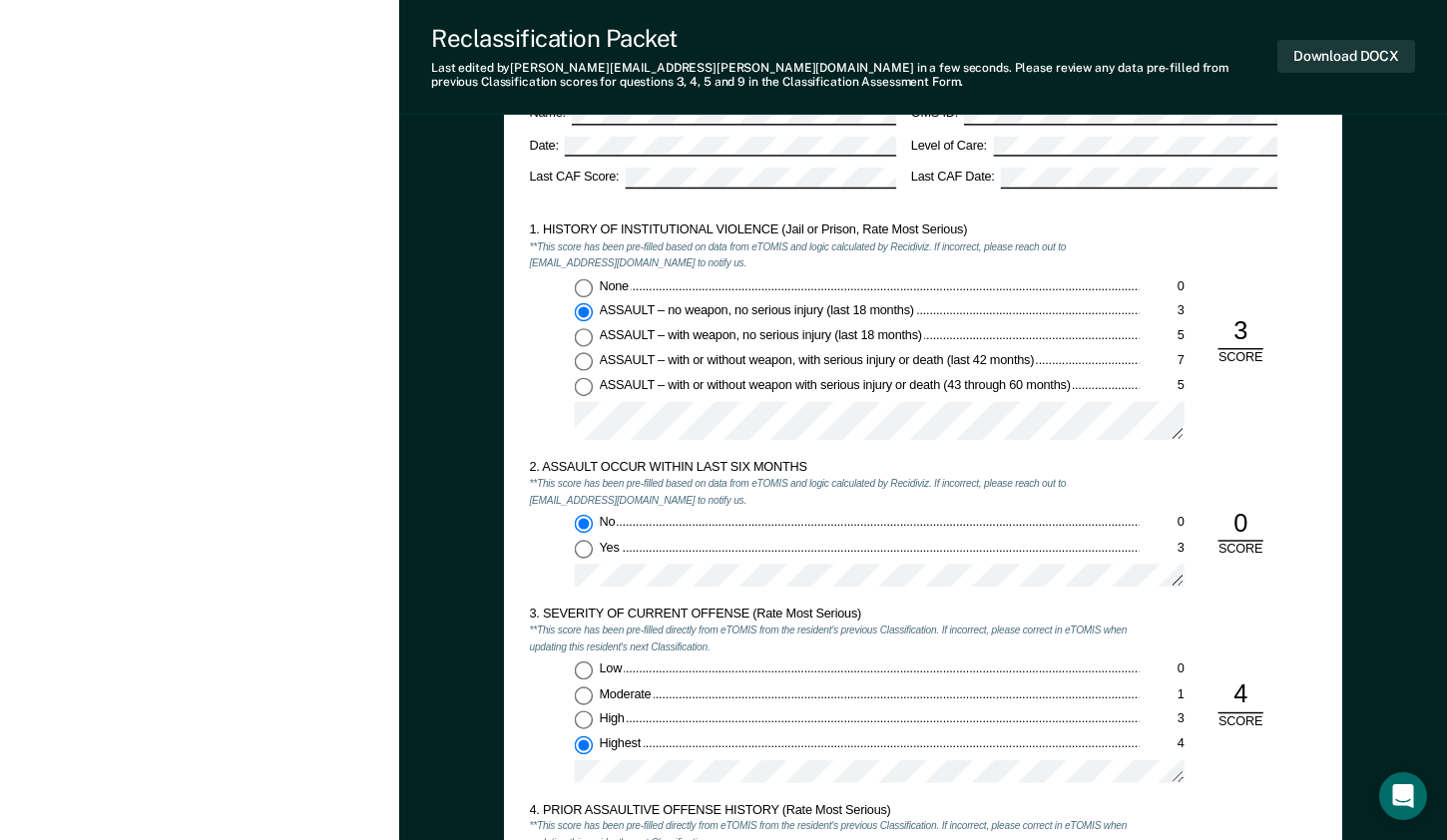 scroll, scrollTop: 1496, scrollLeft: 0, axis: vertical 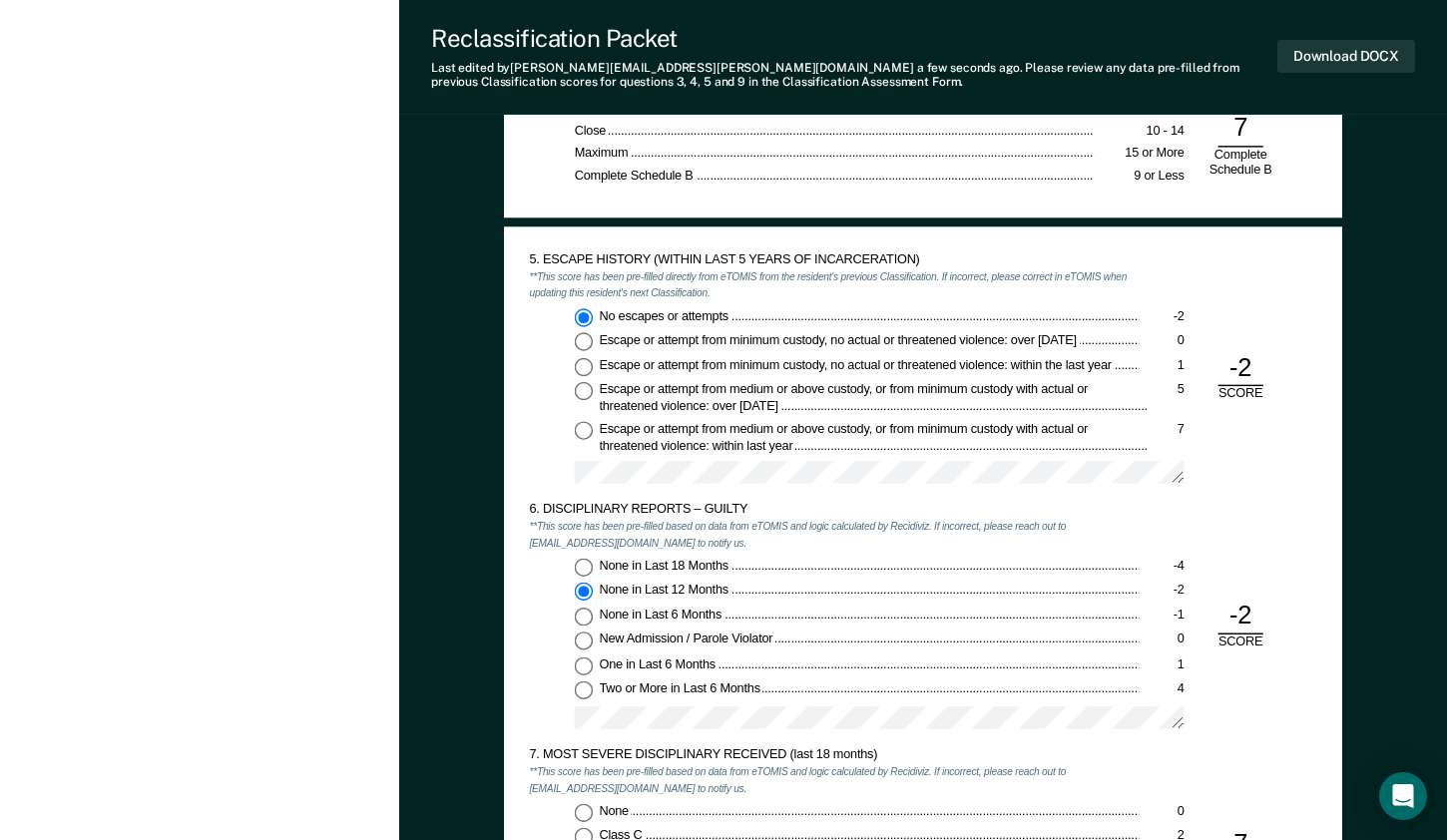 click on "6. DISCIPLINARY REPORTS – GUILTY **This score has been pre-filled based on data from eTOMIS and logic calculated by Recidiviz. If incorrect, please reach out to [EMAIL_ADDRESS][DOMAIN_NAME] to notify us. None in Last 18 Months -4 None in Last 12 Months -2 None in Last 6 Months -1 New Admission / Parole Violator 0 One in Last 6 Months 1 Two or More in Last 6 Months 4 -2 SCORE" at bounding box center (922, 626) 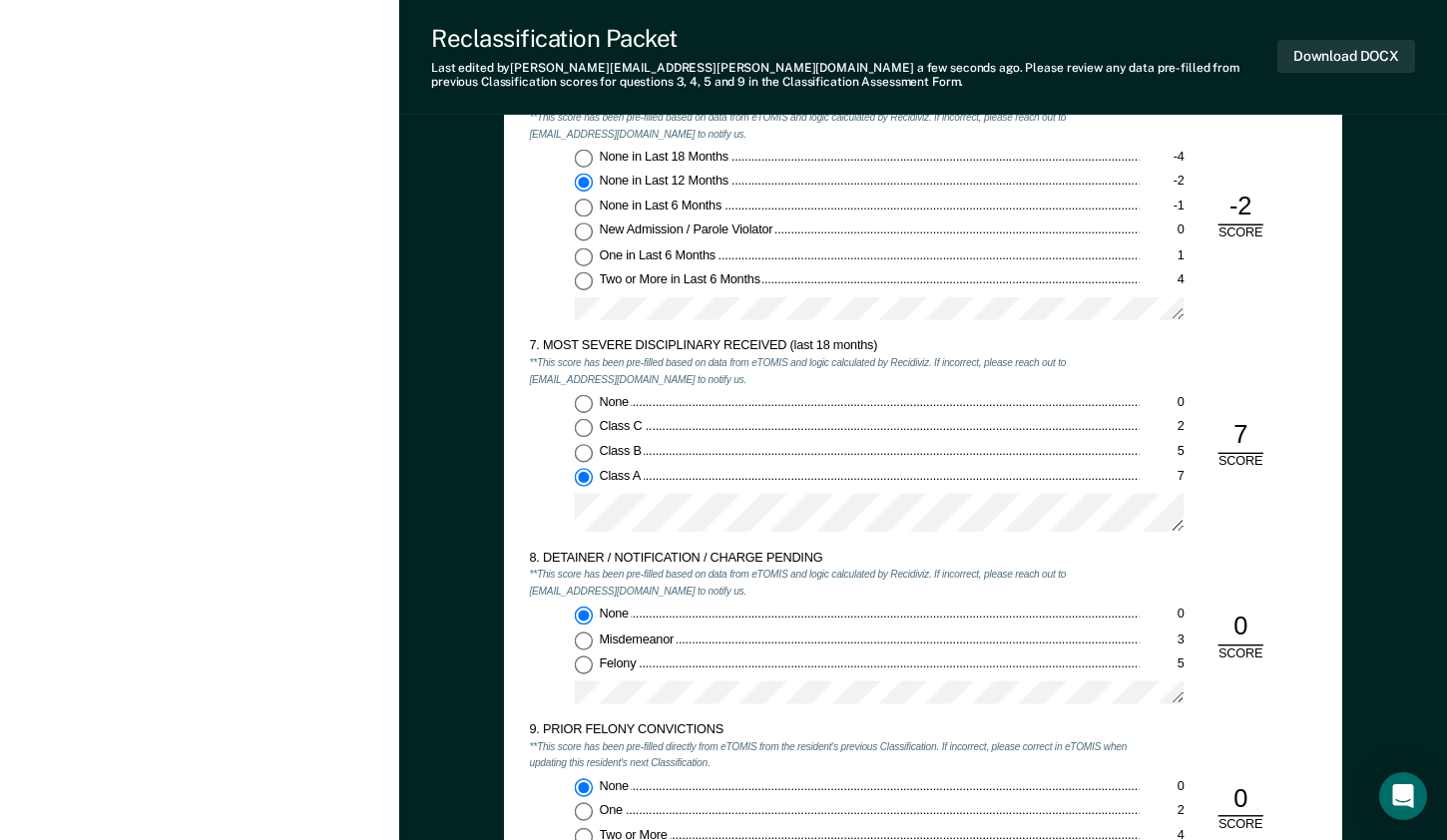 scroll, scrollTop: 2494, scrollLeft: 0, axis: vertical 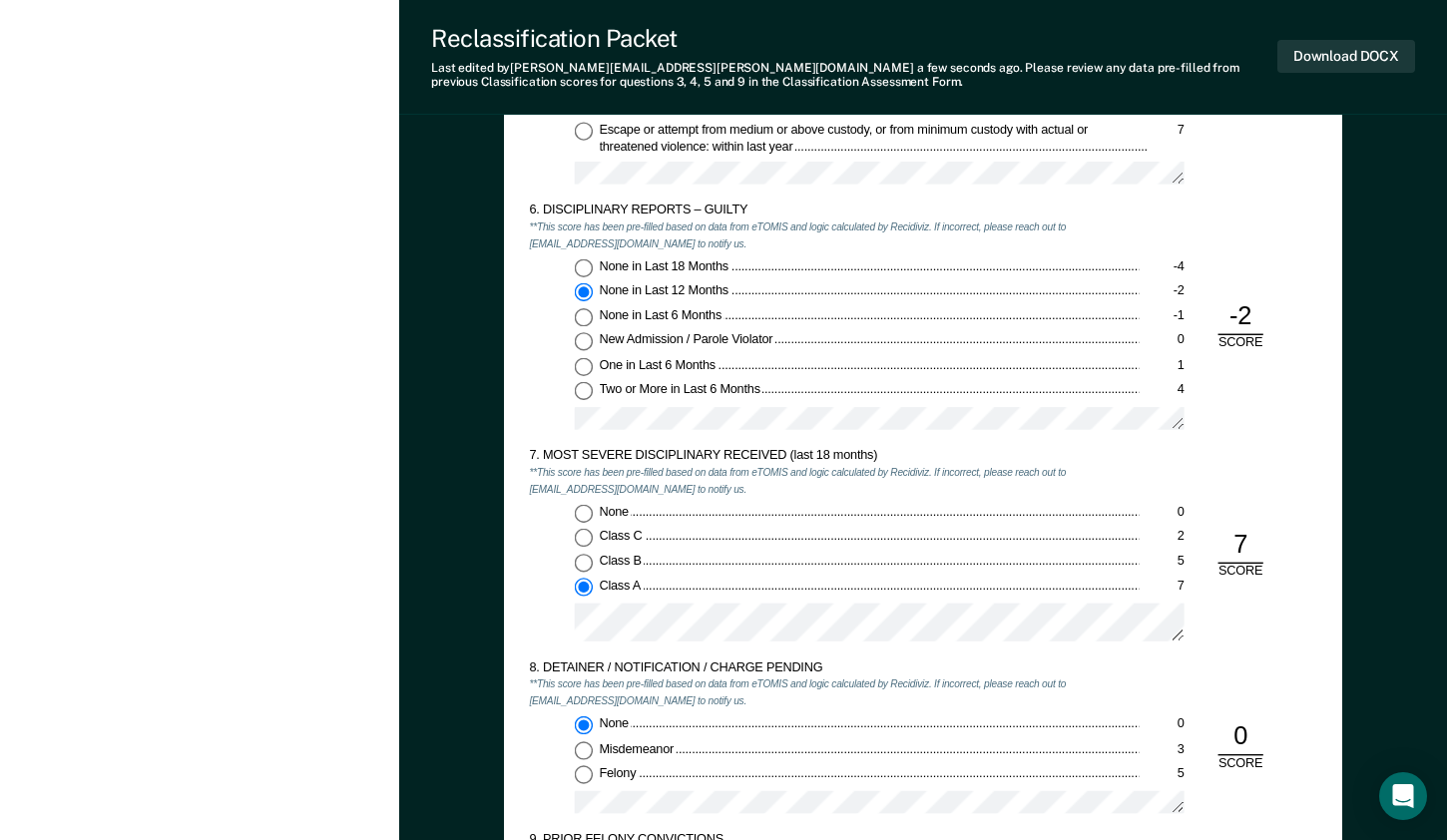 click on "None in Last 18 Months -4 None in Last 12 Months -2 None in Last 6 Months -1 New Admission / Parole Violator 0 One in Last 6 Months 1 Two or More in Last 6 Months 4" at bounding box center [833, 351] 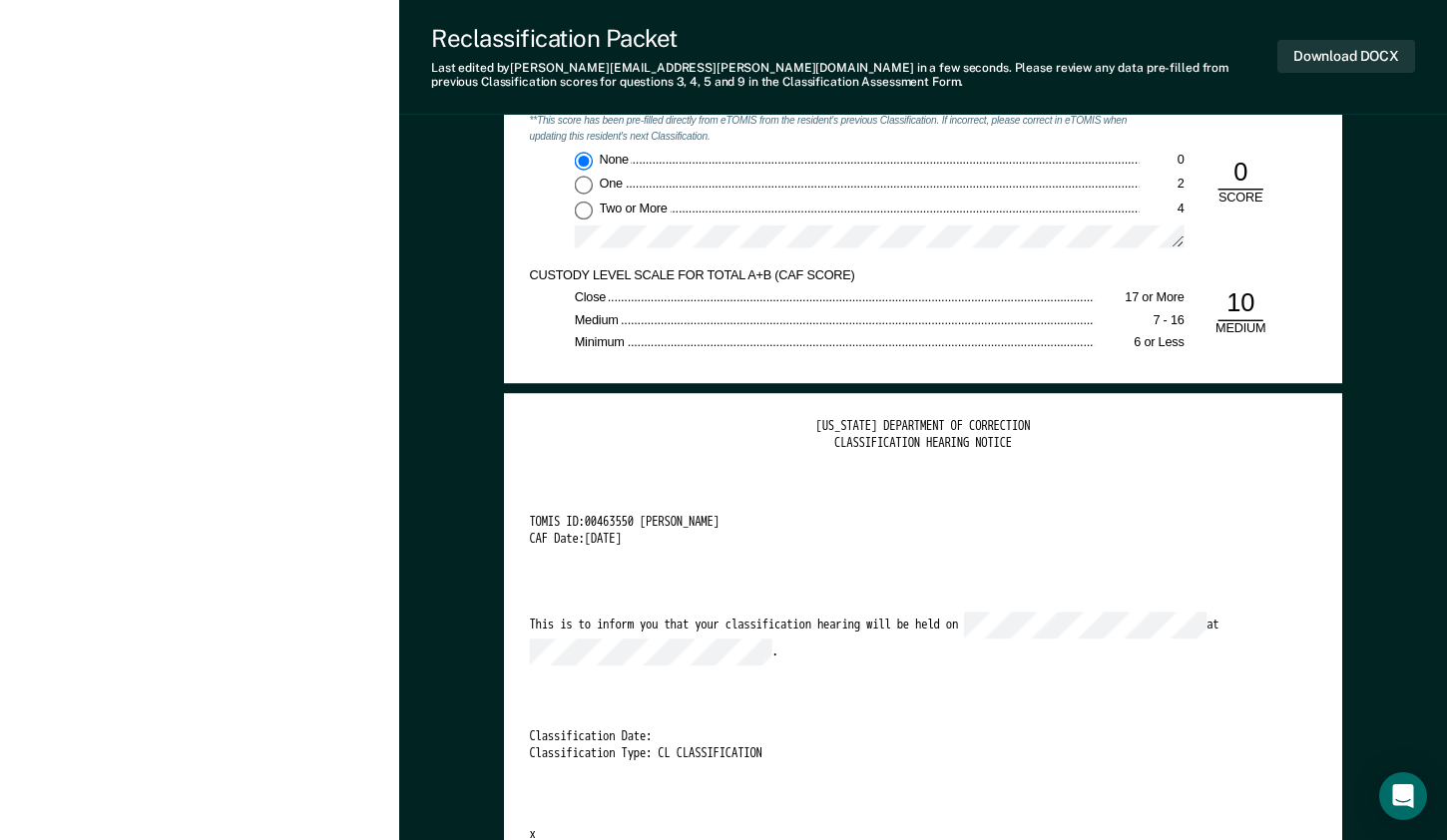 scroll, scrollTop: 3492, scrollLeft: 0, axis: vertical 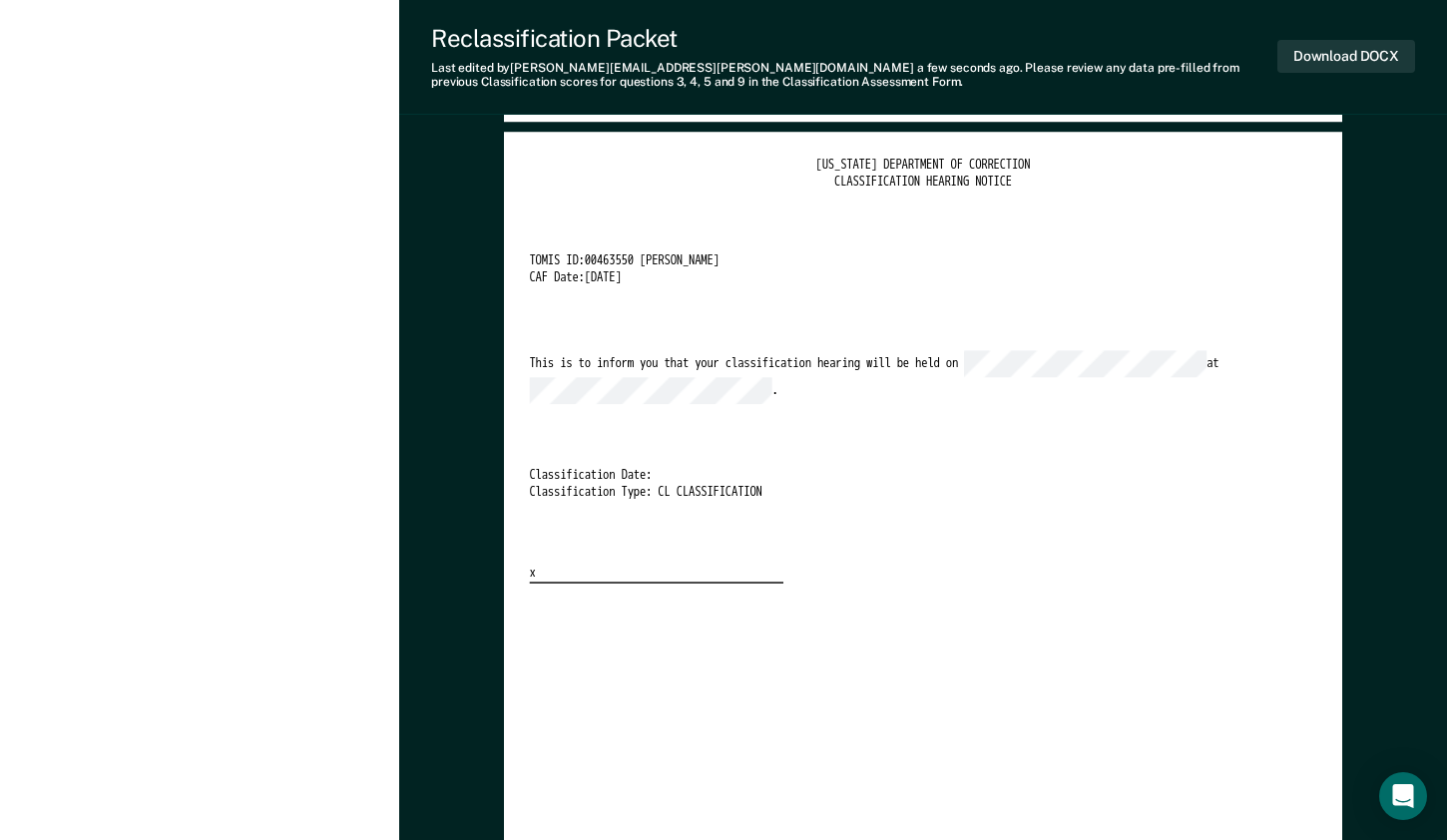 click on "[US_STATE] DEPARTMENT OF CORRECTION CLASSIFICATION HEARING NOTICE TOMIS ID:  00463550   [PERSON_NAME] CAF Date:  [DATE] This is to inform you that your classification hearing will be held on    at   . Classification Date: Classification Type: CL CLASSIFICATION x" at bounding box center [922, 678] 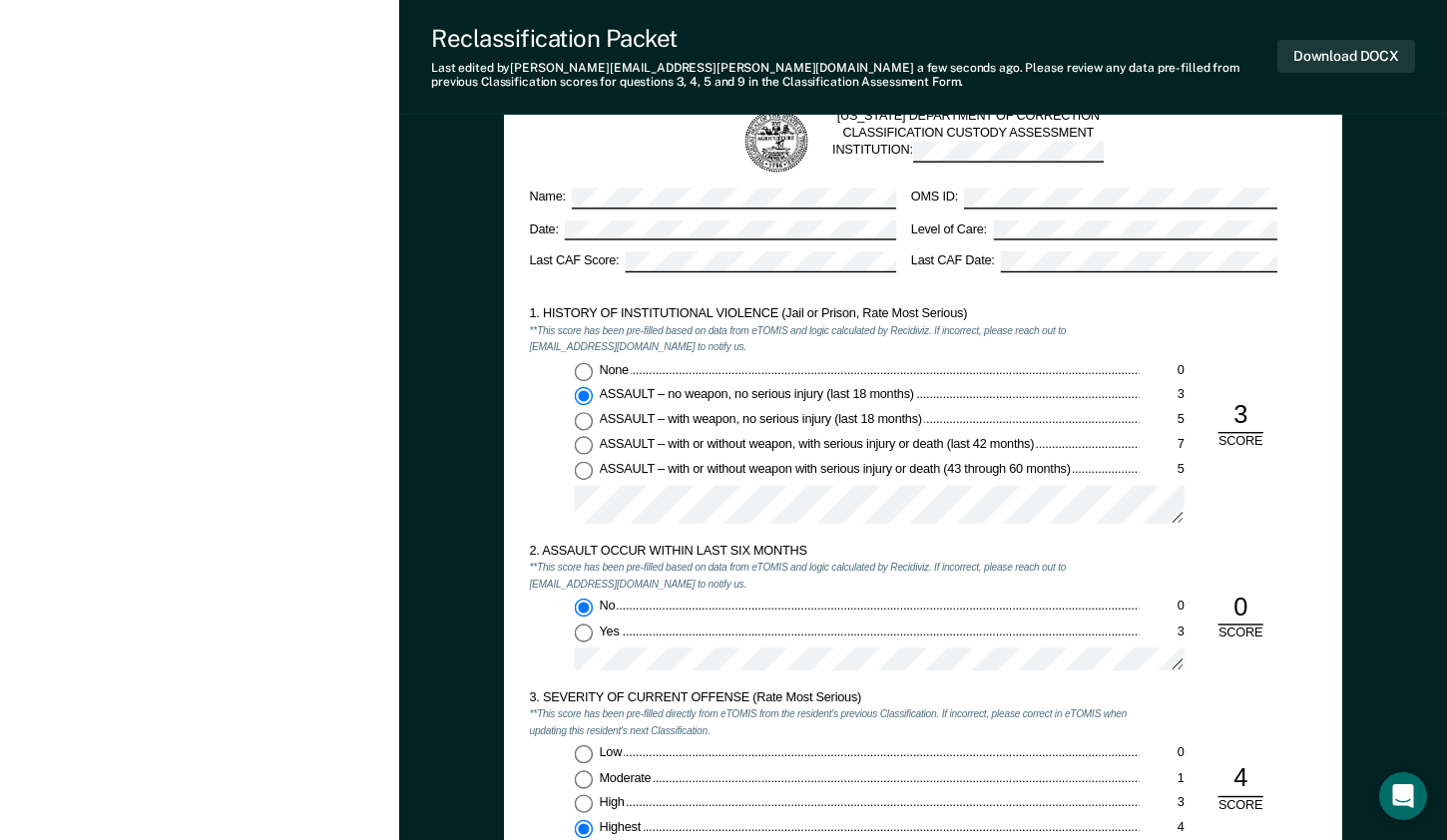 scroll, scrollTop: 1297, scrollLeft: 0, axis: vertical 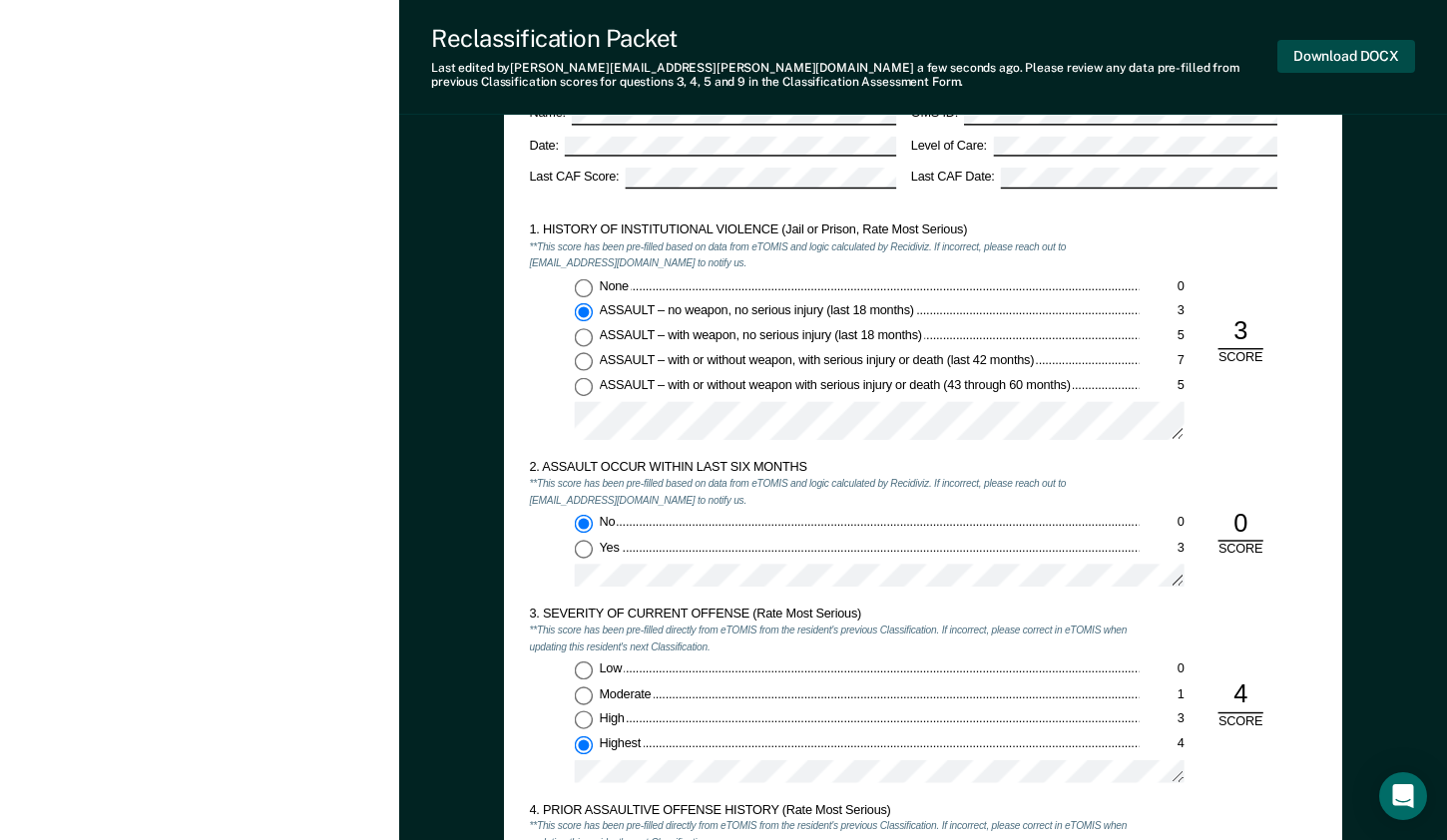 click on "Download DOCX" at bounding box center [1346, 56] 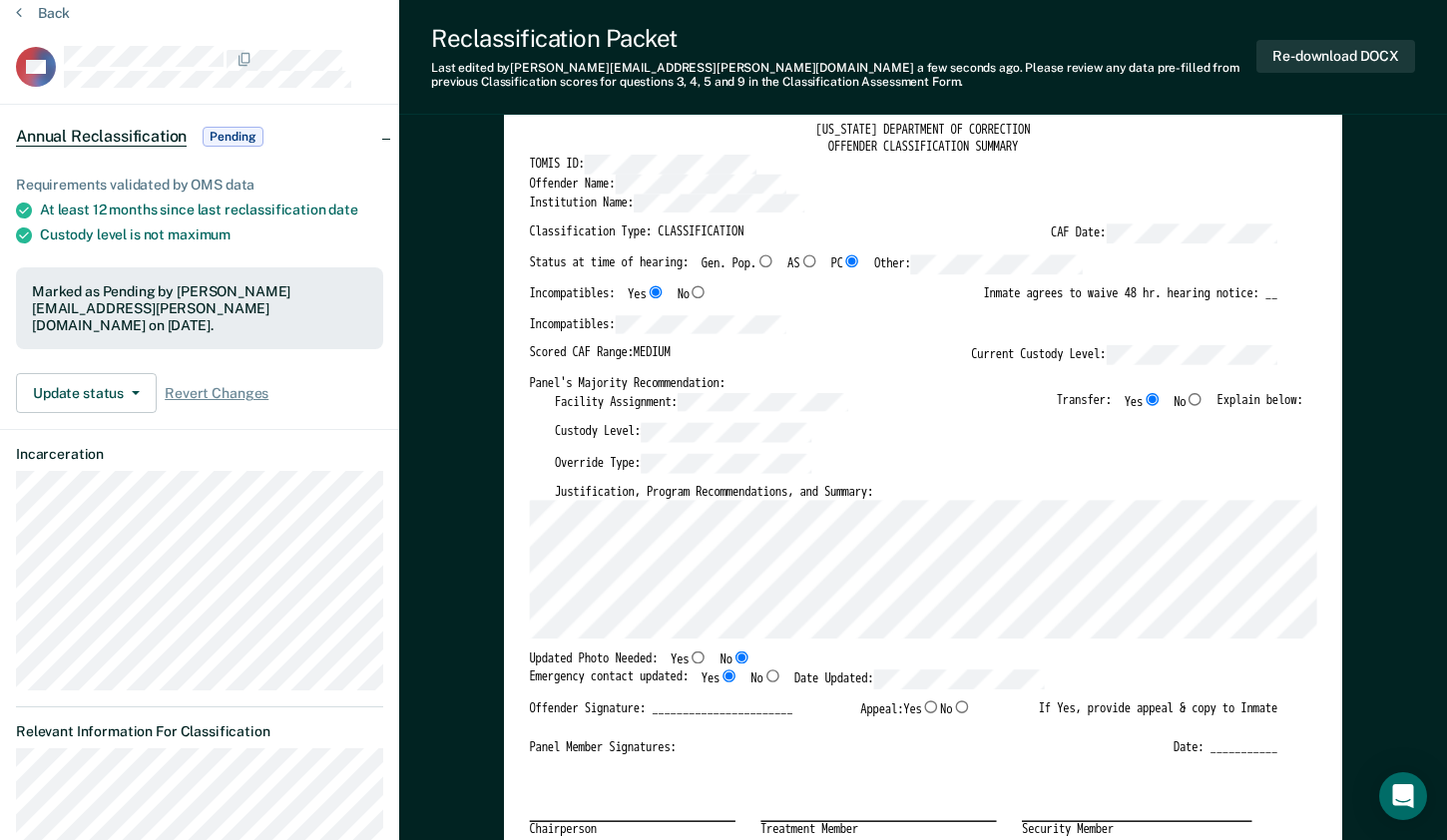 scroll, scrollTop: 0, scrollLeft: 0, axis: both 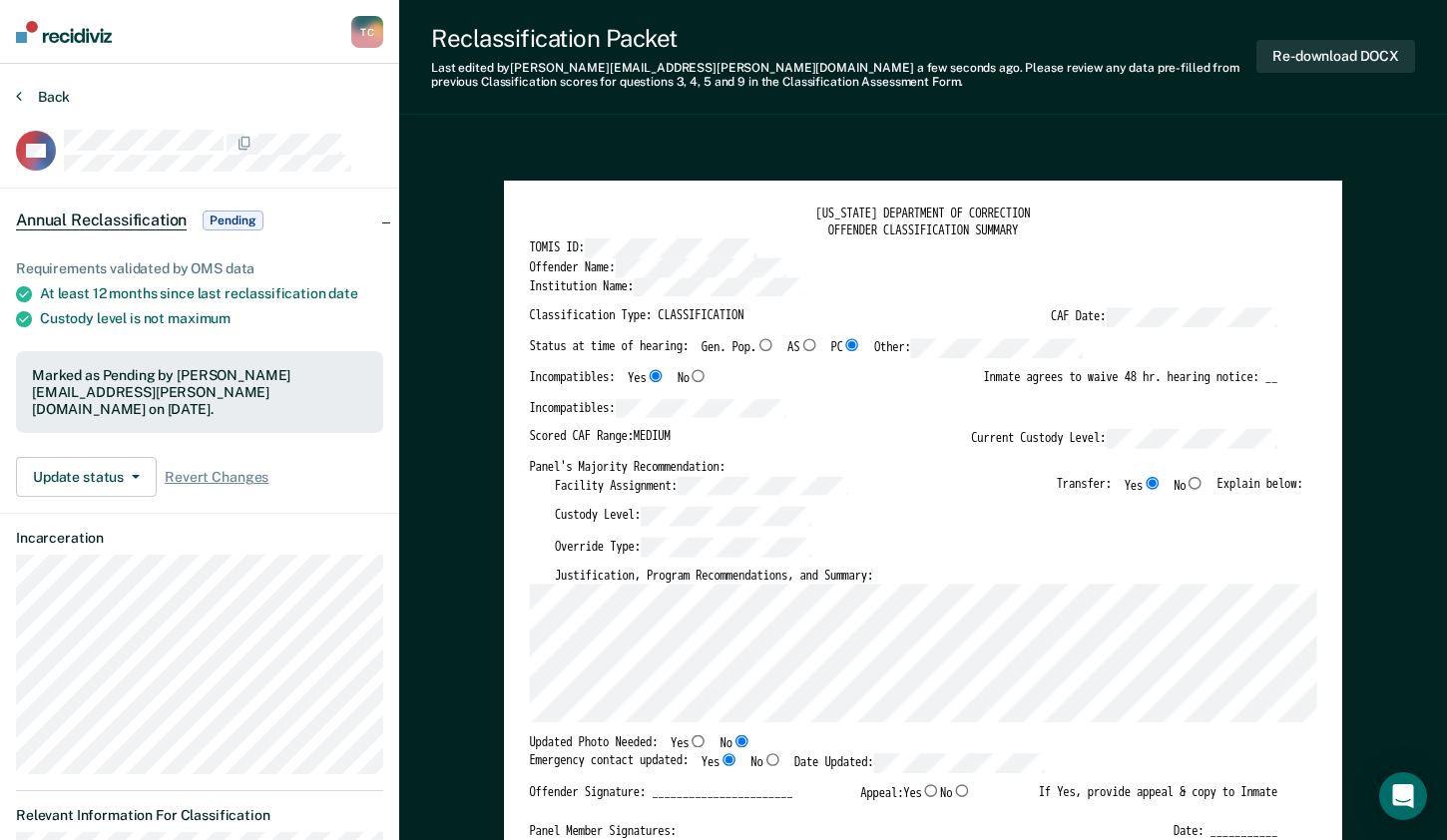 click on "Back" at bounding box center [43, 97] 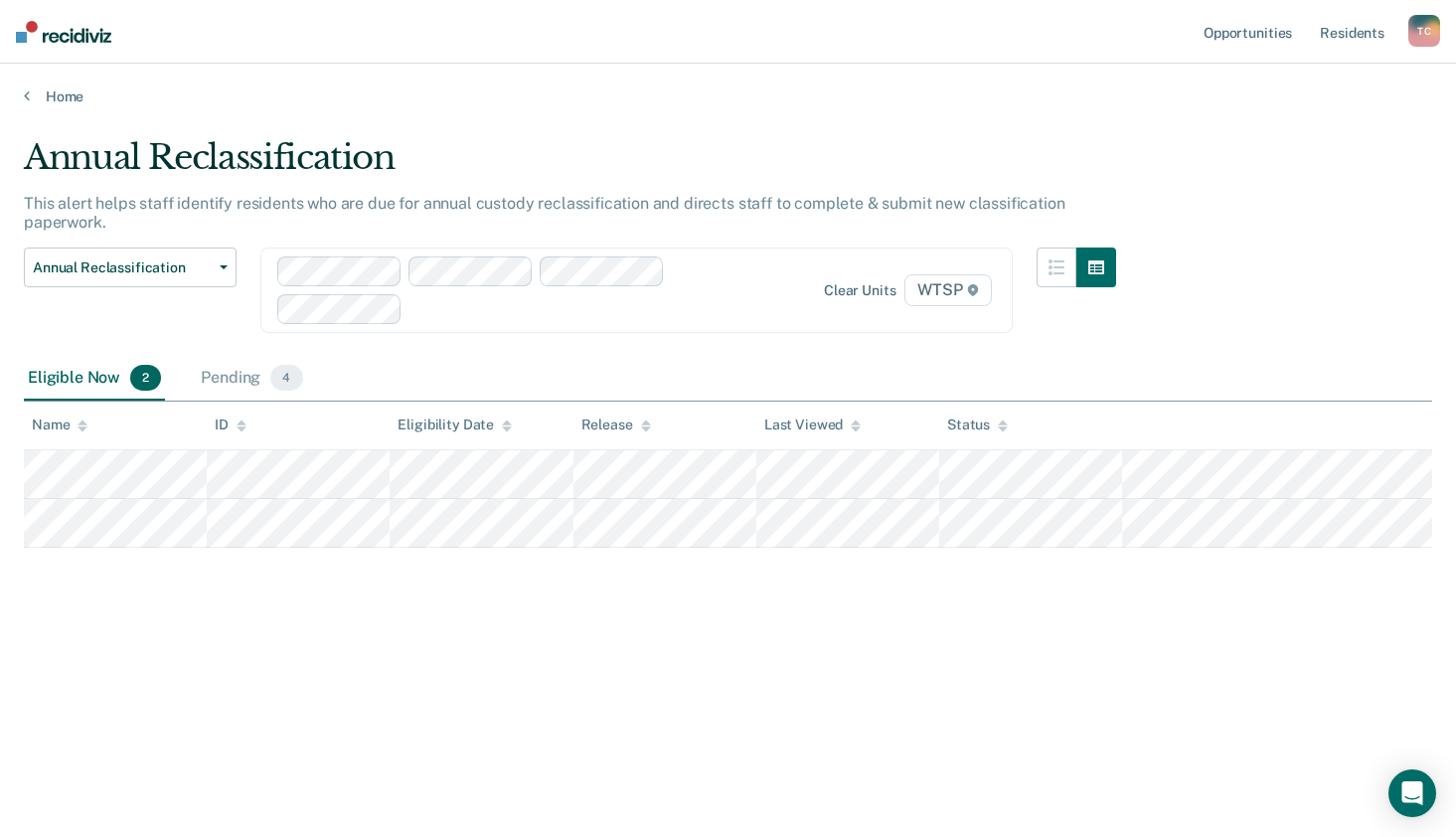 click on "Annual Reclassification   This alert helps staff identify residents who are due for annual custody reclassification and directs staff to complete & submit new classification paperwork. Annual Reclassification Custody Level Downgrade Annual Reclassification Initial Classification Clear   units WTSP   Eligible Now 2 Pending 4
To pick up a draggable item, press the space bar.
While dragging, use the arrow keys to move the item.
Press space again to drop the item in its new position, or press escape to cancel.
Name ID Eligibility Date Release Last Viewed Status" at bounding box center [728, 413] 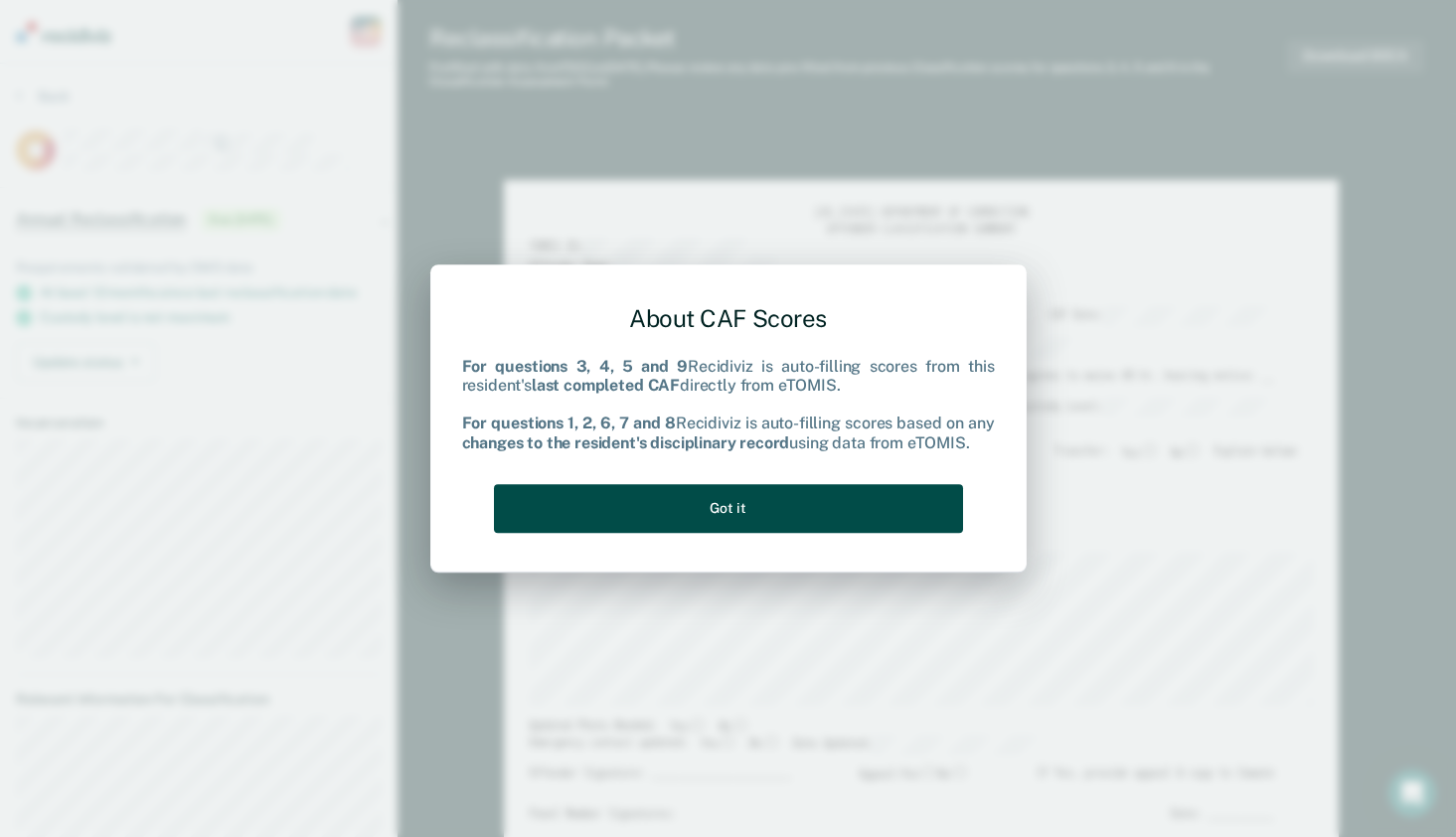 click on "Got it" at bounding box center [728, 508] 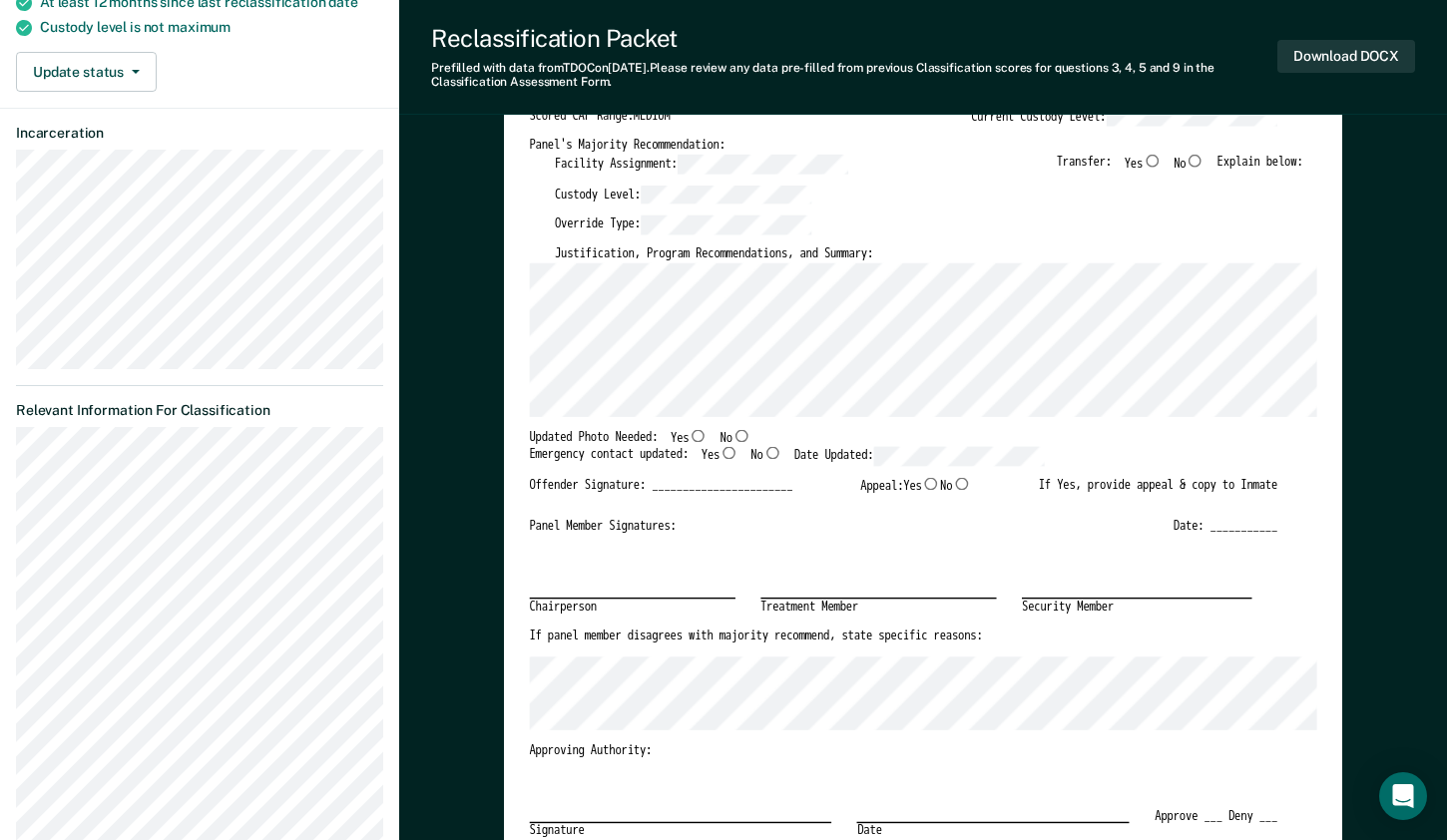 scroll, scrollTop: 299, scrollLeft: 0, axis: vertical 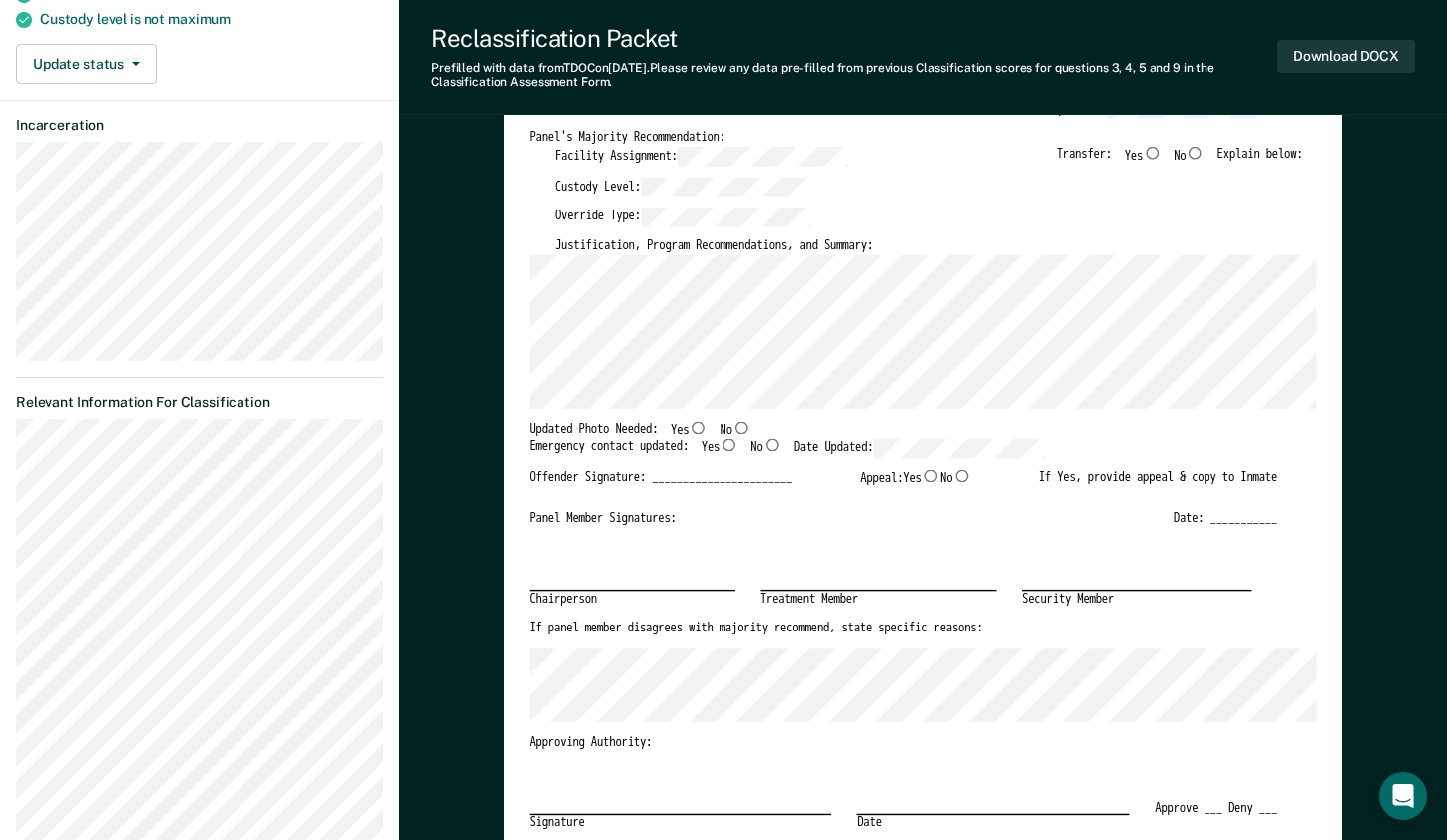 click on "If panel member disagrees with majority recommend, state specific reasons:" at bounding box center (903, 634) 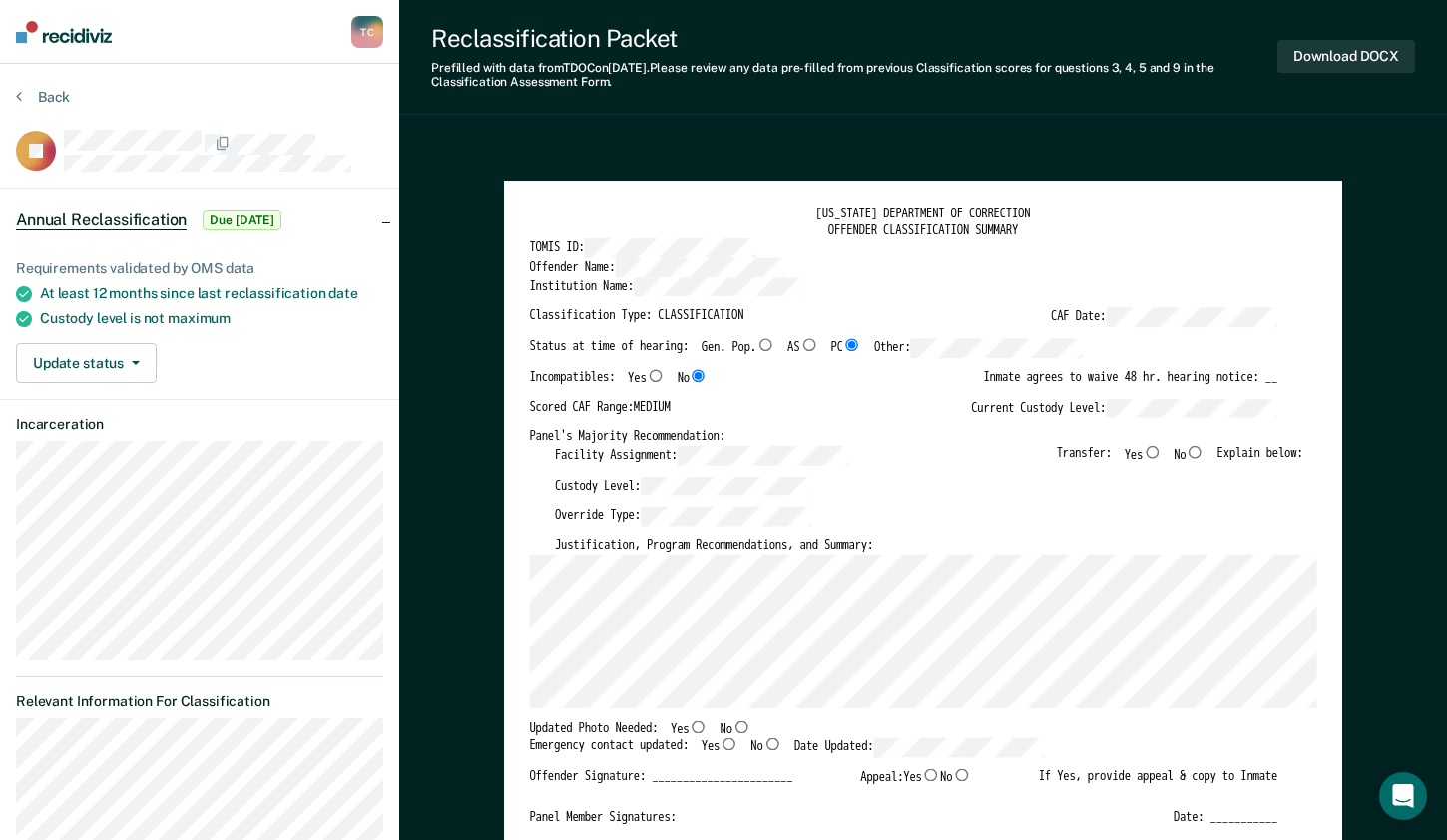 click on "Yes" at bounding box center (1152, 451) 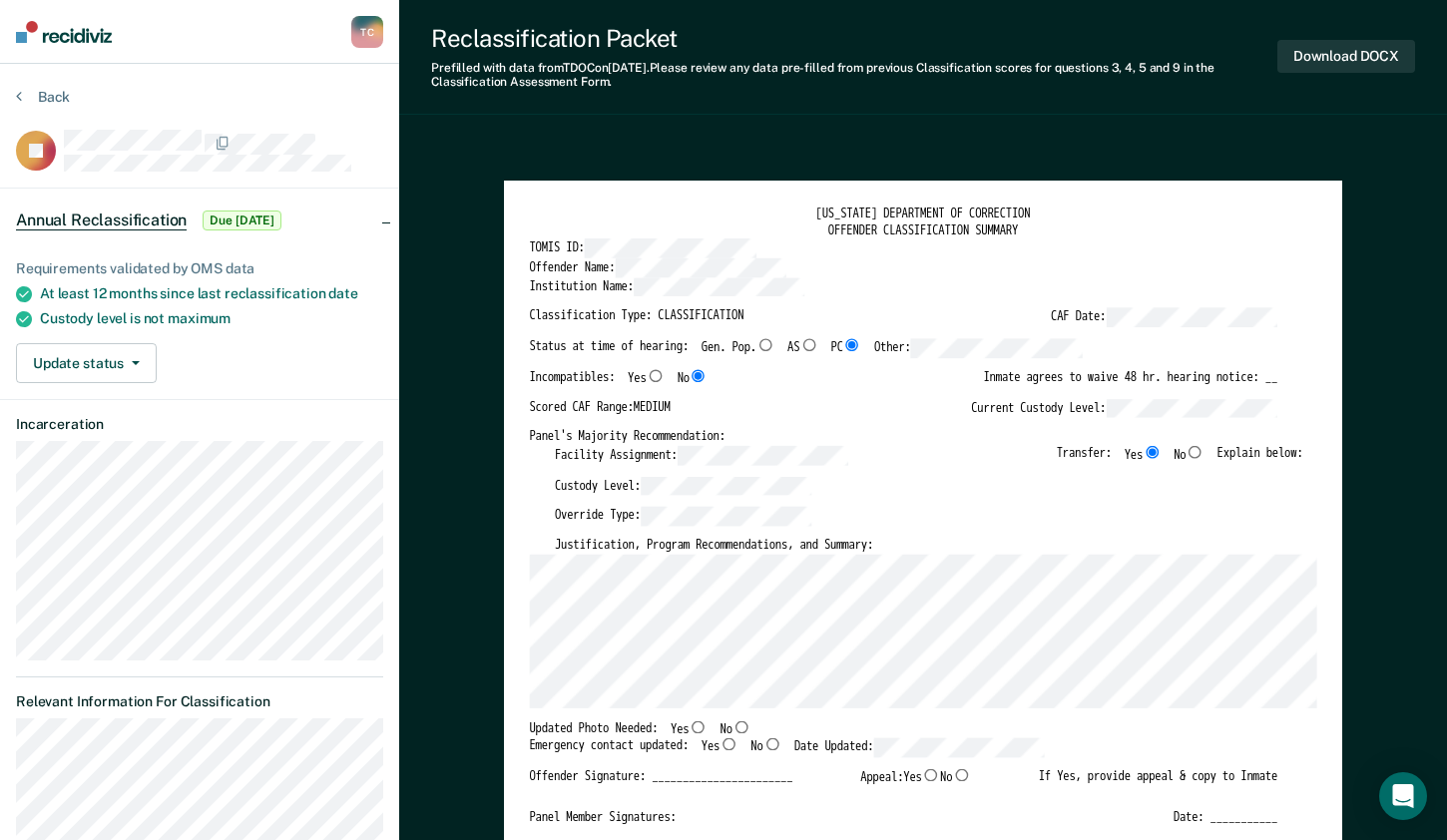 type on "x" 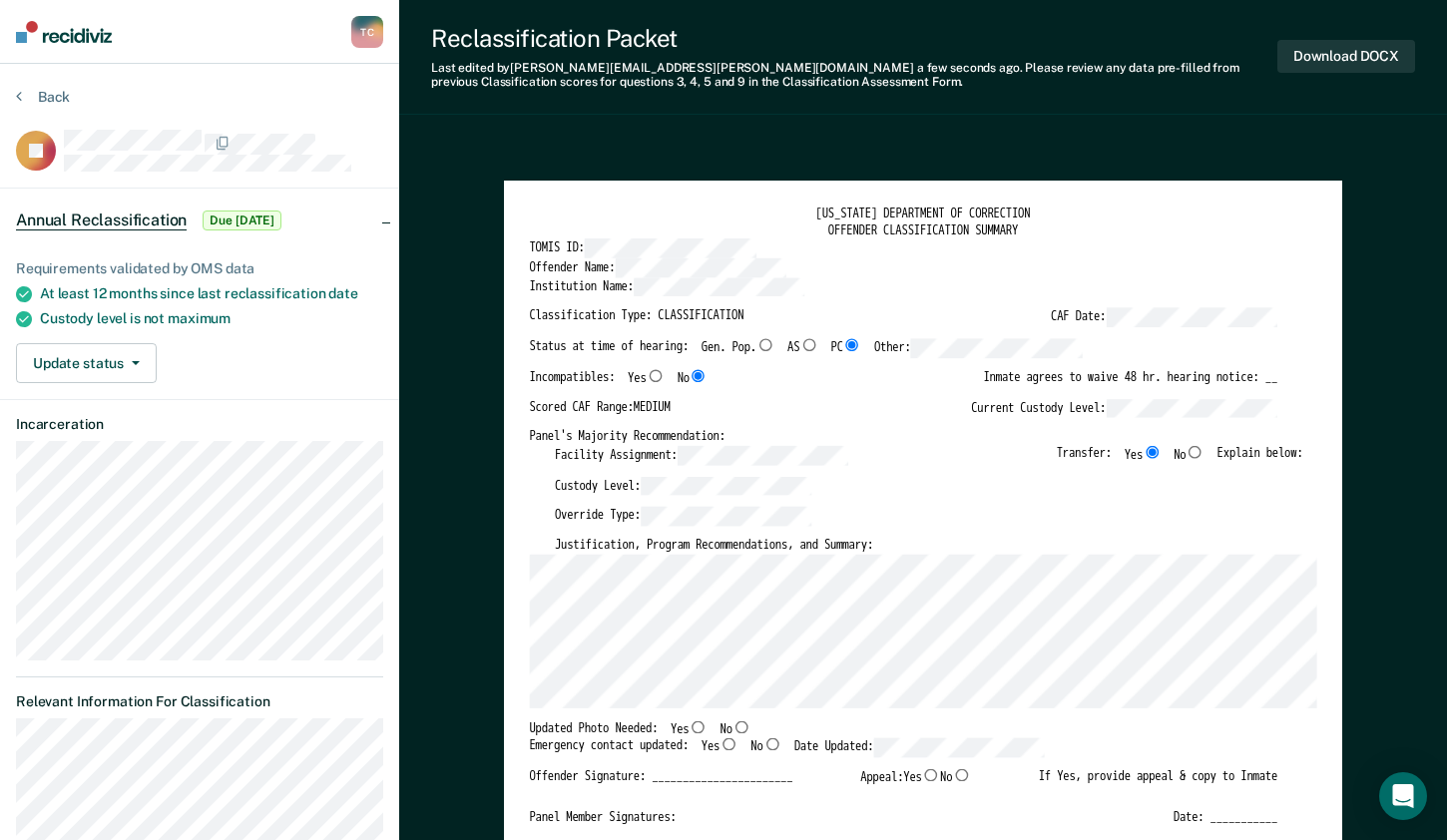 click on "Panel Member Signatures: Date: ___________" at bounding box center [903, 817] 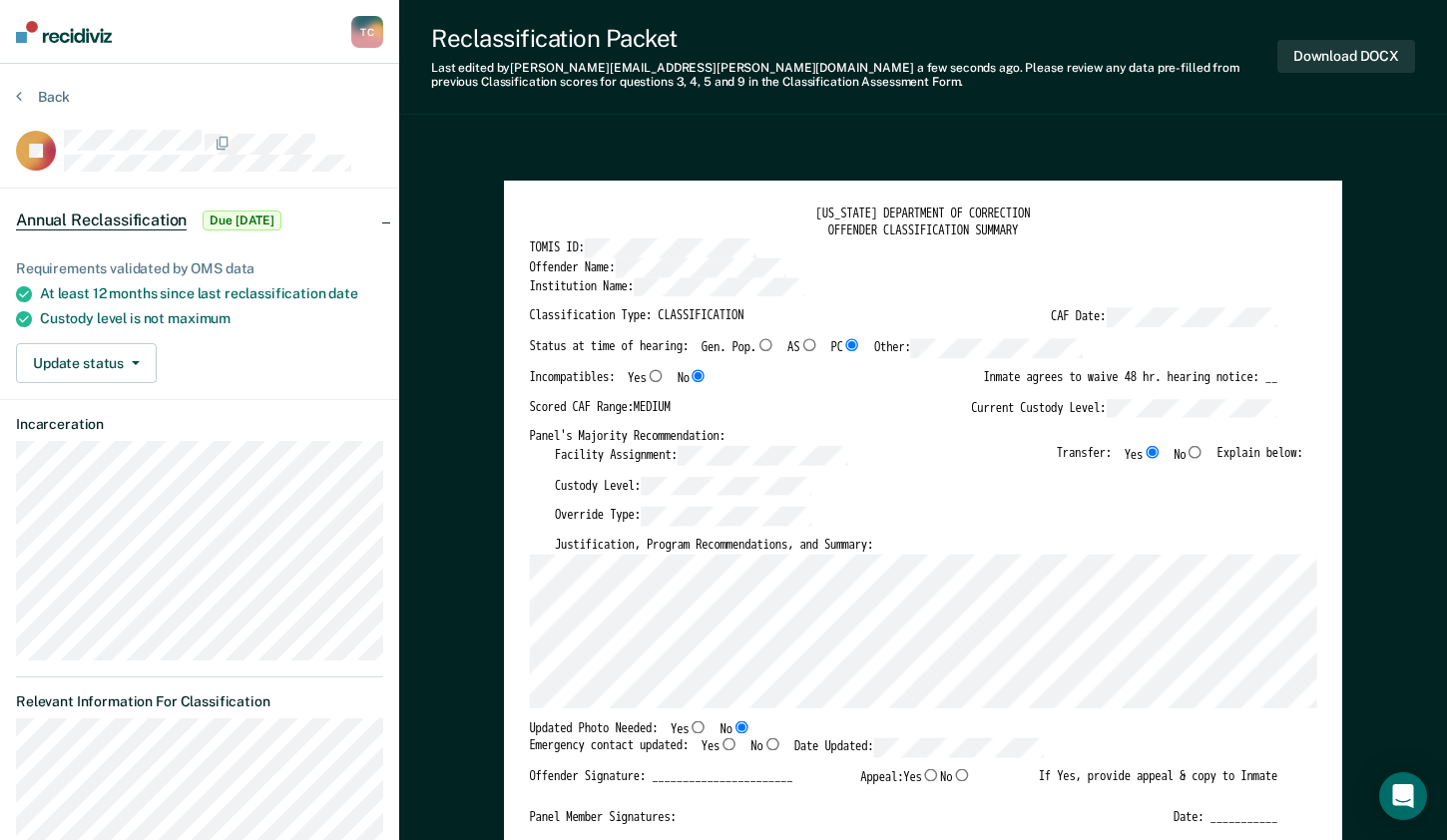 type on "x" 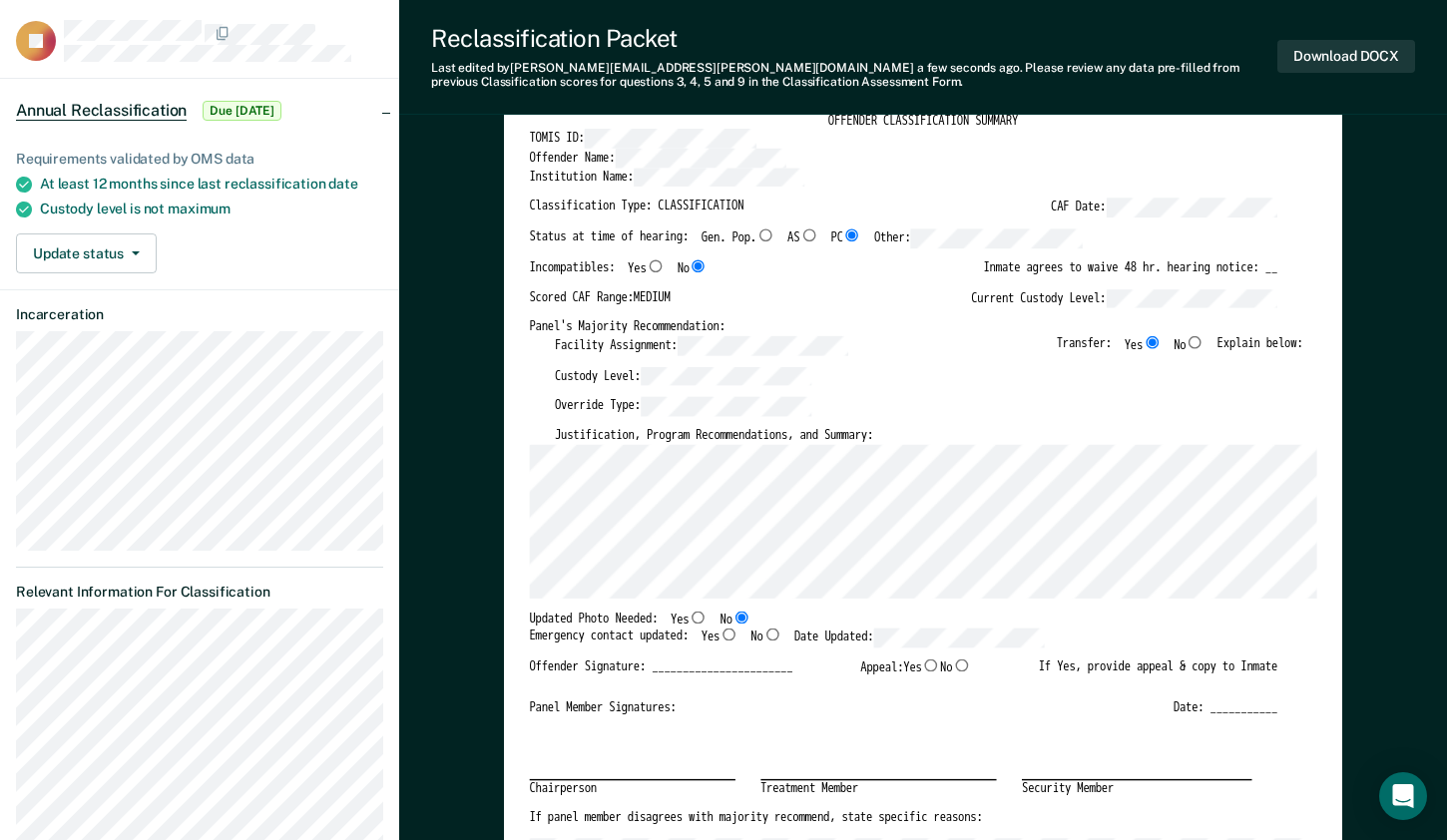 scroll, scrollTop: 200, scrollLeft: 0, axis: vertical 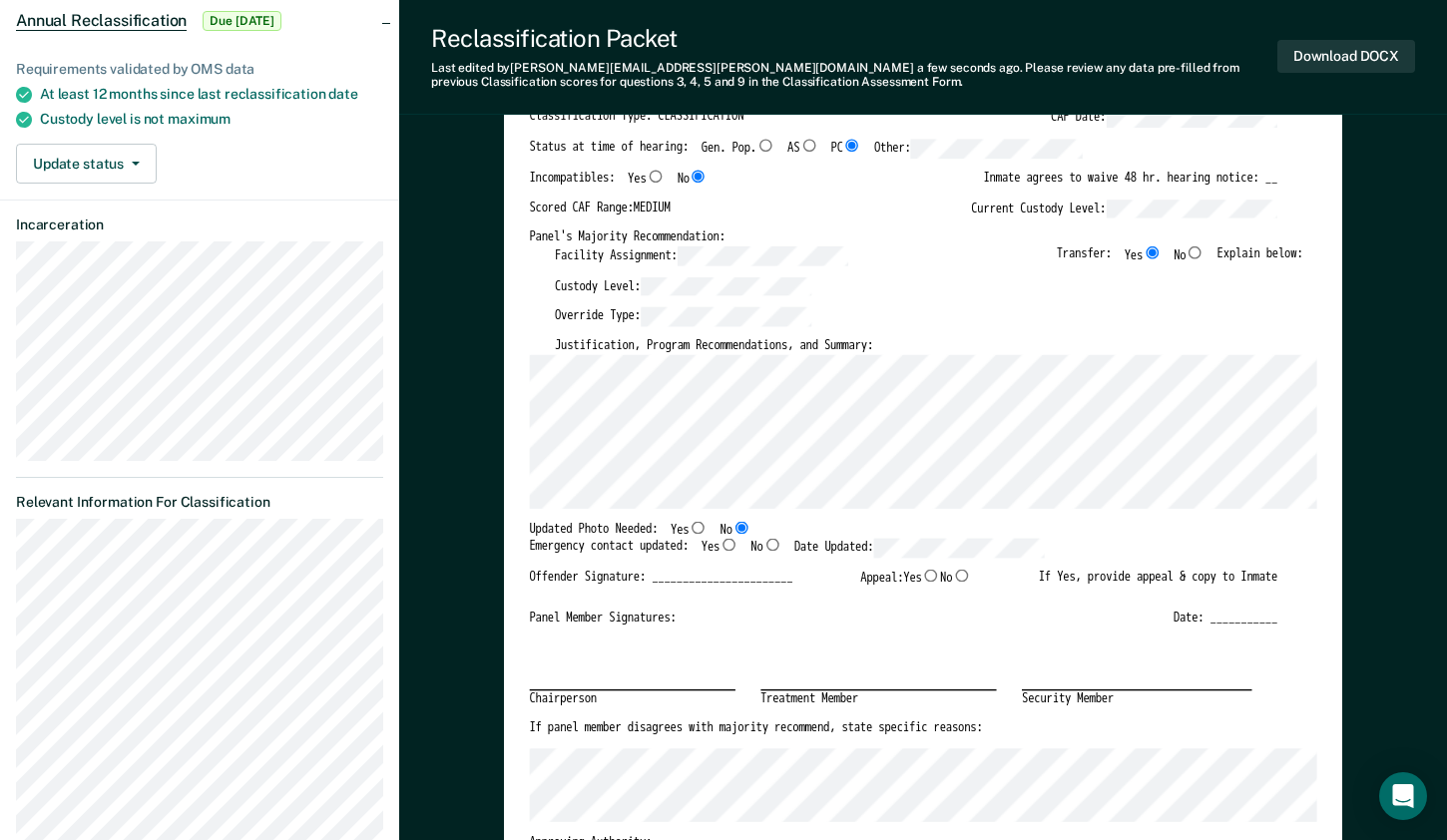 click on "Custody Level:" at bounding box center [929, 291] 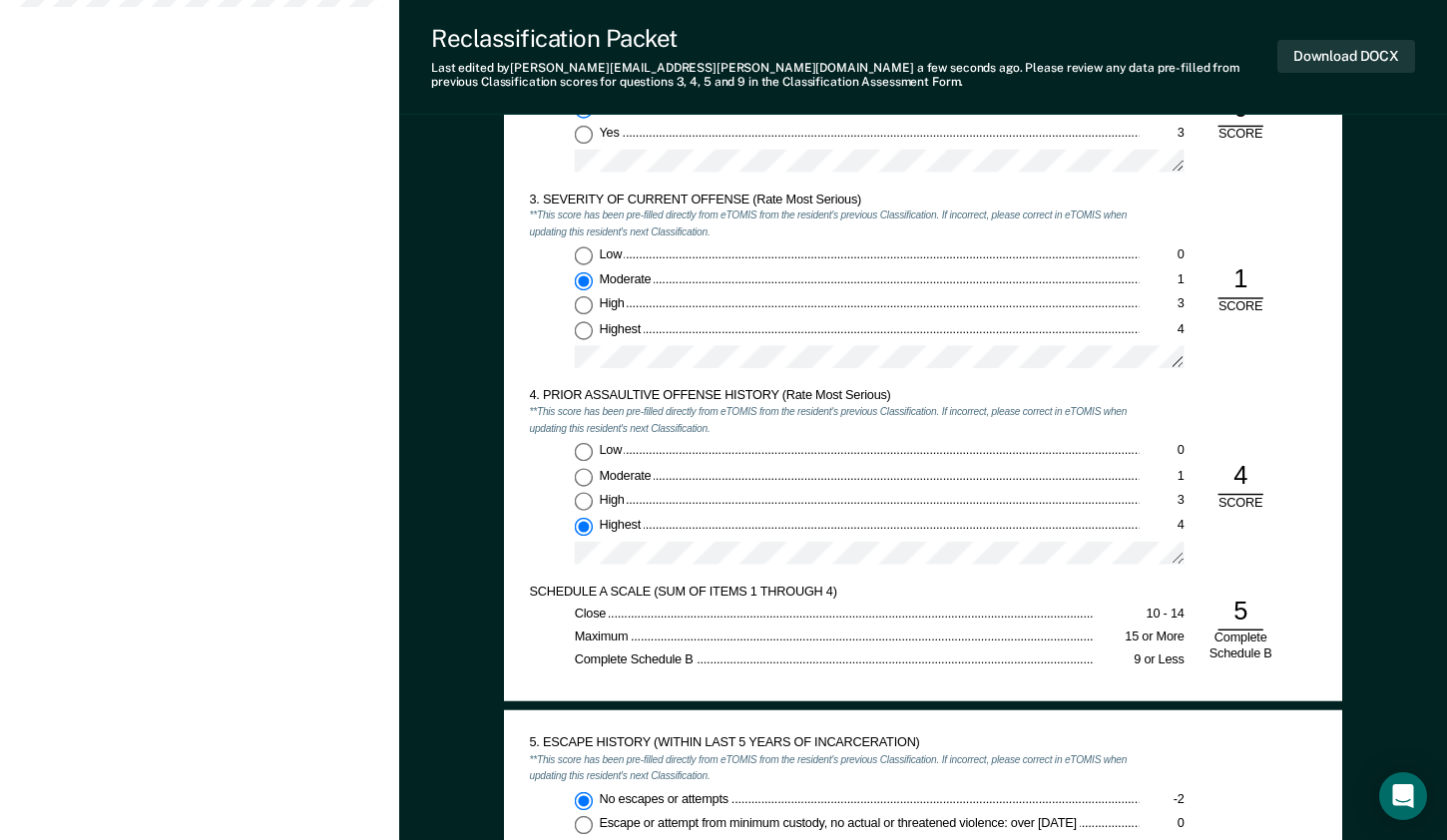 scroll, scrollTop: 1596, scrollLeft: 0, axis: vertical 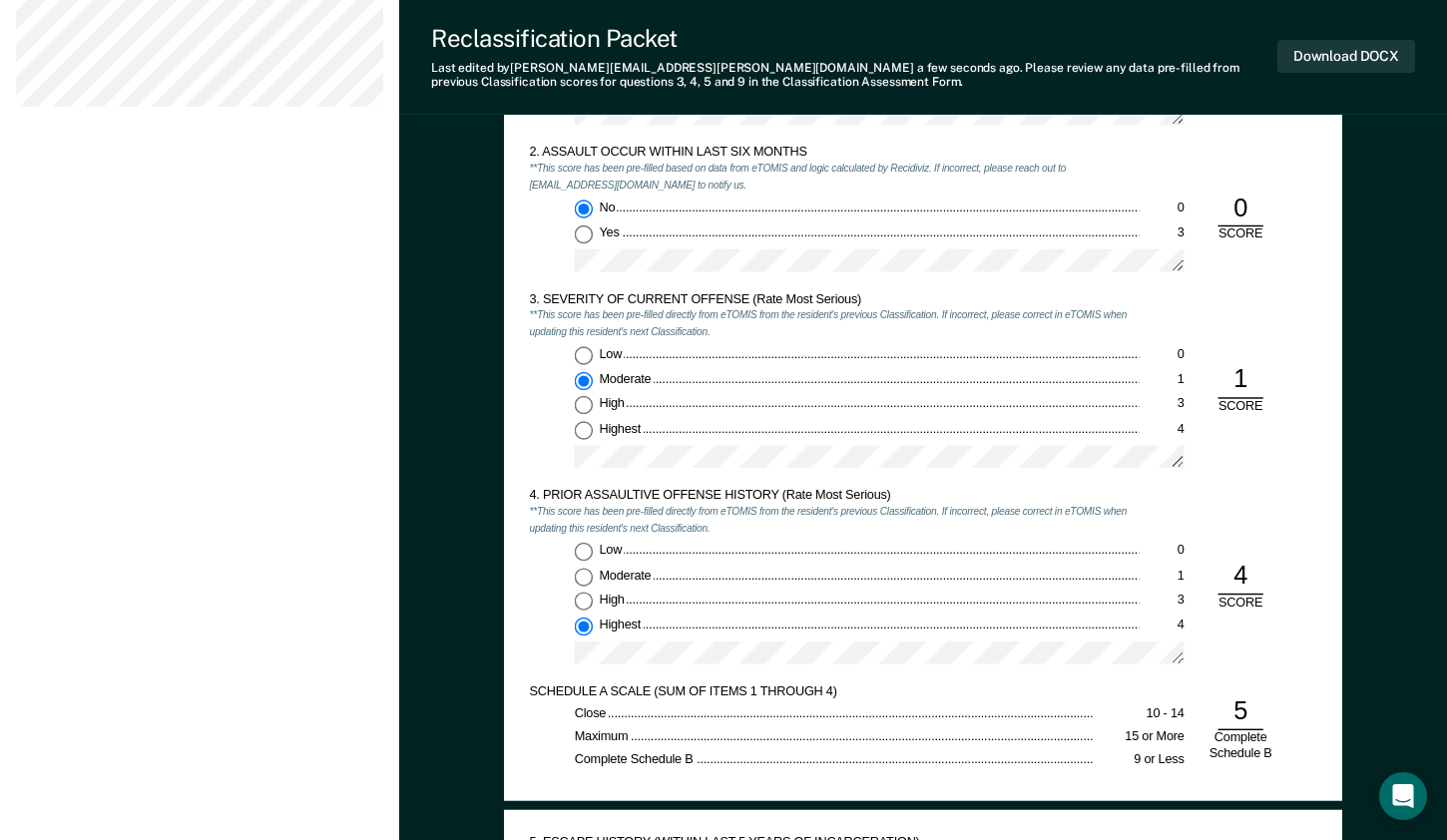 click on "[PERSON_NAME] 1. [PERSON_NAME] Profile How it works Log Out Back JA   Annual Reclassification Due [DATE] Requirements validated by OMS data At least 12 months since last reclassification   date Custody level is not   maximum Update status Mark Pending Incarceration Relevant Information For Classification" at bounding box center (200, 786) 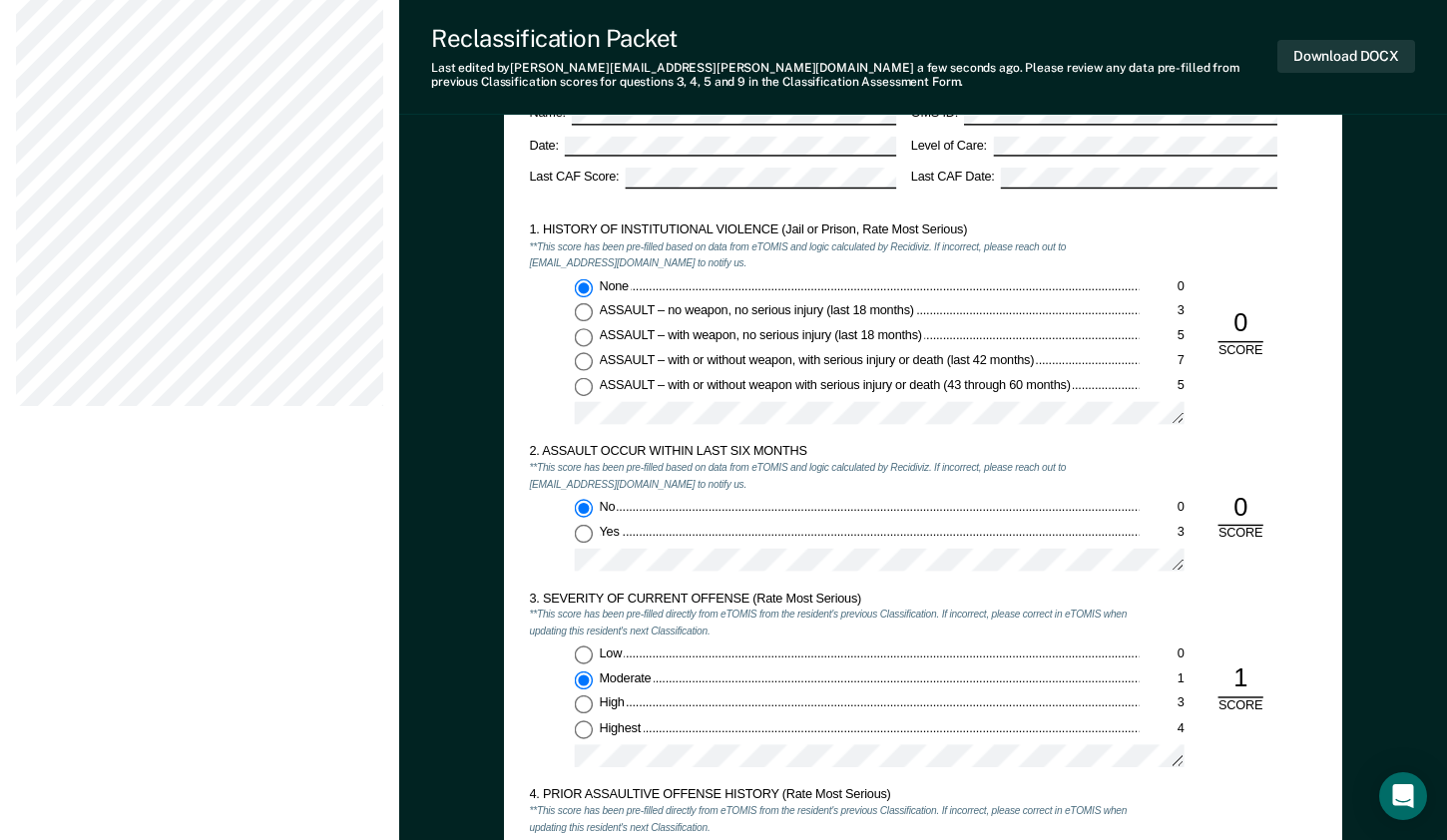 scroll, scrollTop: 1496, scrollLeft: 0, axis: vertical 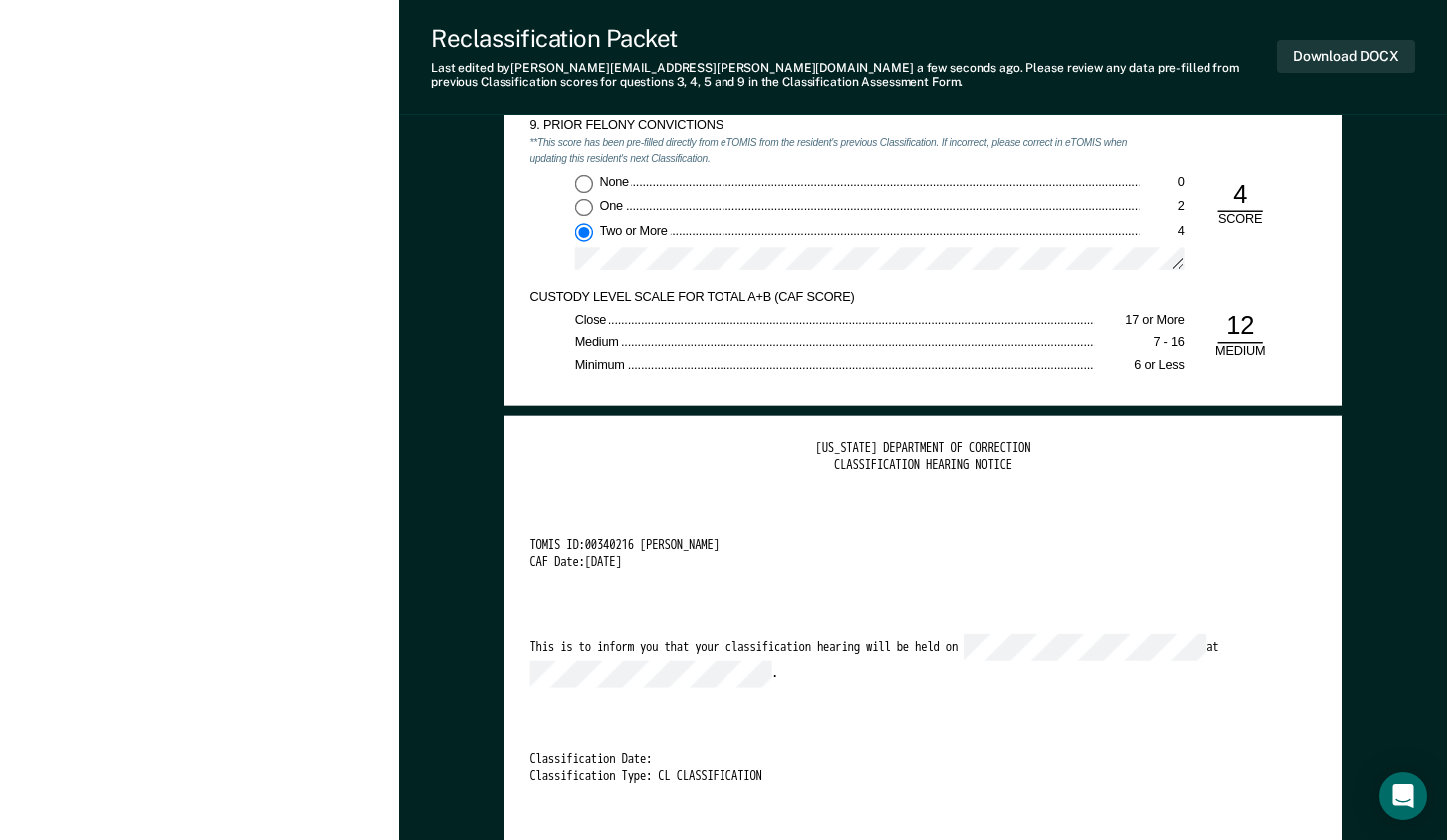 click on "[US_STATE] DEPARTMENT OF CORRECTION CLASSIFICATION HEARING NOTICE TOMIS ID:  00340216   [PERSON_NAME] CAF Date:  [DATE] This is to inform you that your classification hearing will be held on    at   . Classification Date: Classification Type: CL CLASSIFICATION x" at bounding box center (922, 654) 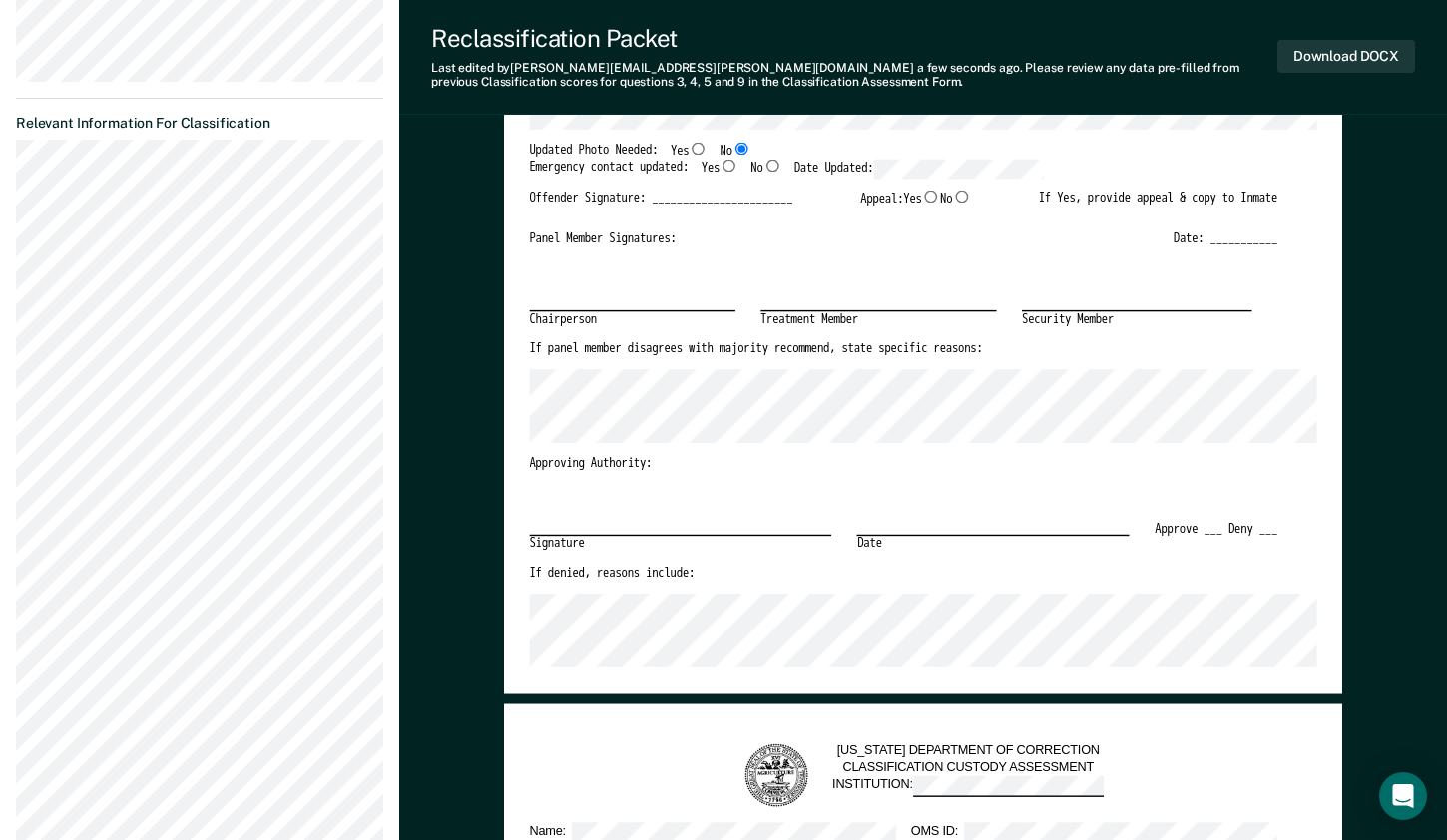 scroll, scrollTop: 698, scrollLeft: 0, axis: vertical 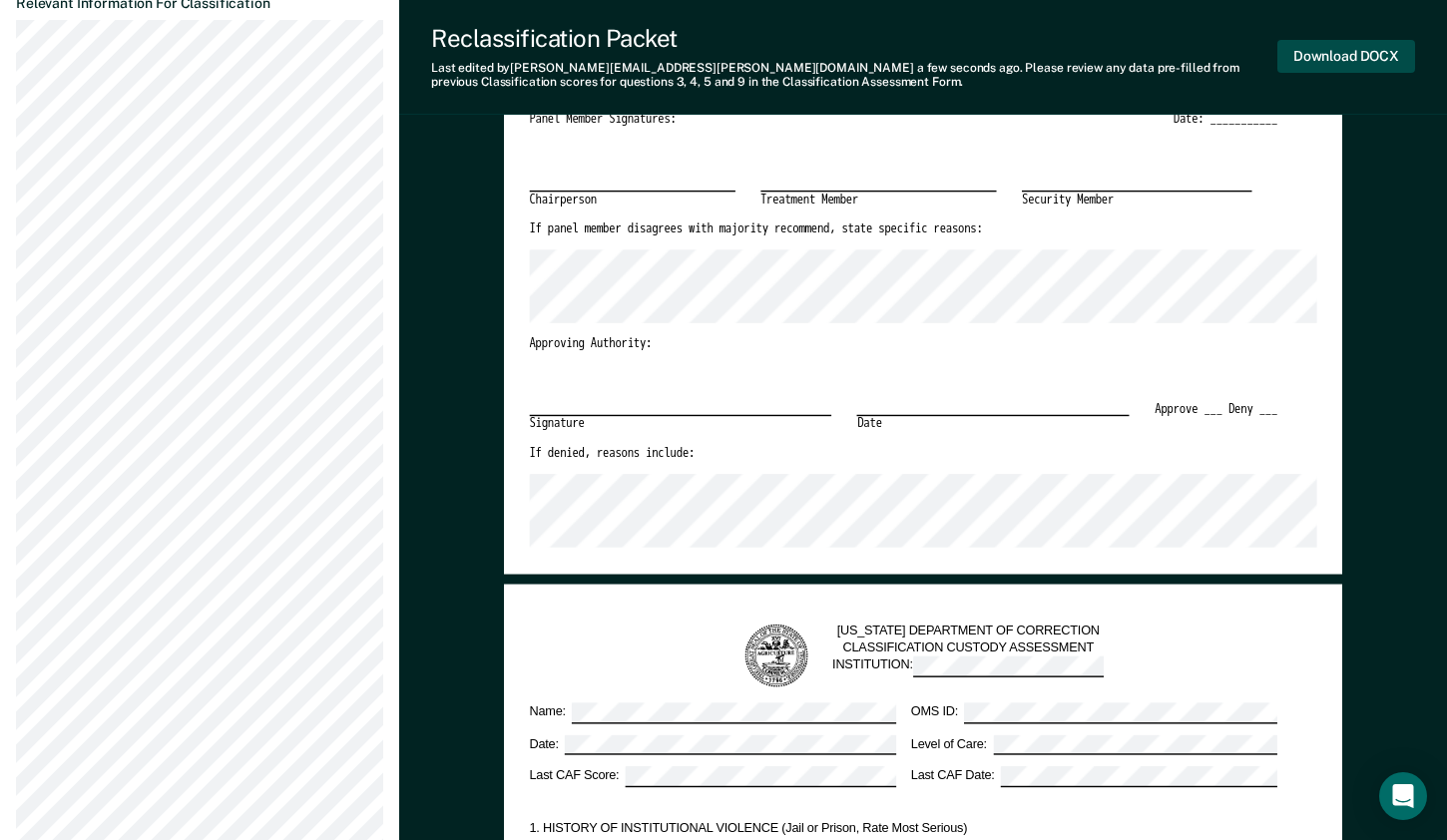 click on "Download DOCX" at bounding box center [1346, 56] 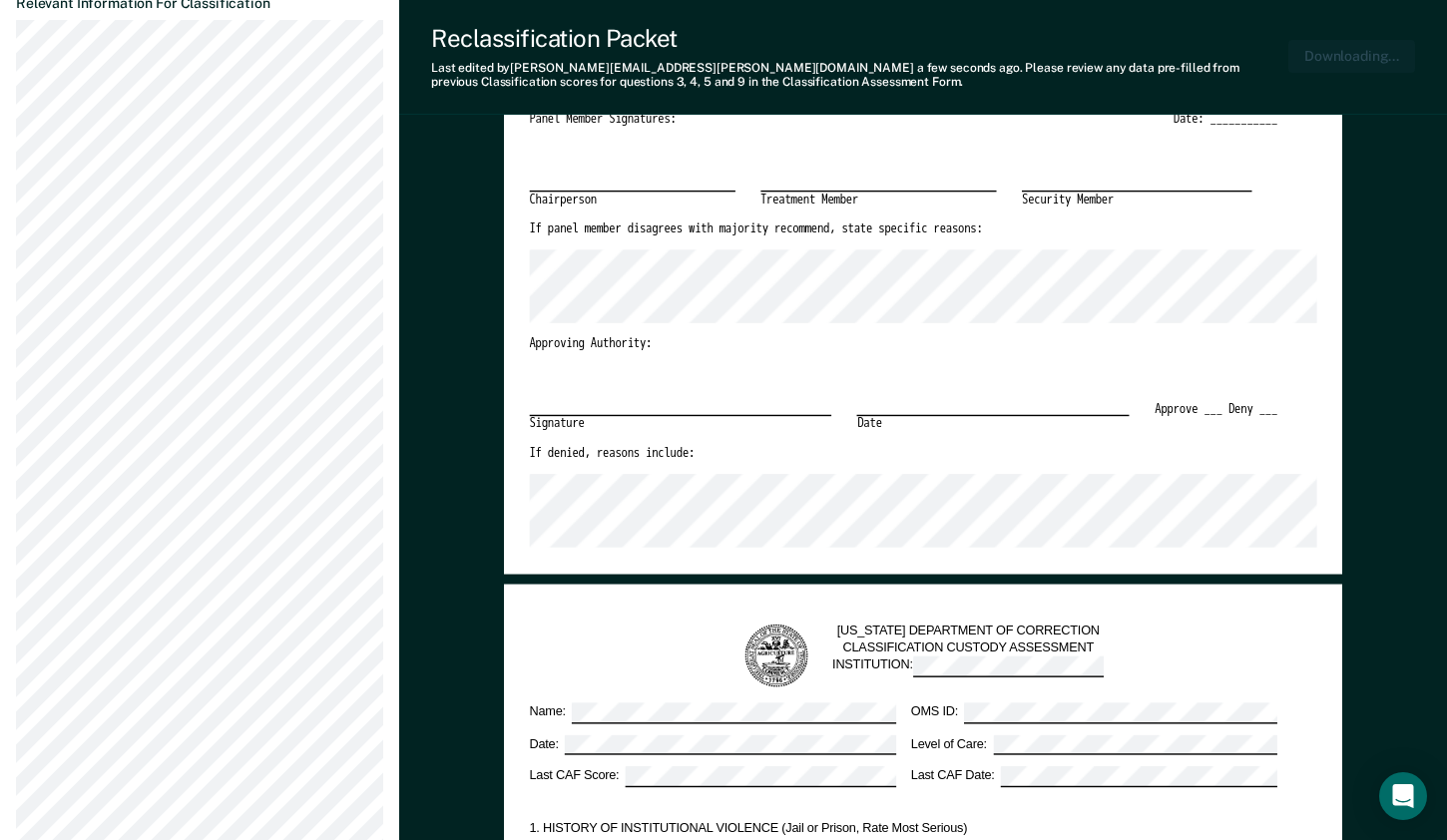 scroll, scrollTop: 796, scrollLeft: 0, axis: vertical 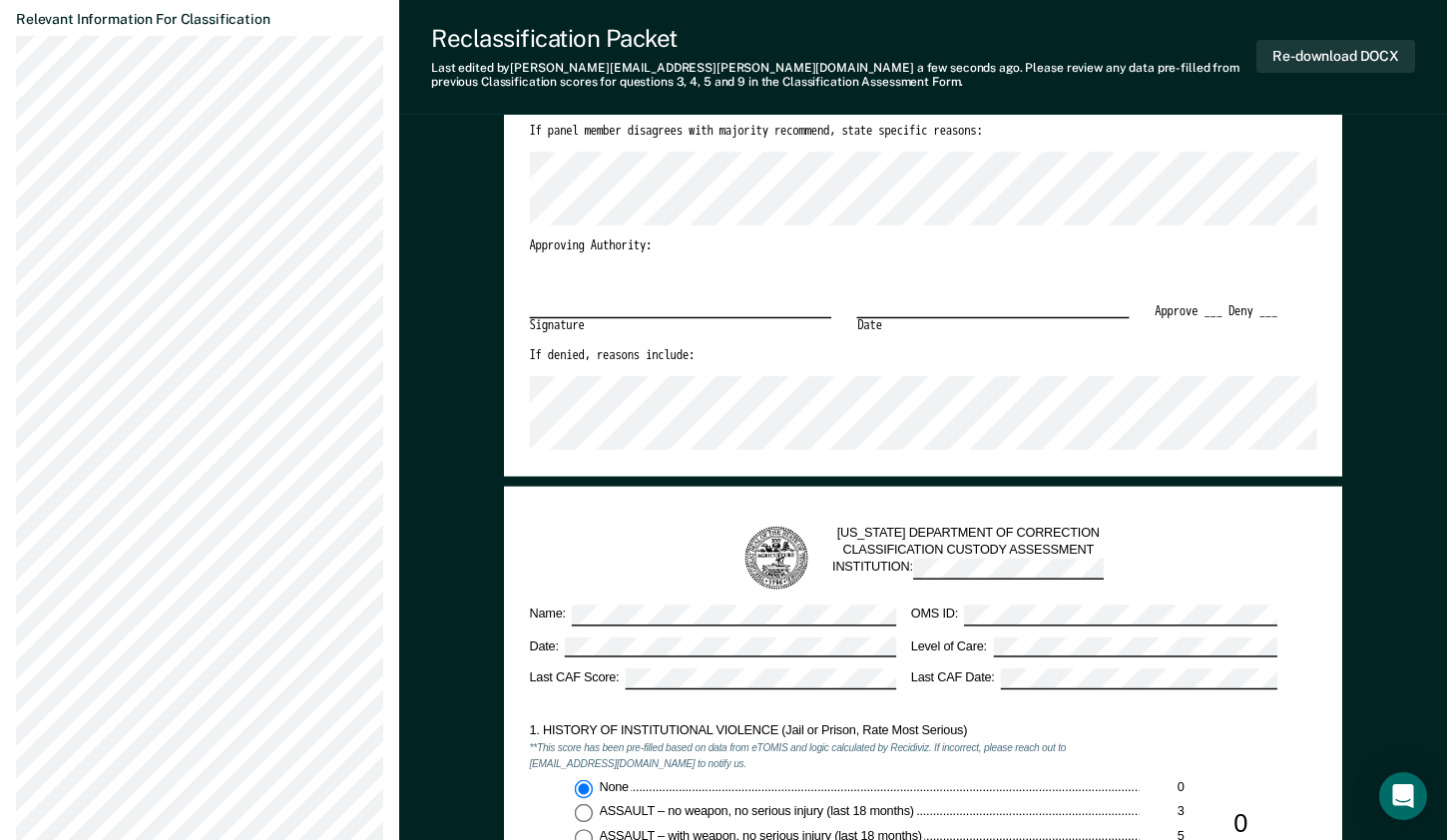 click on "[US_STATE] DEPARTMENT OF CORRECTION OFFENDER CLASSIFICATION SUMMARY TOMIS ID:  Offender Name:  Institution Name:  Classification Type: CLASSIFICATION CAF Date:  Status at time of hearing: Gen. Pop. AS PC Other:   Incompatibles: Yes No Inmate agrees to waive 48 hr. hearing notice: __ Scored CAF Range: MEDIUM Current Custody Level:  Panel's Majority Recommendation: Facility Assignment: Transfer: Yes No Explain below: Custody Level:  Override Type:  Justification, Program Recommendations, and Summary: Updated Photo Needed: Yes No Emergency contact updated: Yes No Date Updated:  Offender Signature: _______________________ Appeal: Yes No If Yes, provide appeal & copy to Inmate Panel Member Signatures: Date: ___________ Chairperson Treatment Member Security Member If panel member disagrees with majority recommend, state specific reasons: Approving Authority: Signature Date Approve ___ Deny ___ If denied, reasons include: [US_STATE] DEPARTMENT OF CORRECTION  CLASSIFICATION CUSTODY ASSESSMENT  INSTITUTION:   Name: None" at bounding box center [923, 1680] 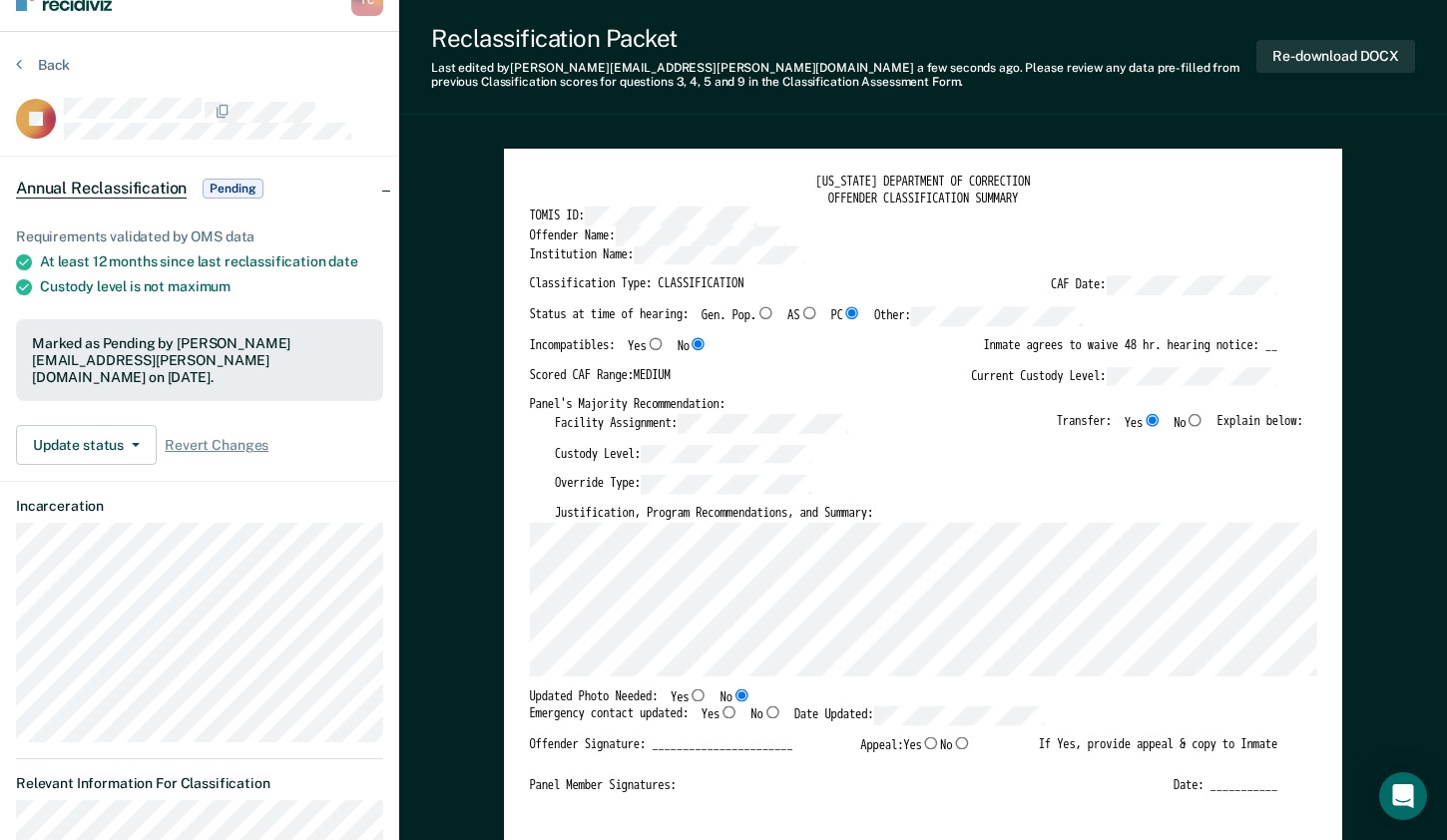 scroll, scrollTop: 0, scrollLeft: 0, axis: both 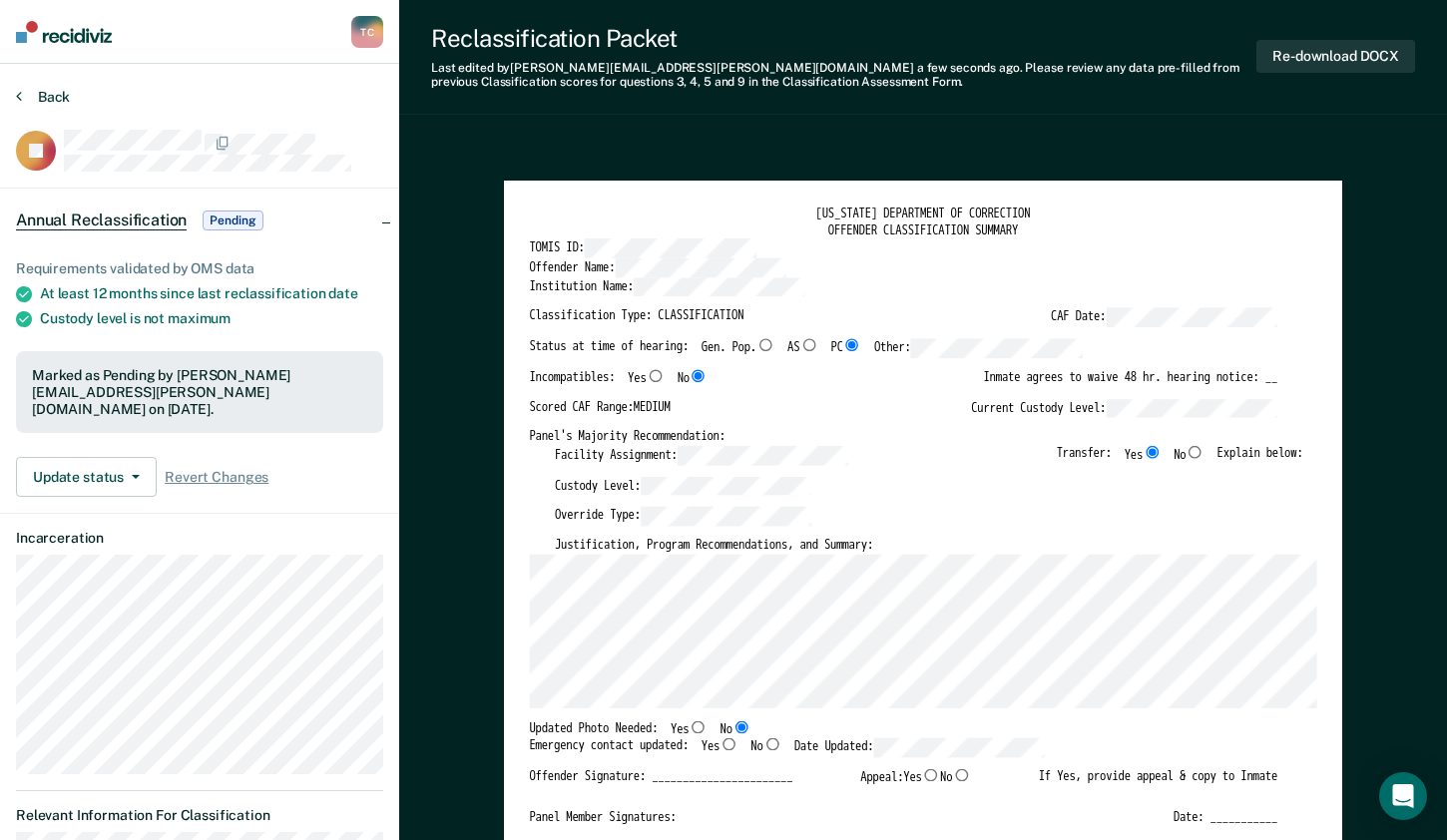 click on "Back" at bounding box center [43, 97] 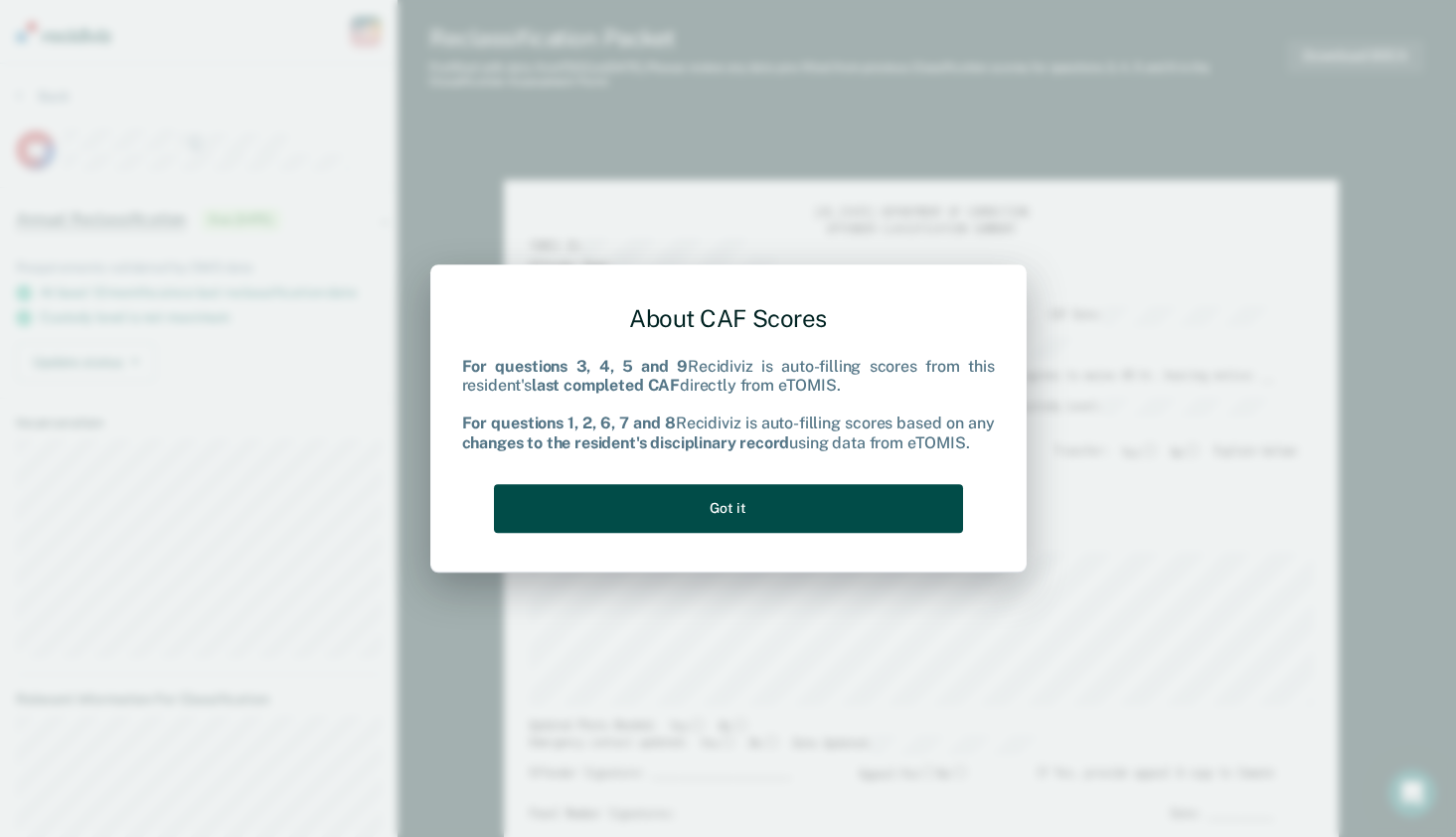 click on "Got it" at bounding box center [728, 508] 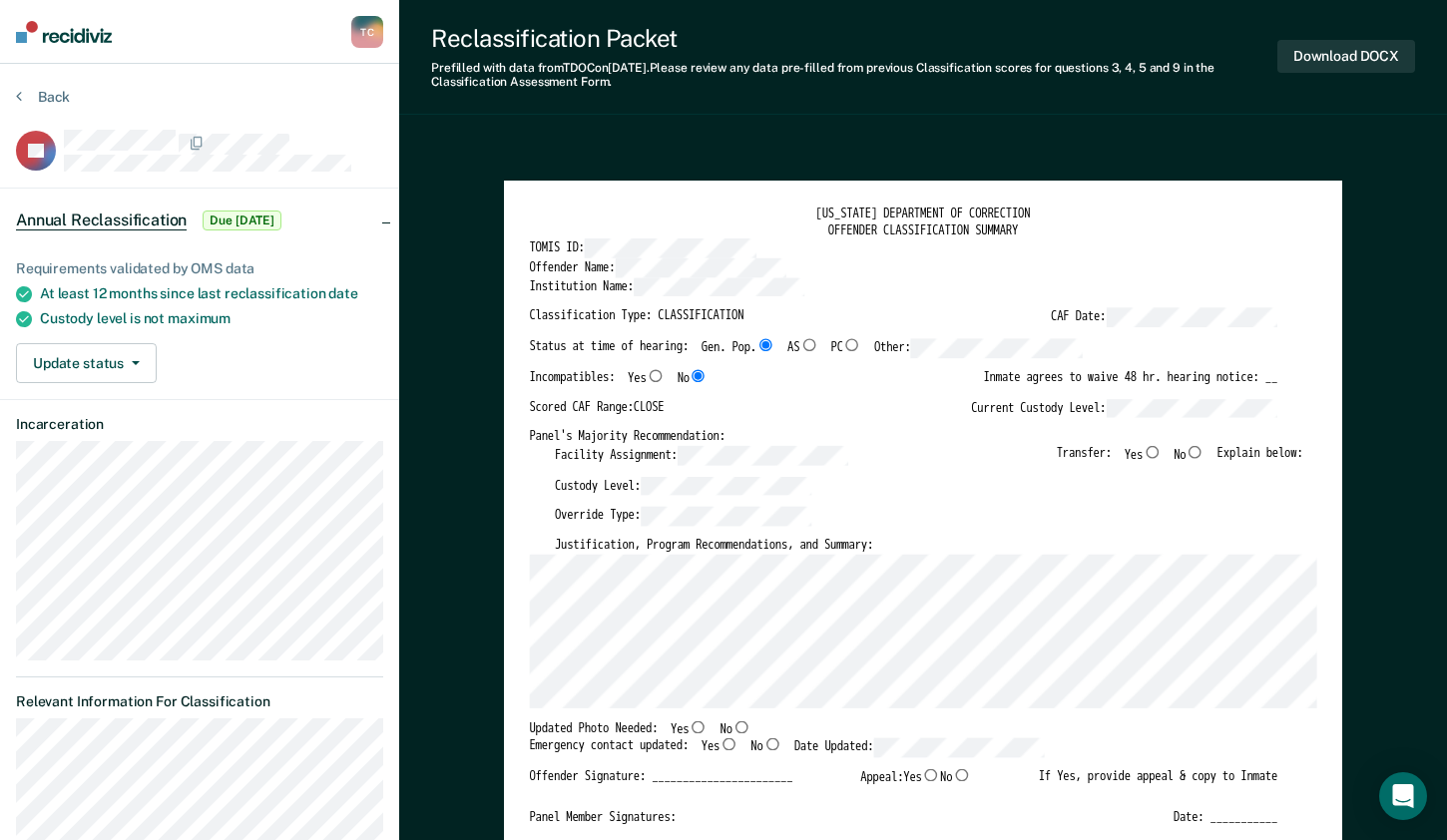 click on "Yes" at bounding box center [1152, 451] 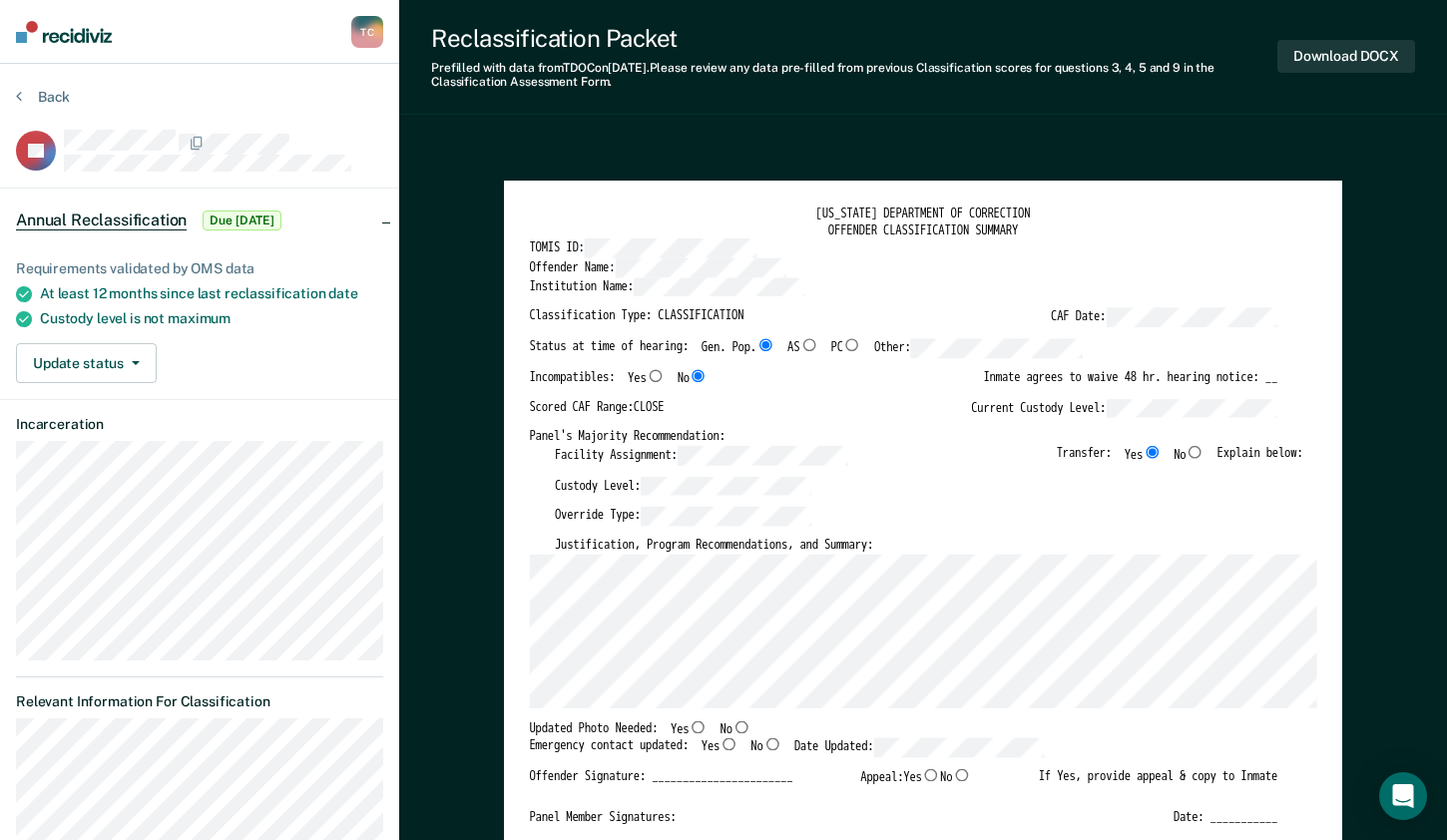 type on "x" 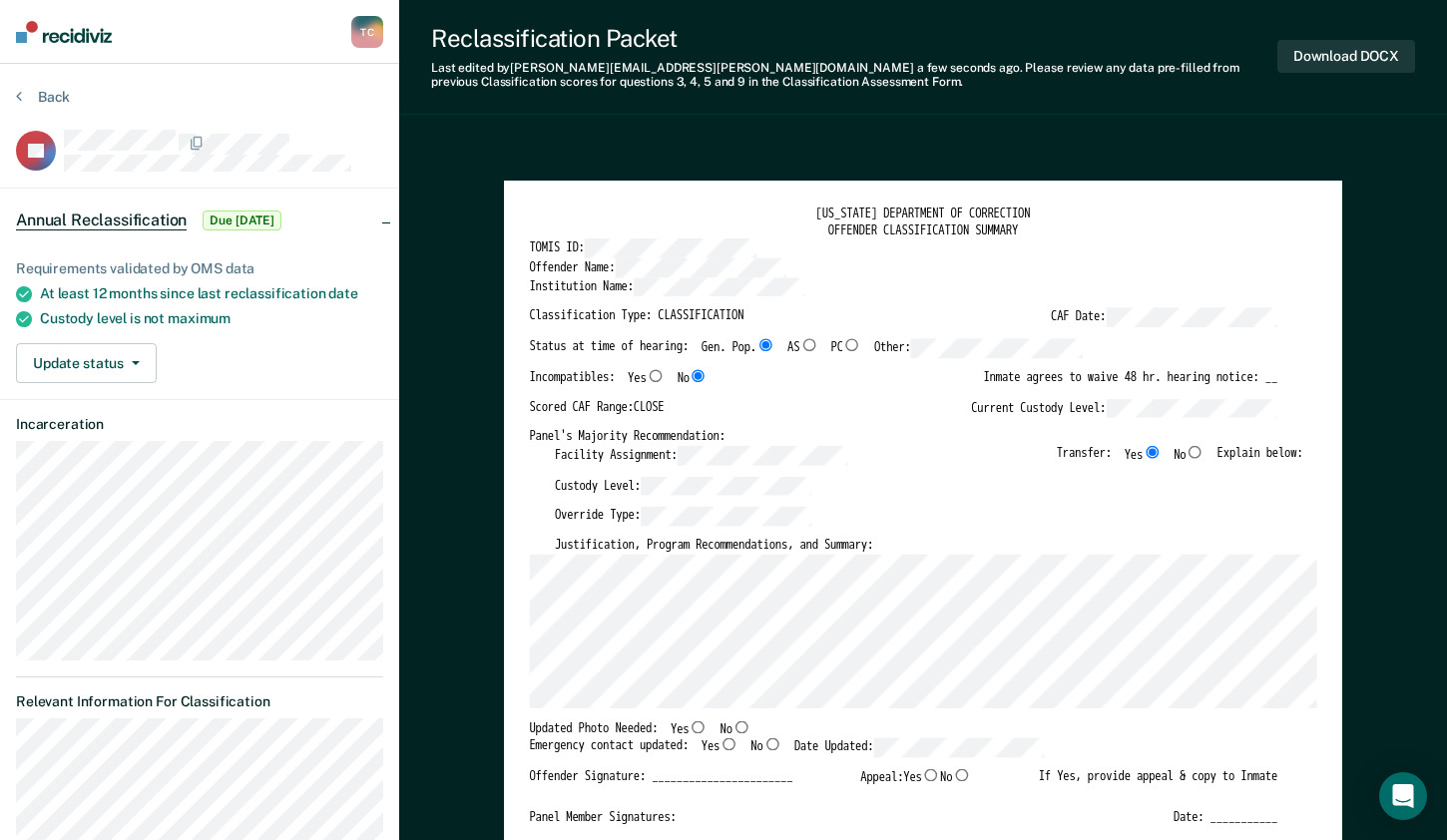 click on "No" at bounding box center [741, 726] 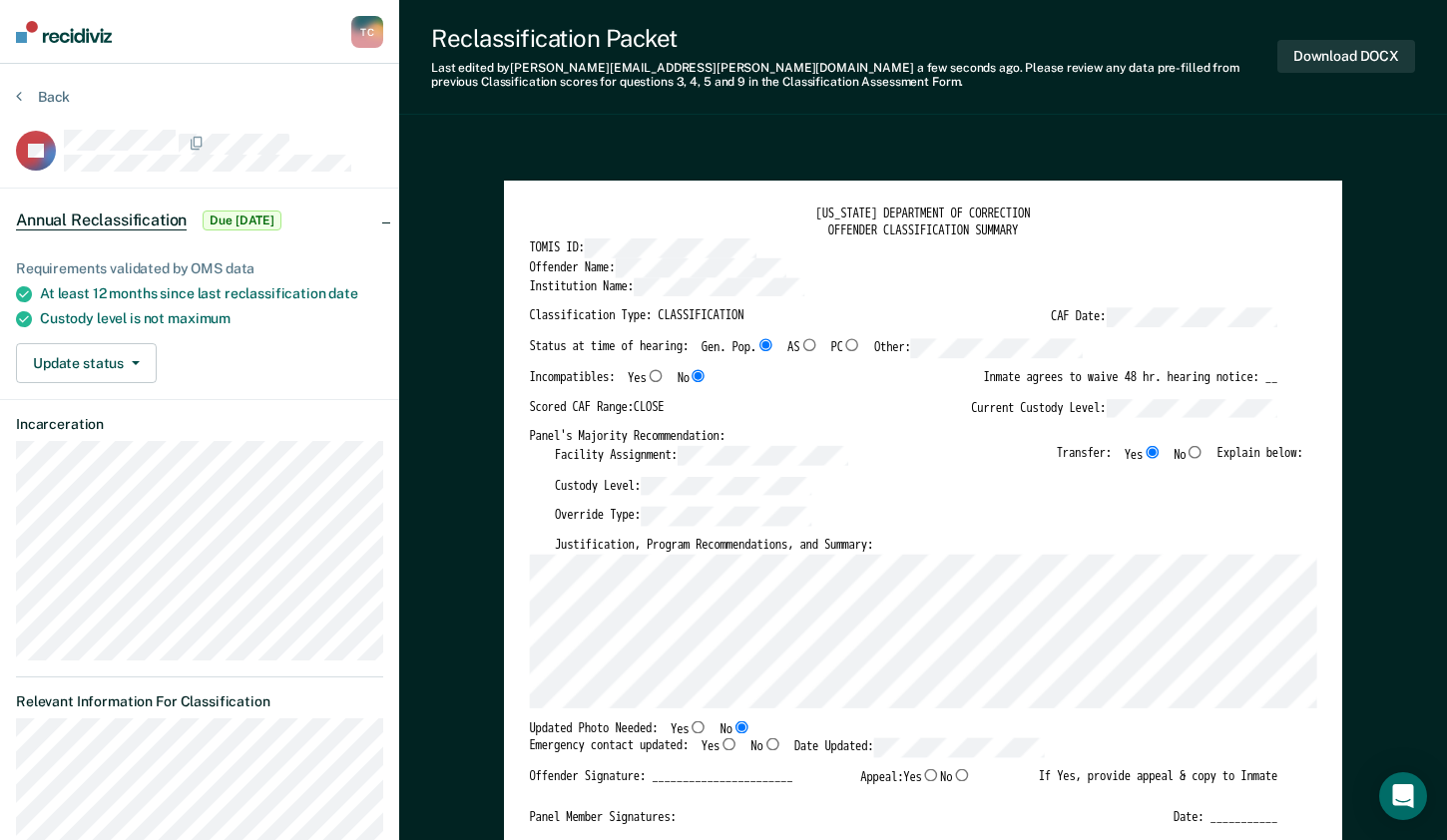 type on "x" 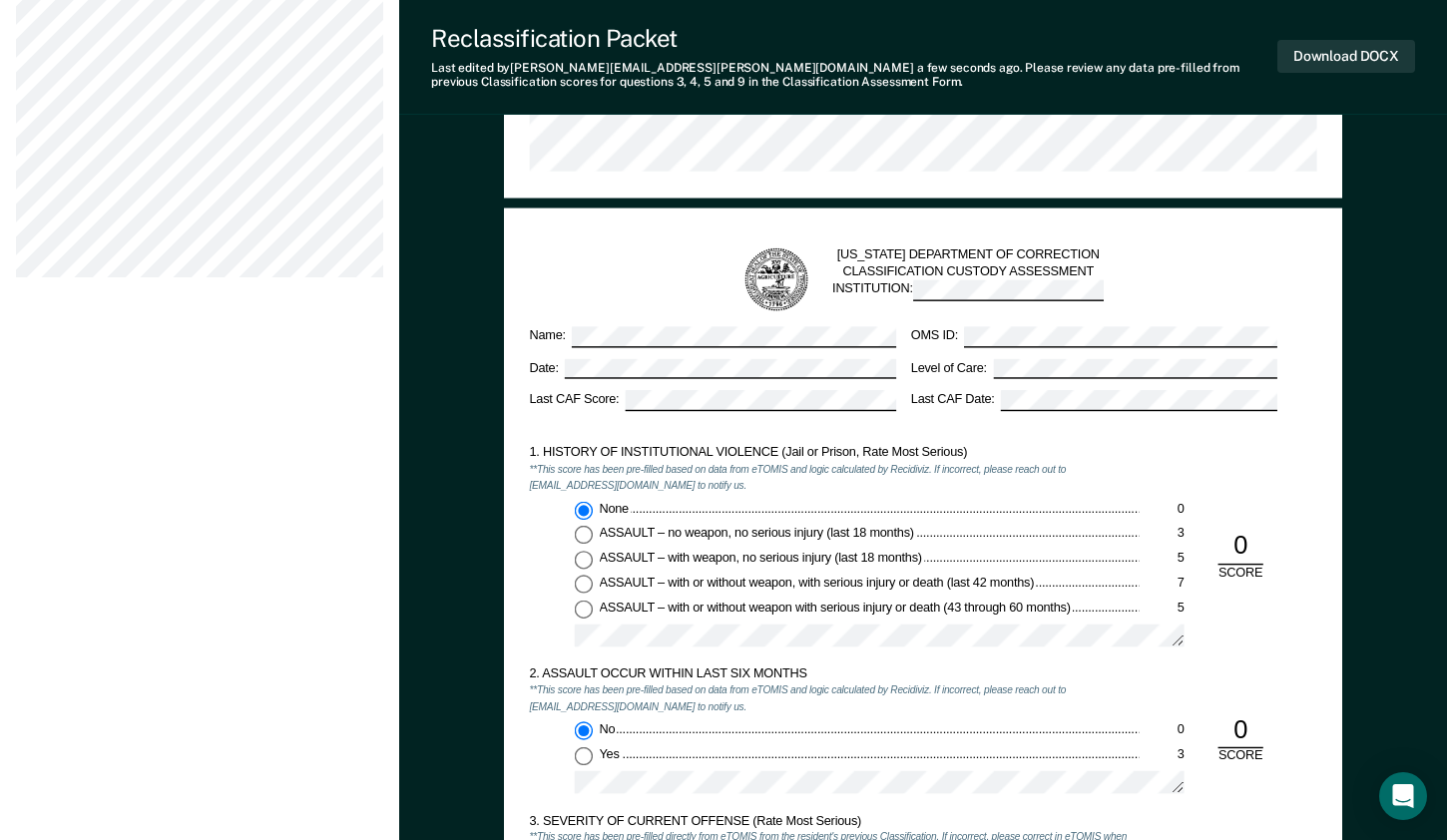 scroll, scrollTop: 1097, scrollLeft: 0, axis: vertical 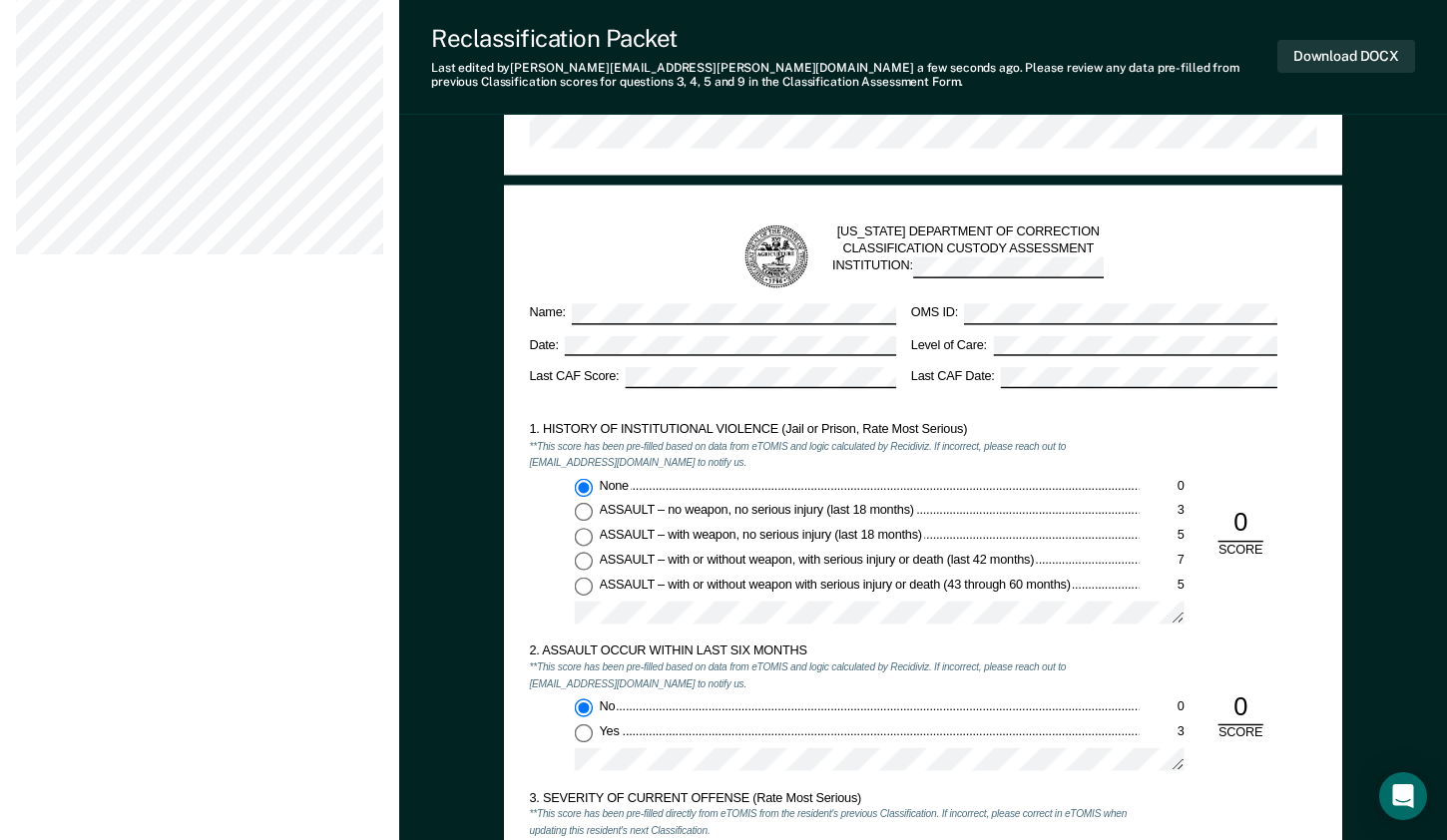 click on "[US_STATE] DEPARTMENT OF CORRECTION  CLASSIFICATION CUSTODY ASSESSMENT  INSTITUTION:   Name: OMS ID: Date: Level of Care: Last CAF Score: Last CAF Date: 1. HISTORY OF INSTITUTIONAL VIOLENCE (Jail or Prison, Rate Most Serious) **This score has been pre-filled based on data from eTOMIS and logic calculated by Recidiviz. If incorrect, please reach out to [EMAIL_ADDRESS][DOMAIN_NAME] to notify us. None 0 ASSAULT – no weapon, no serious injury (last 18 months) 3 ASSAULT – with weapon, no serious injury (last 18 months) 5 ASSAULT – with or without weapon, with serious injury or death (last 42 months) 7 ASSAULT – with or without weapon with serious injury or death (43 through 60 months) 5 0 SCORE 2. ASSAULT OCCUR WITHIN LAST SIX MONTHS **This score has been pre-filled based on data from eTOMIS and logic calculated by Recidiviz. If incorrect, please reach out to [EMAIL_ADDRESS][DOMAIN_NAME] to notify us. No 0 Yes 3 0 SCORE 3. SEVERITY OF CURRENT OFFENSE (Rate Most Serious) Low 0 Moderate 1 High 3 Highest 4 4 SCORE Low 0 1" at bounding box center [922, 742] 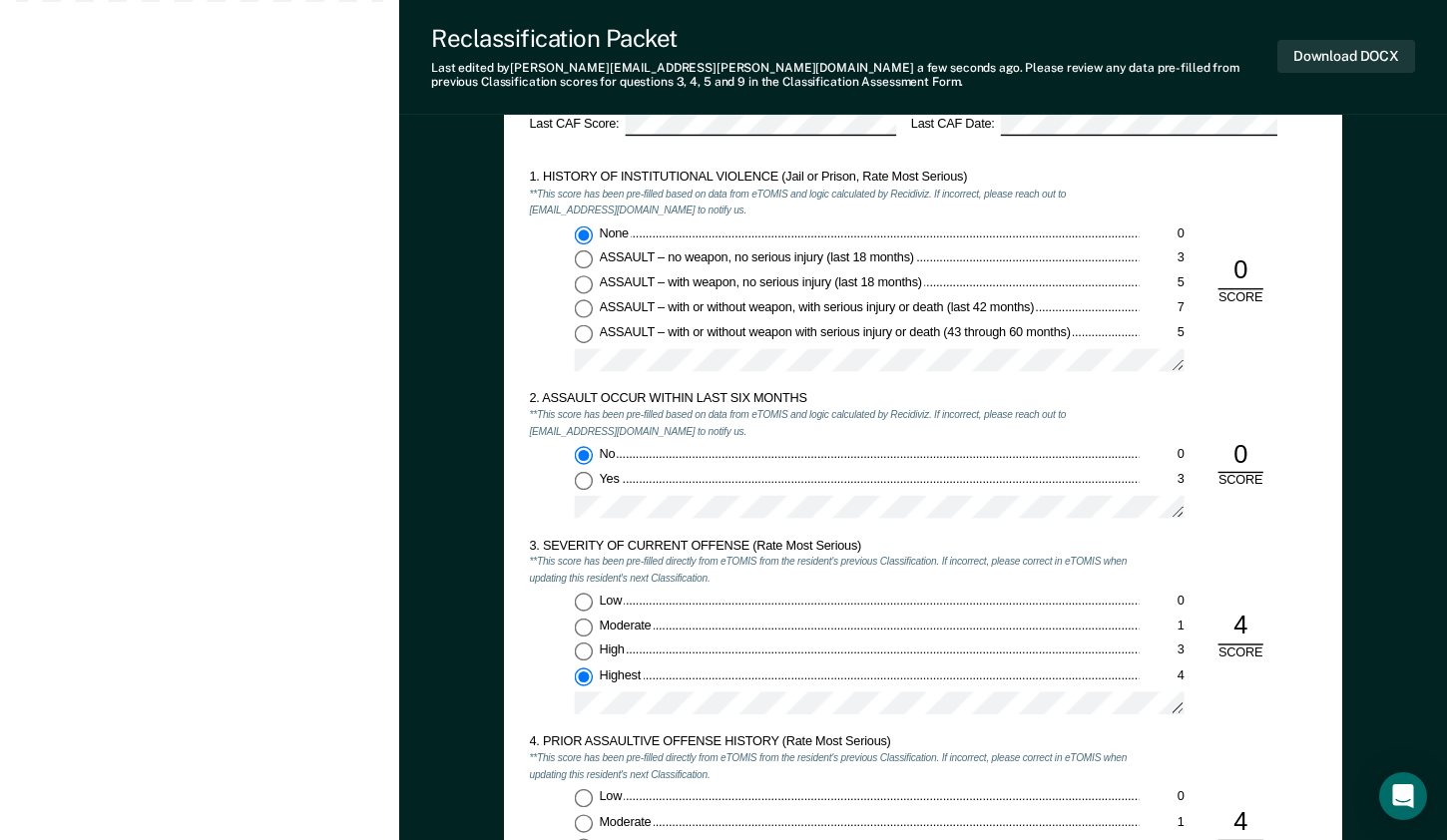 scroll, scrollTop: 1397, scrollLeft: 0, axis: vertical 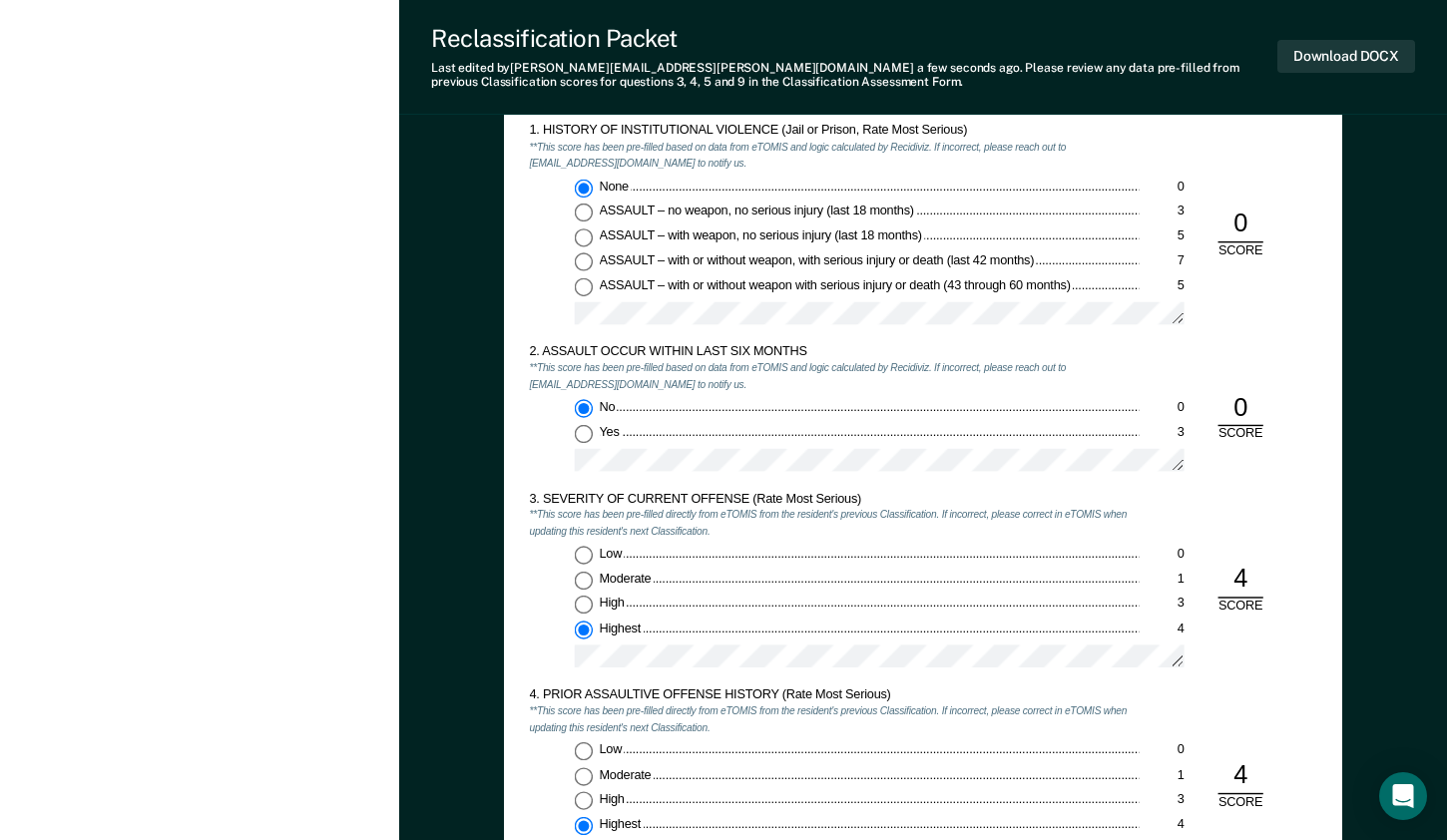 click on "[PERSON_NAME] 1. [PERSON_NAME] Profile How it works Log Out Back JH   Annual Reclassification Due [DATE] Requirements validated by OMS data At least 12 months since last reclassification   date Custody level is not   maximum Update status Mark Pending Incarceration Relevant Information For Classification" at bounding box center (200, 993) 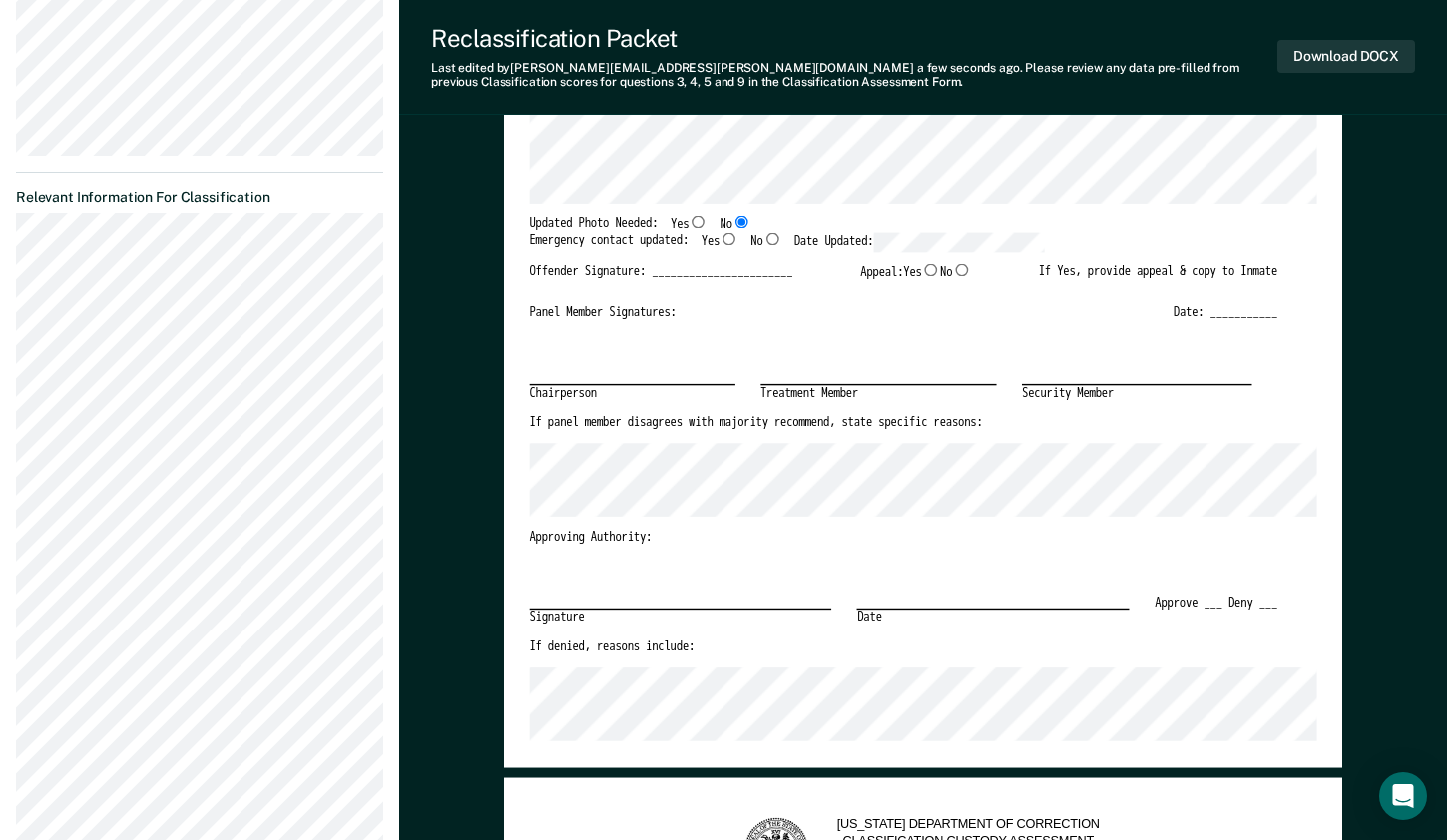 scroll, scrollTop: 499, scrollLeft: 0, axis: vertical 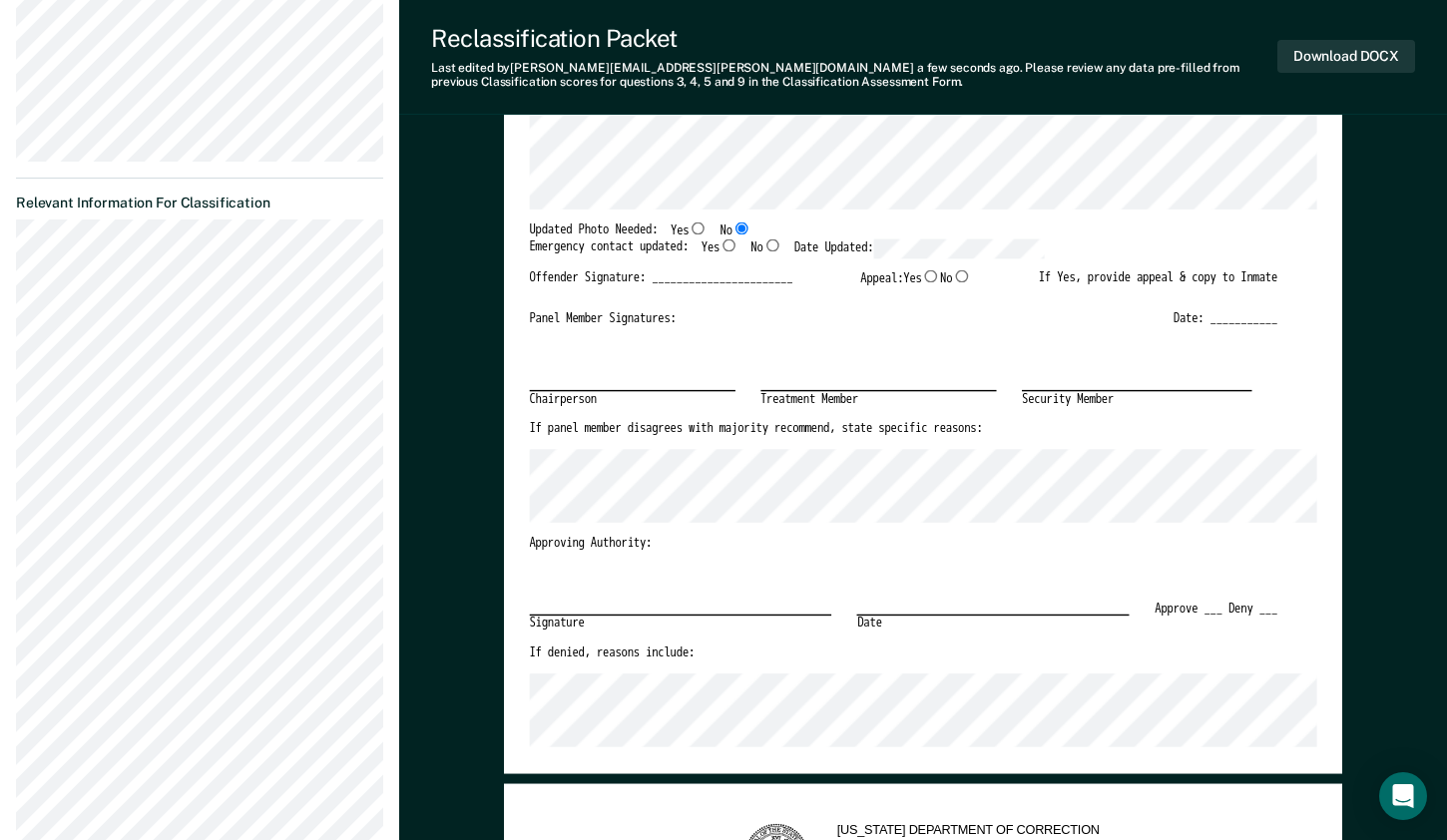 click on "Back JH   Annual Reclassification Due [DATE] Requirements validated by OMS data At least 12 months since last reclassification   date Custody level is not   maximum Update status Mark Pending Incarceration Relevant Information For Classification" at bounding box center (200, 228) 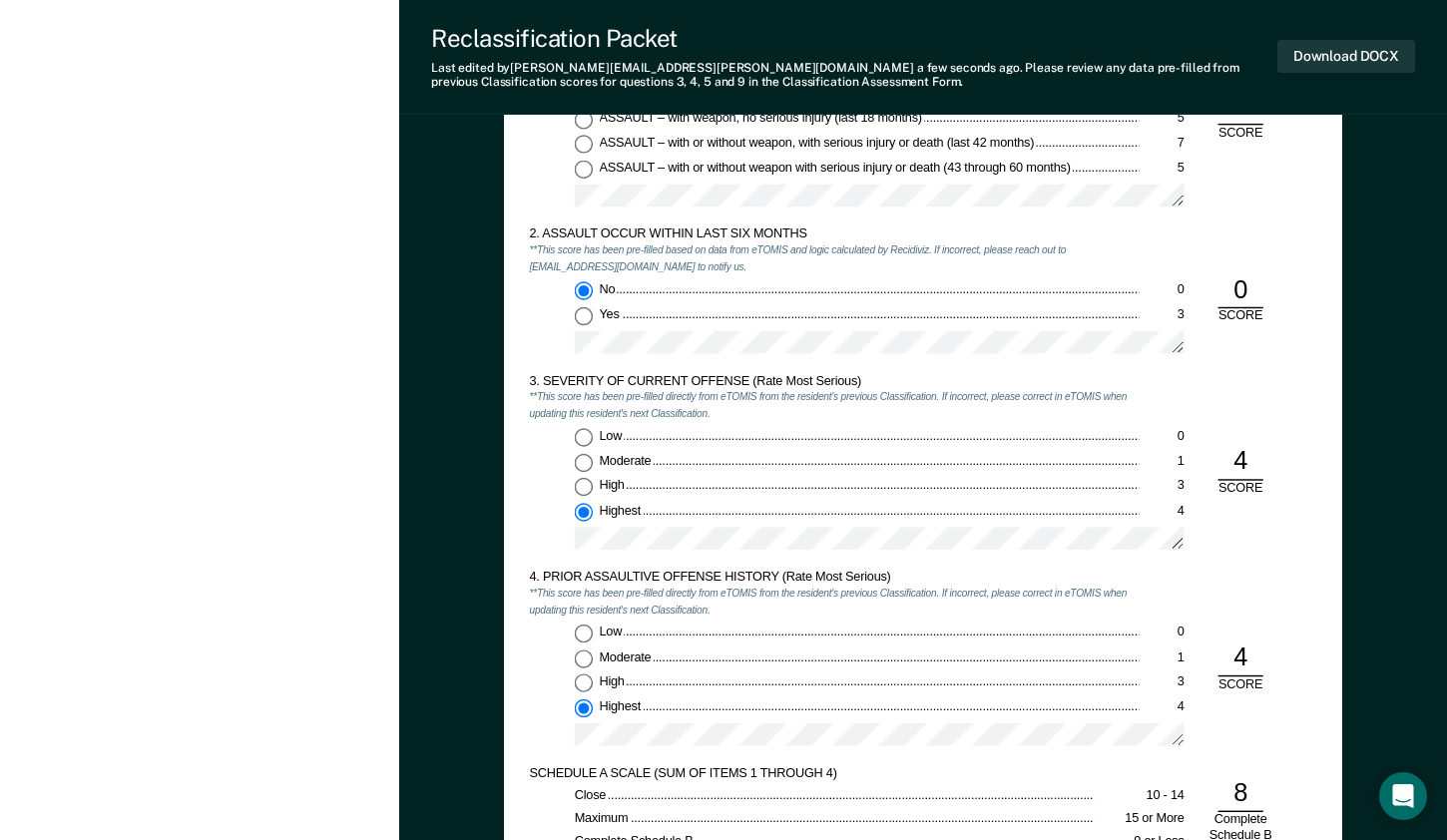 scroll, scrollTop: 1596, scrollLeft: 0, axis: vertical 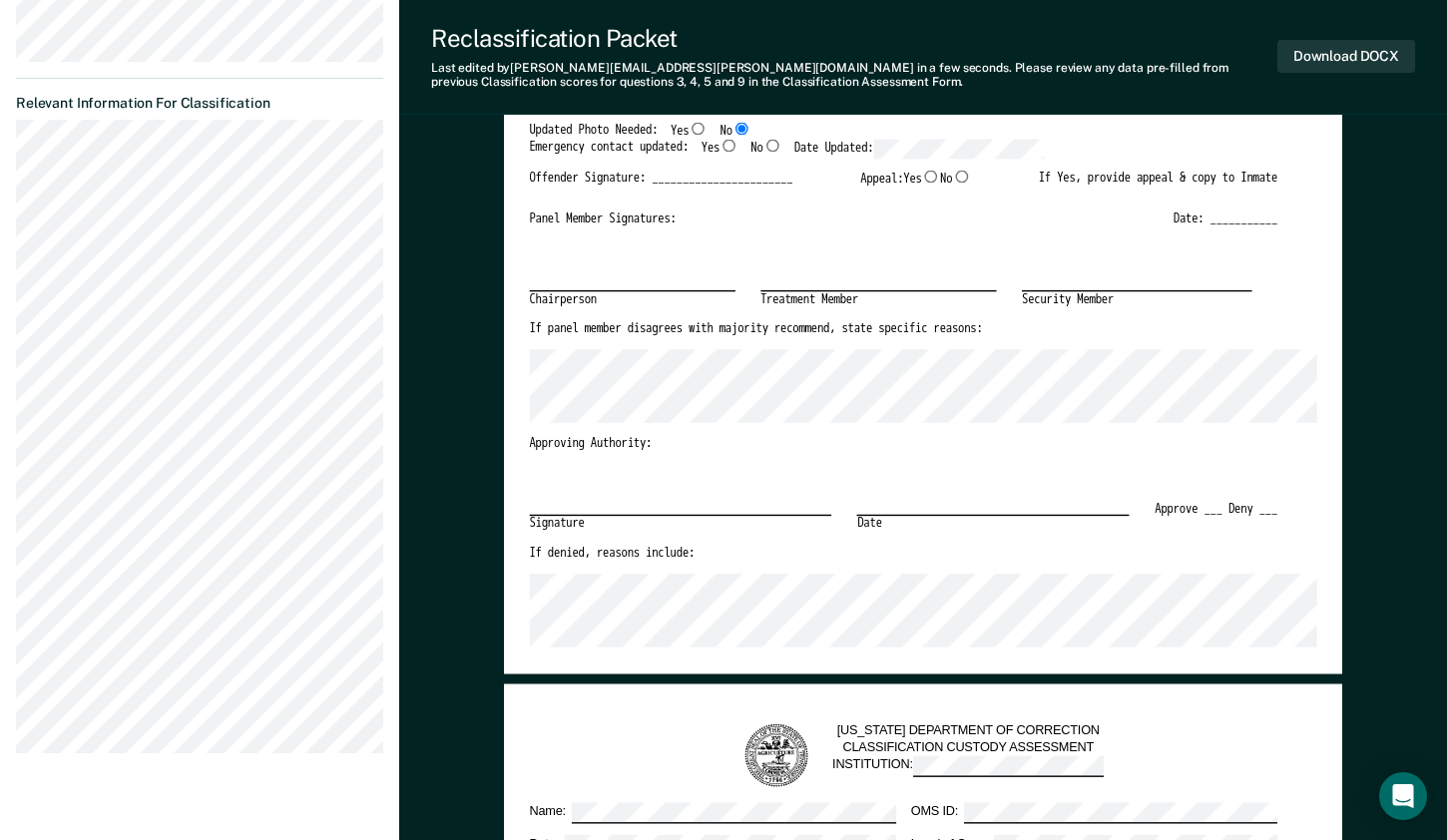 drag, startPoint x: 15, startPoint y: 439, endPoint x: 301, endPoint y: 804, distance: 463.7036 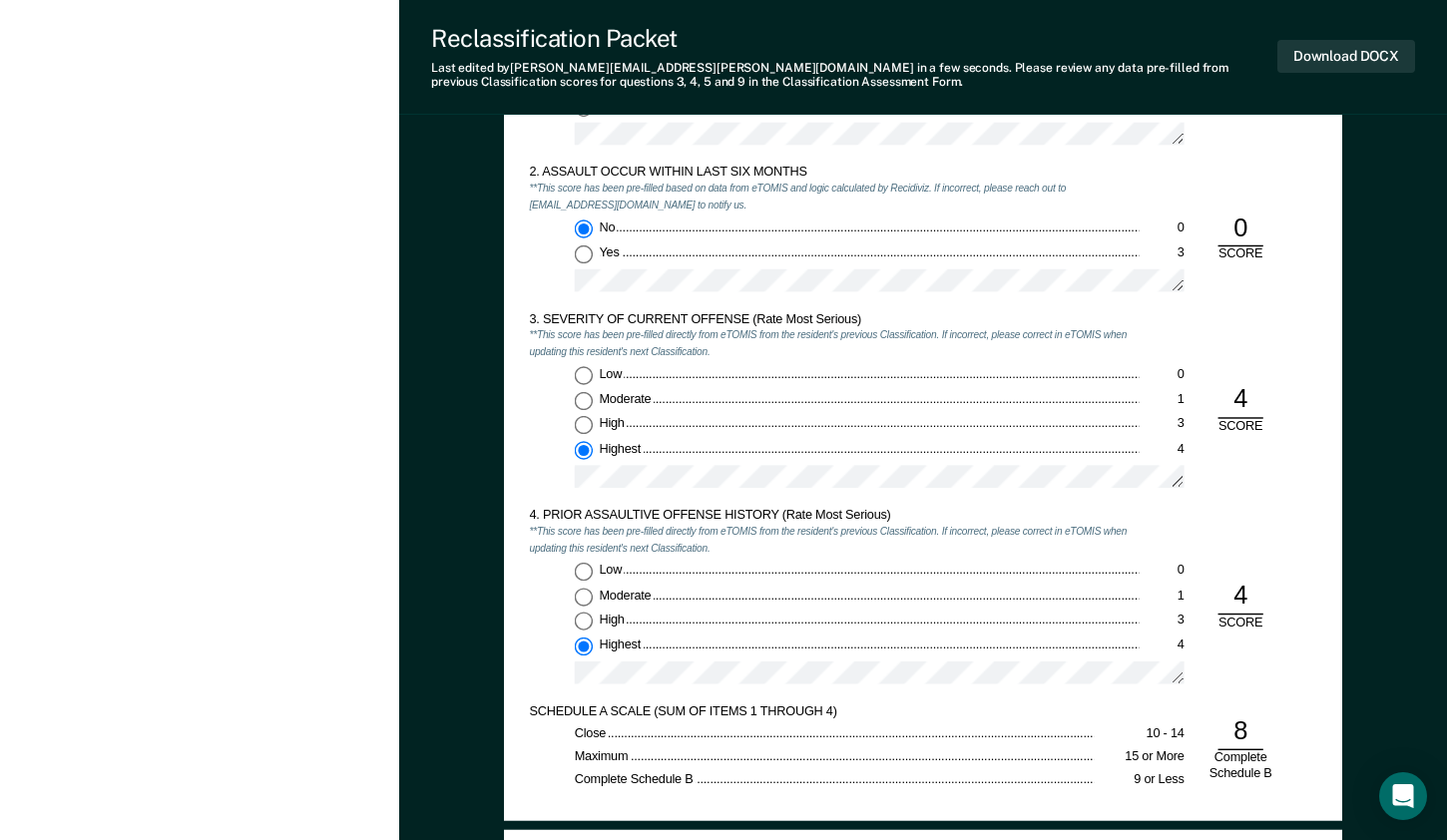 scroll, scrollTop: 1796, scrollLeft: 0, axis: vertical 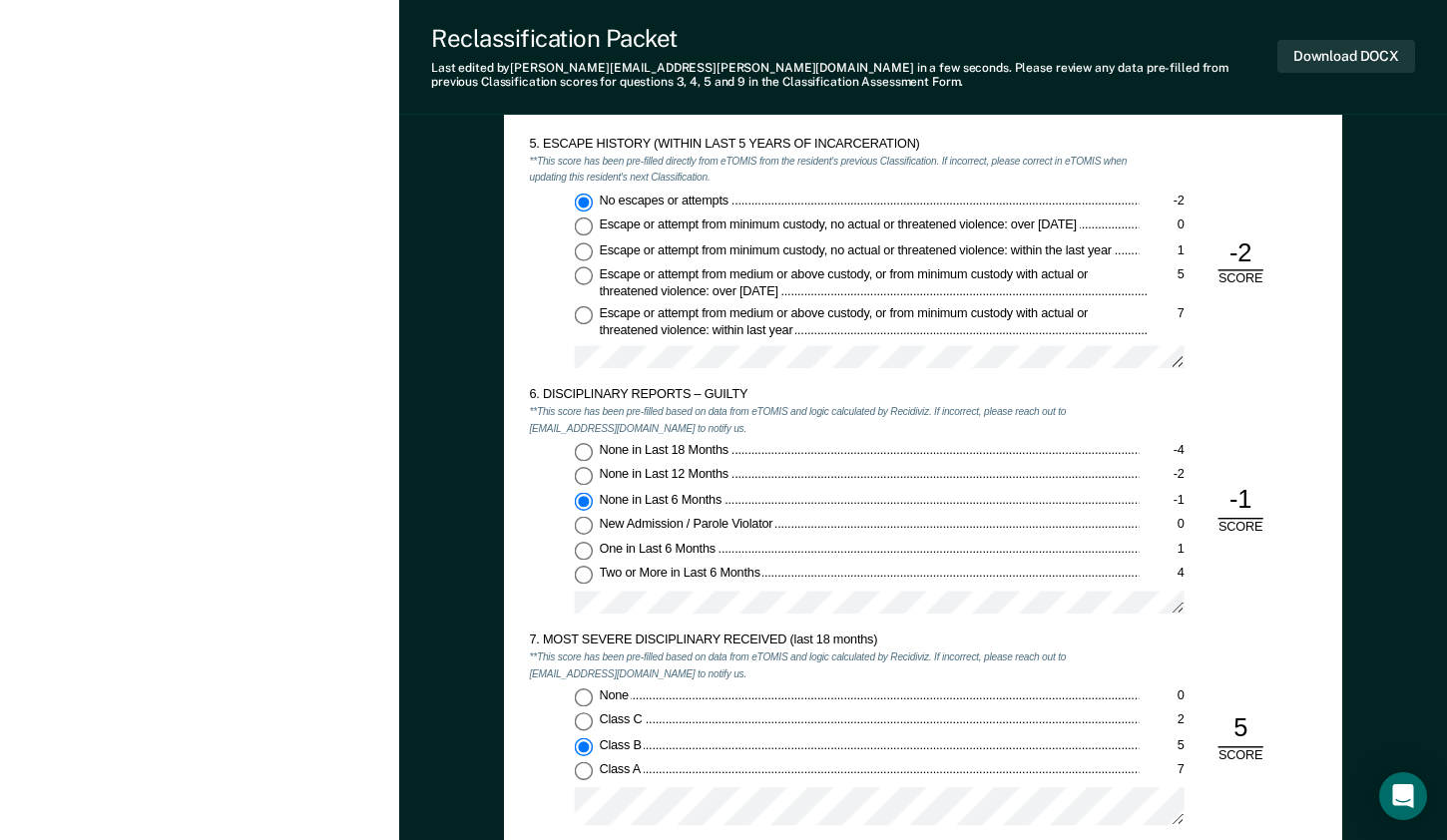click on "7. MOST SEVERE DISCIPLINARY RECEIVED (last 18 months)" at bounding box center (833, 640) 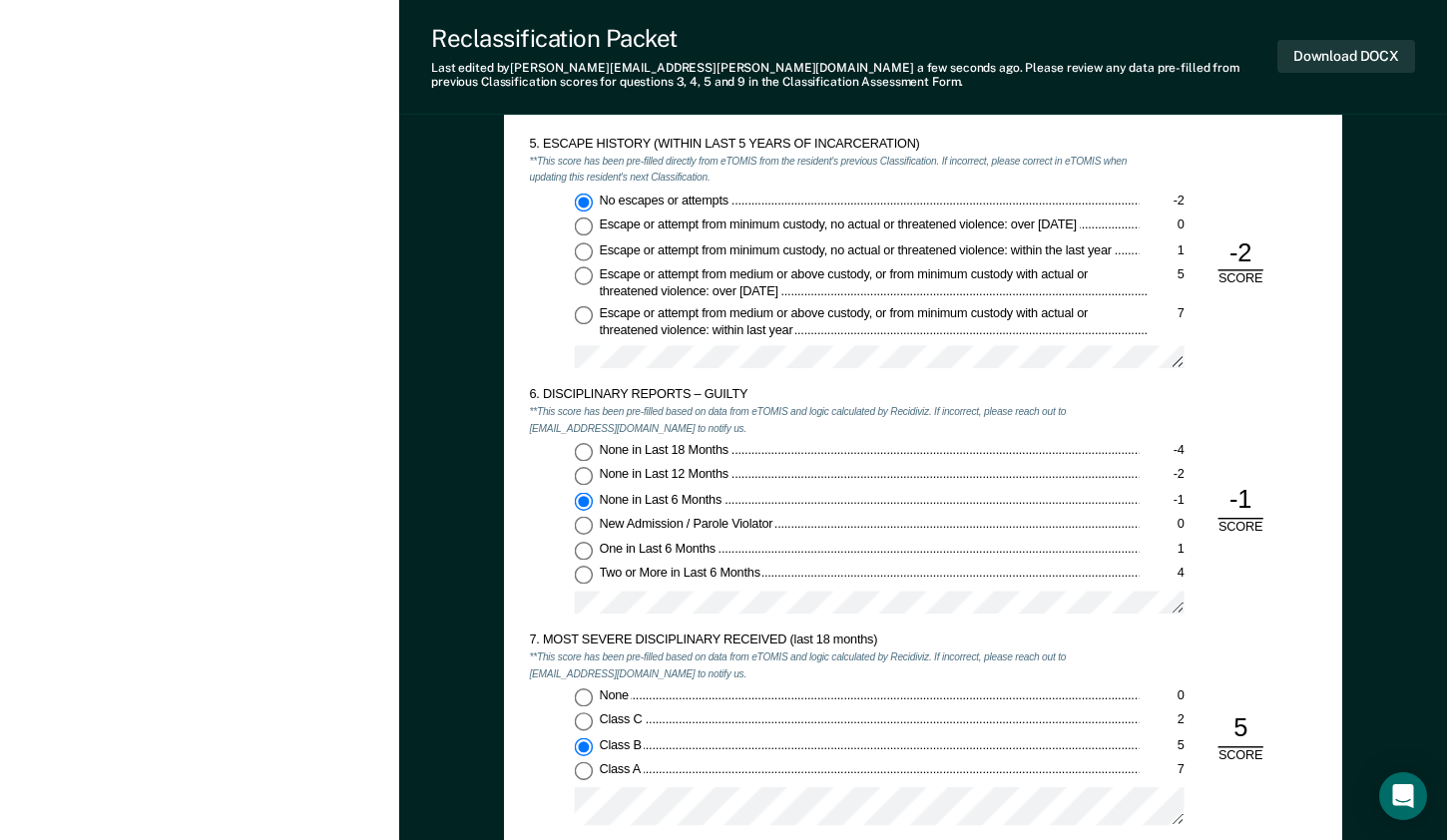click on "Class C" at bounding box center [868, 721] 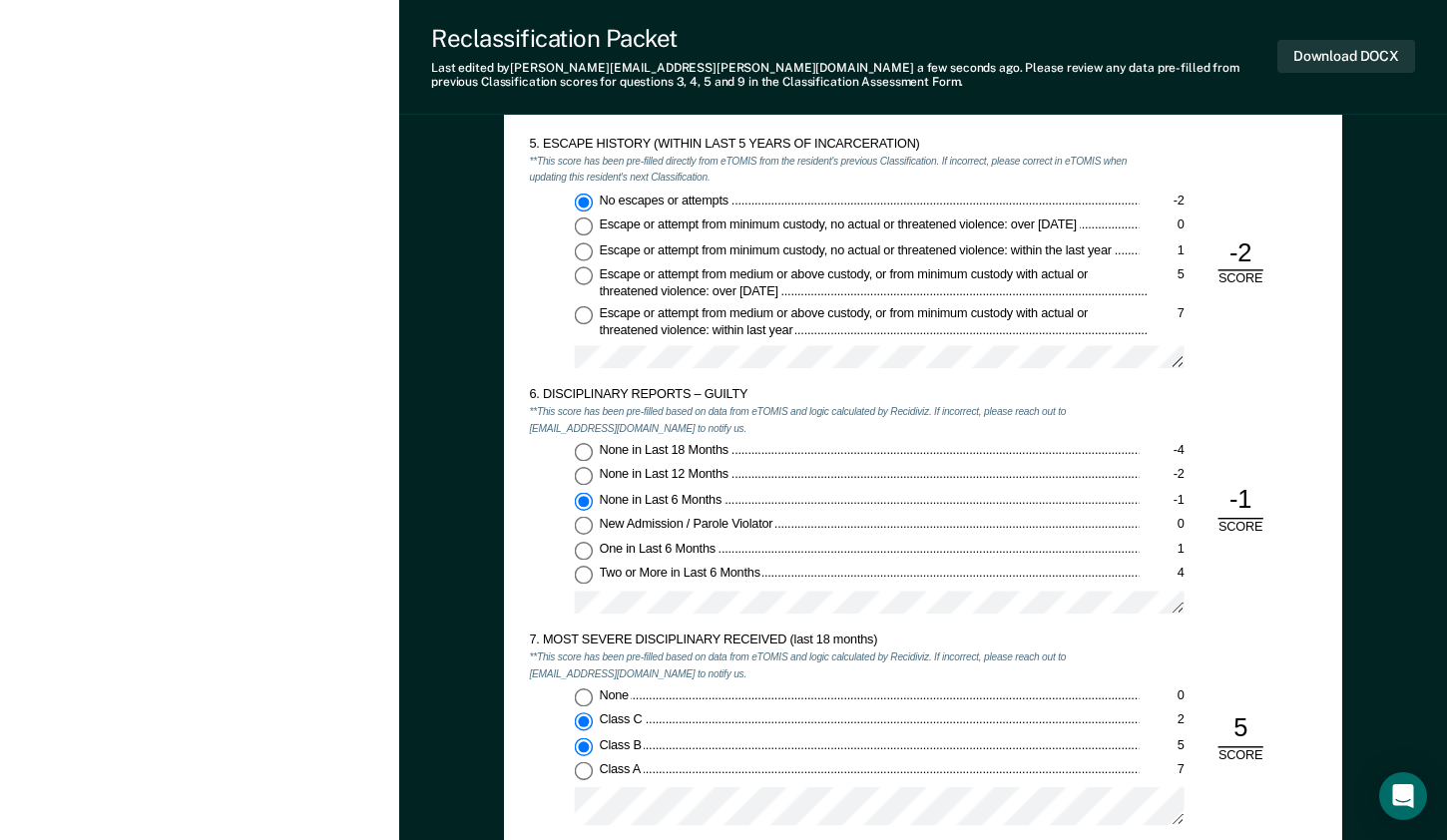 type on "x" 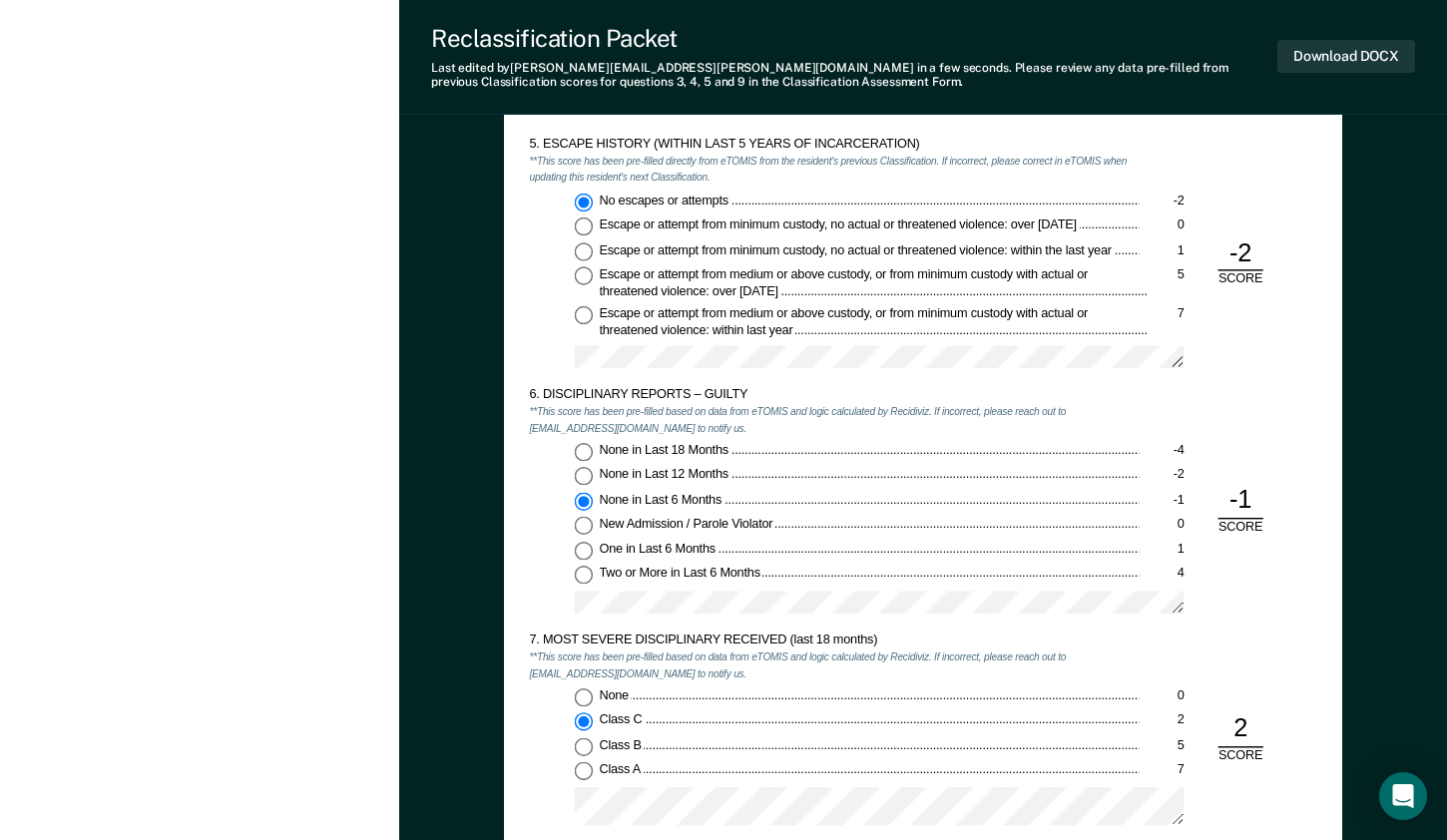 click on "7. MOST SEVERE DISCIPLINARY RECEIVED (last 18 months) **This score has been pre-filled based on data from eTOMIS and logic calculated by Recidiviz. If incorrect, please reach out to [EMAIL_ADDRESS][DOMAIN_NAME] to notify us. None 0 Class C 2 Class B 5 Class A 7" at bounding box center [833, 738] 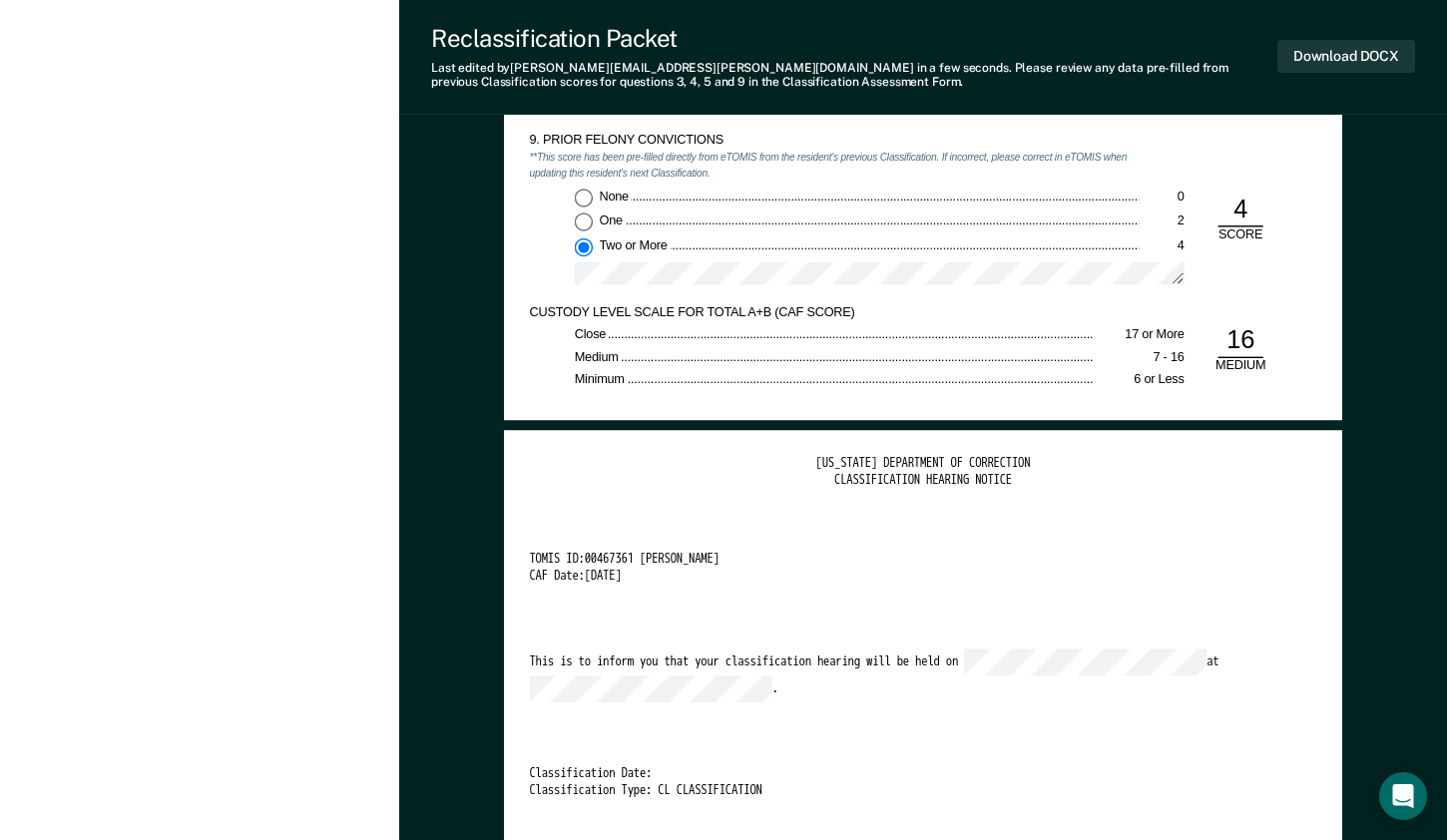 scroll, scrollTop: 3292, scrollLeft: 0, axis: vertical 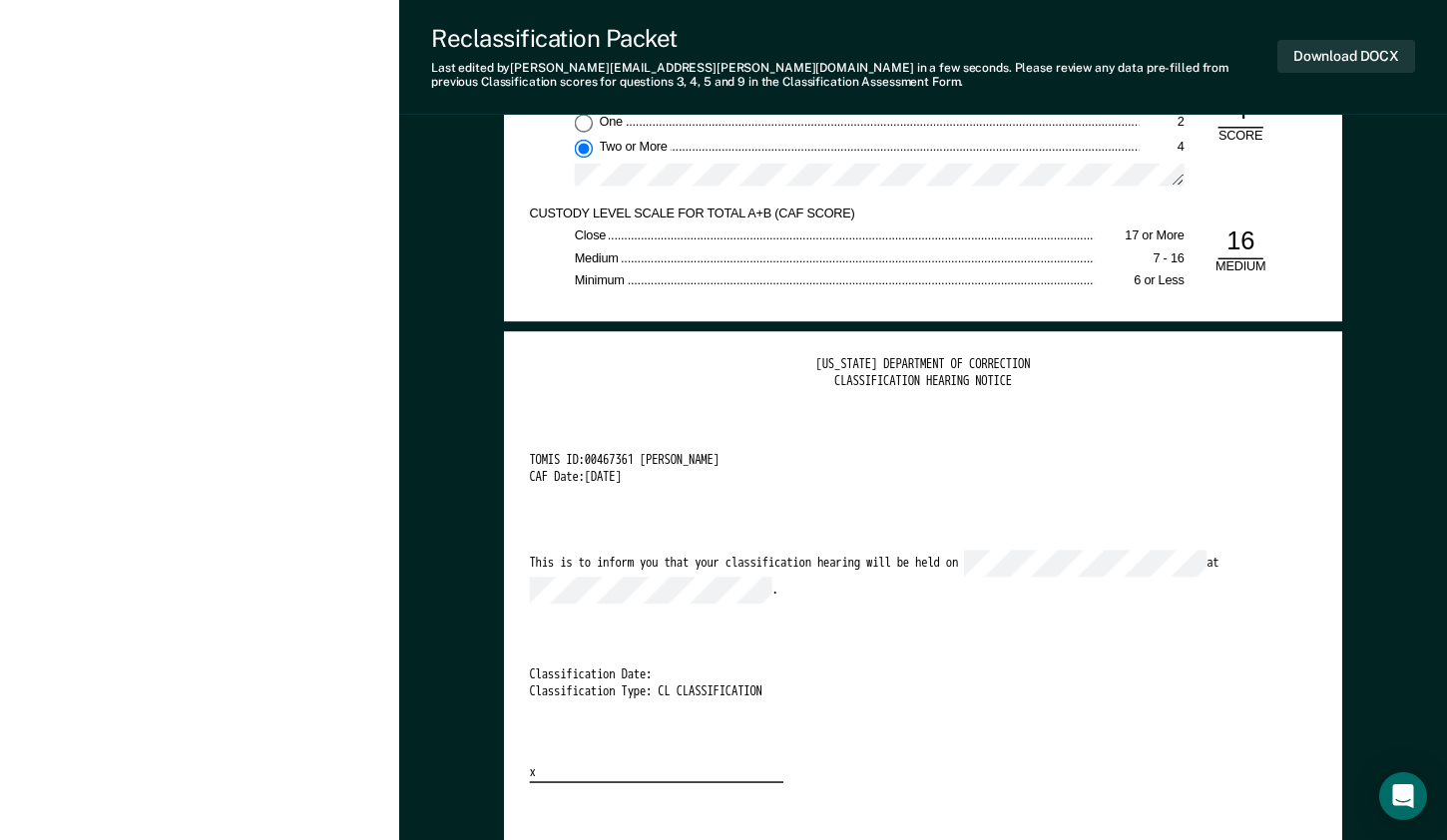 click on "[US_STATE] DEPARTMENT OF CORRECTION CLASSIFICATION HEARING NOTICE TOMIS ID:  00467361   [PERSON_NAME] CAF Date:  [DATE] This is to inform you that your classification hearing will be held on    at   . Classification Date: Classification Type: CL CLASSIFICATION x" at bounding box center [922, 570] 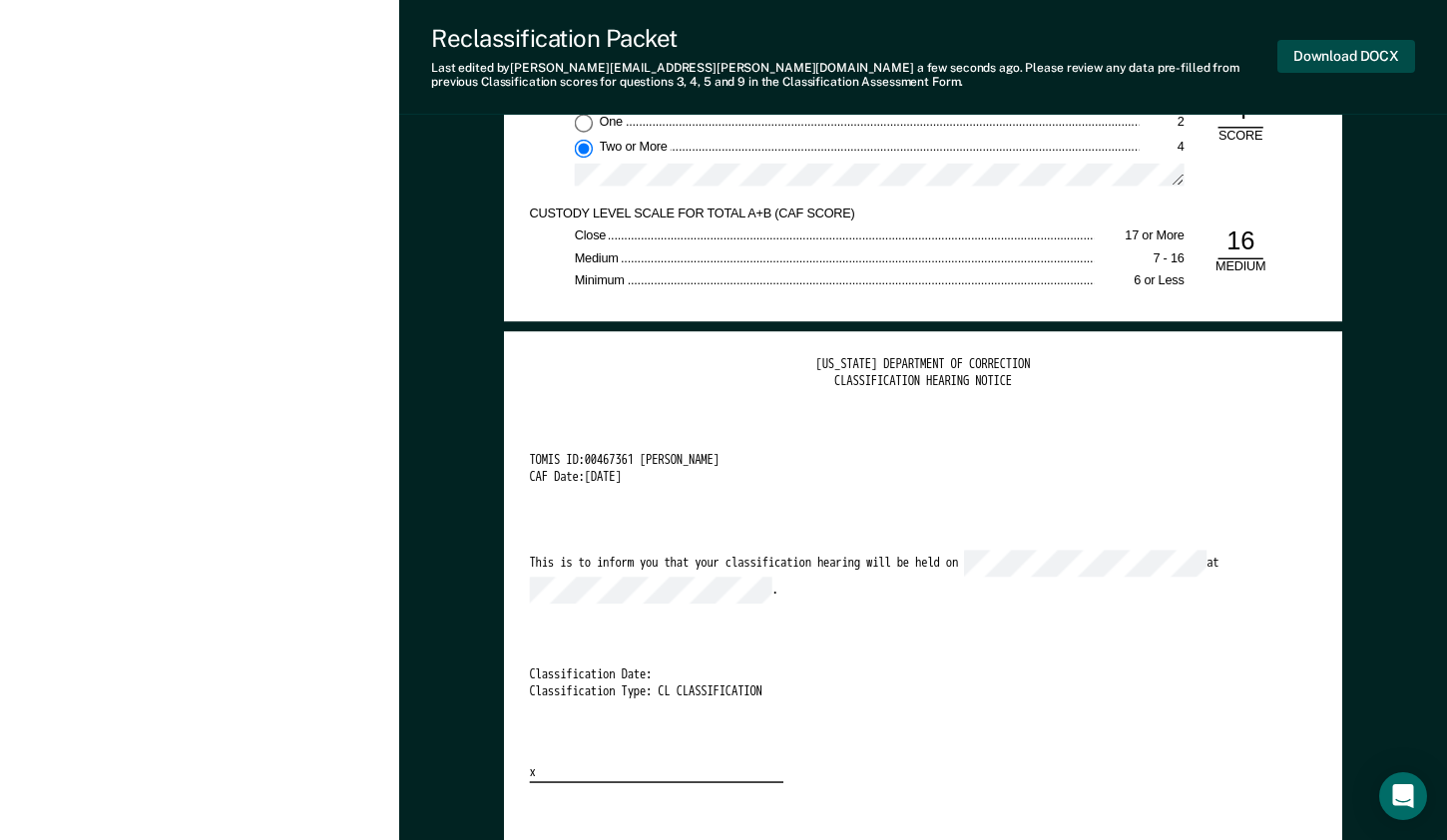 click on "Download DOCX" at bounding box center [1346, 56] 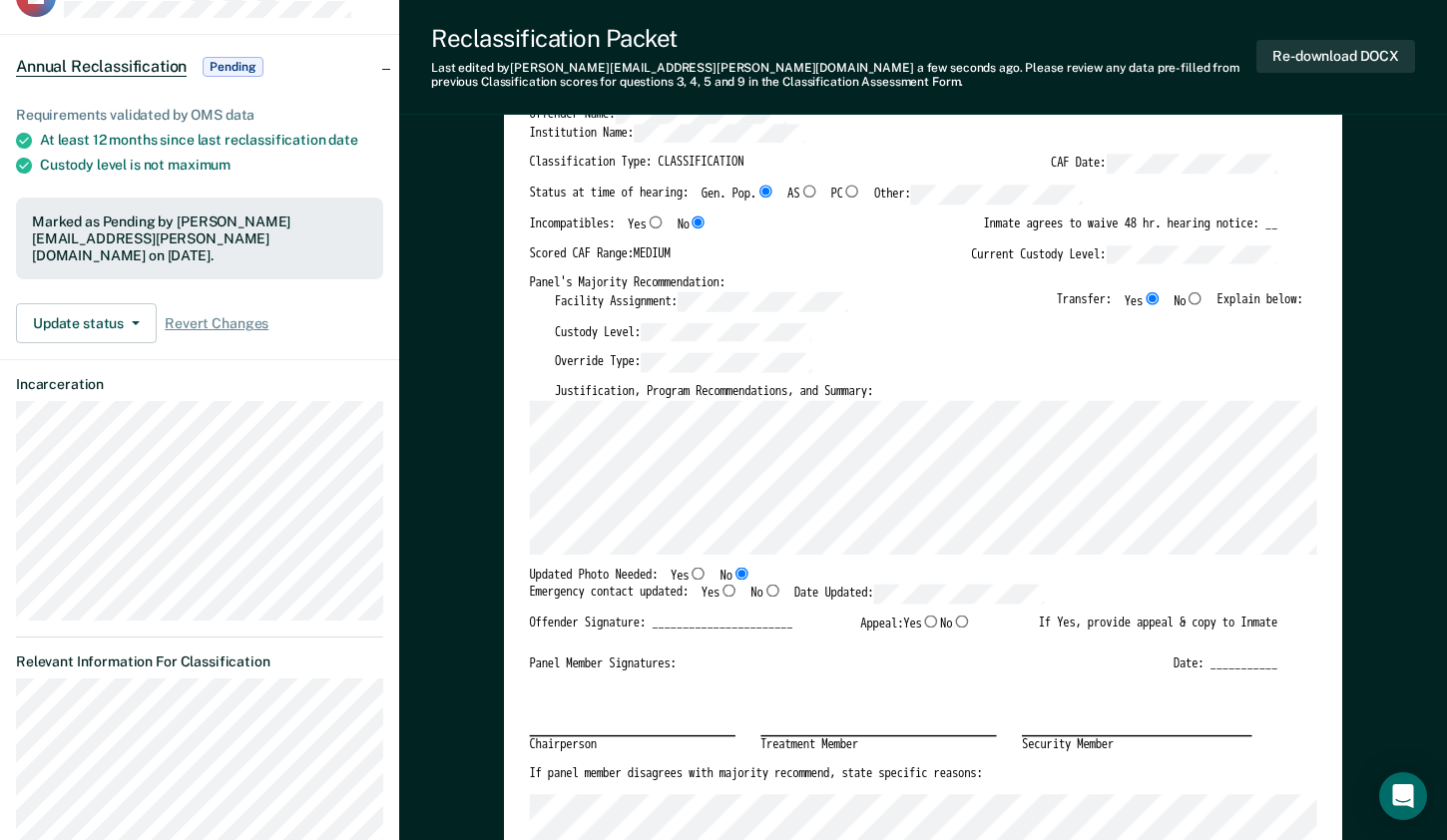 scroll, scrollTop: 100, scrollLeft: 0, axis: vertical 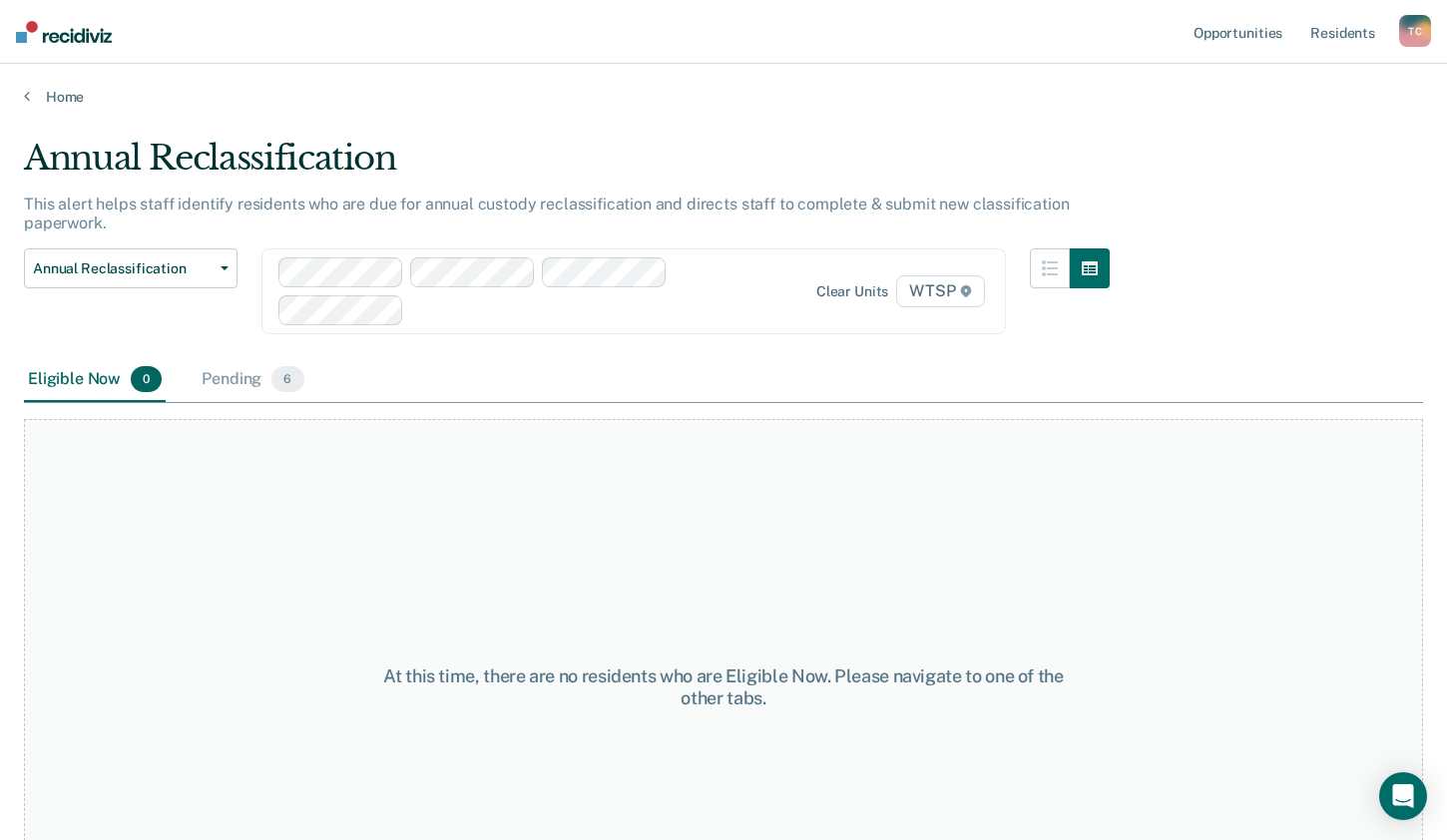 click on "At this time, there are no residents who are Eligible Now. Please navigate to one of the other tabs." at bounding box center (724, 687) 